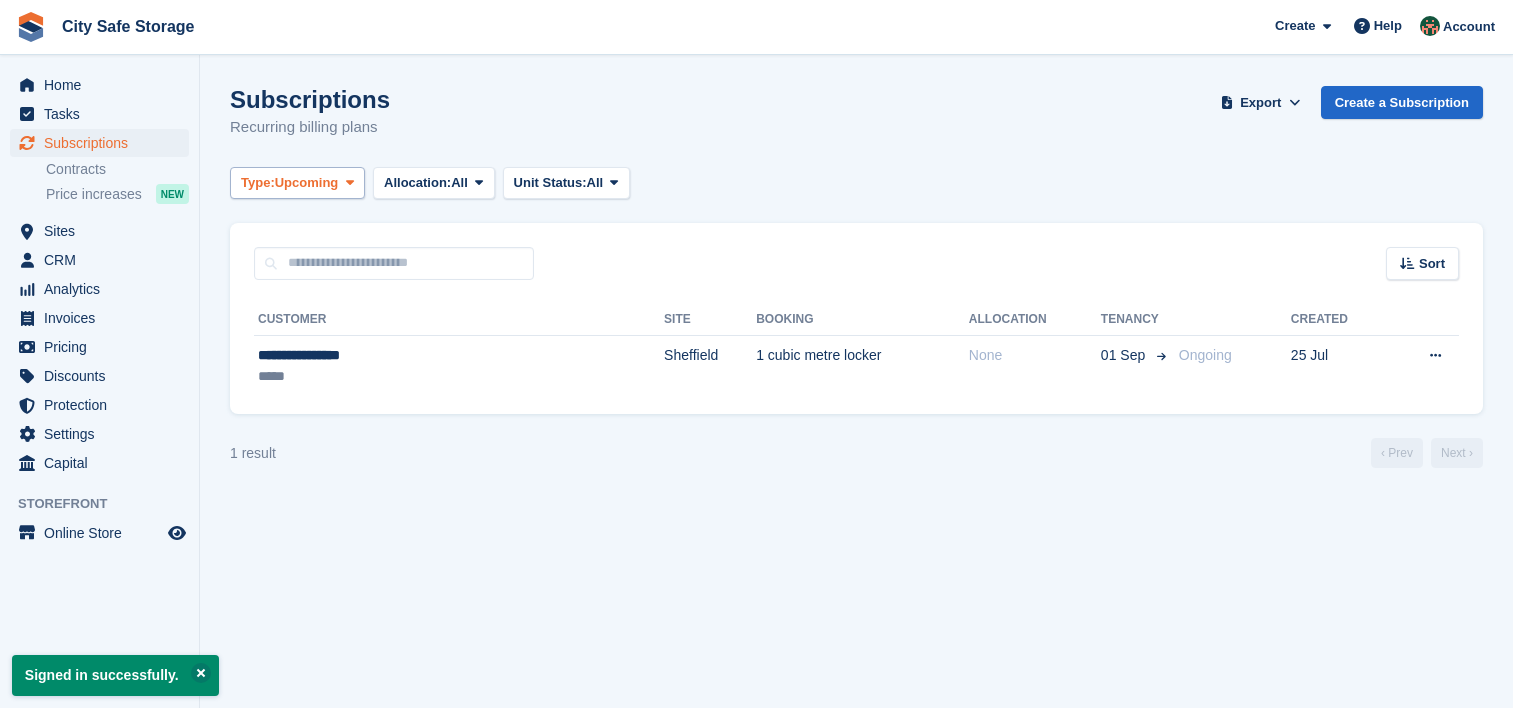 scroll, scrollTop: 0, scrollLeft: 0, axis: both 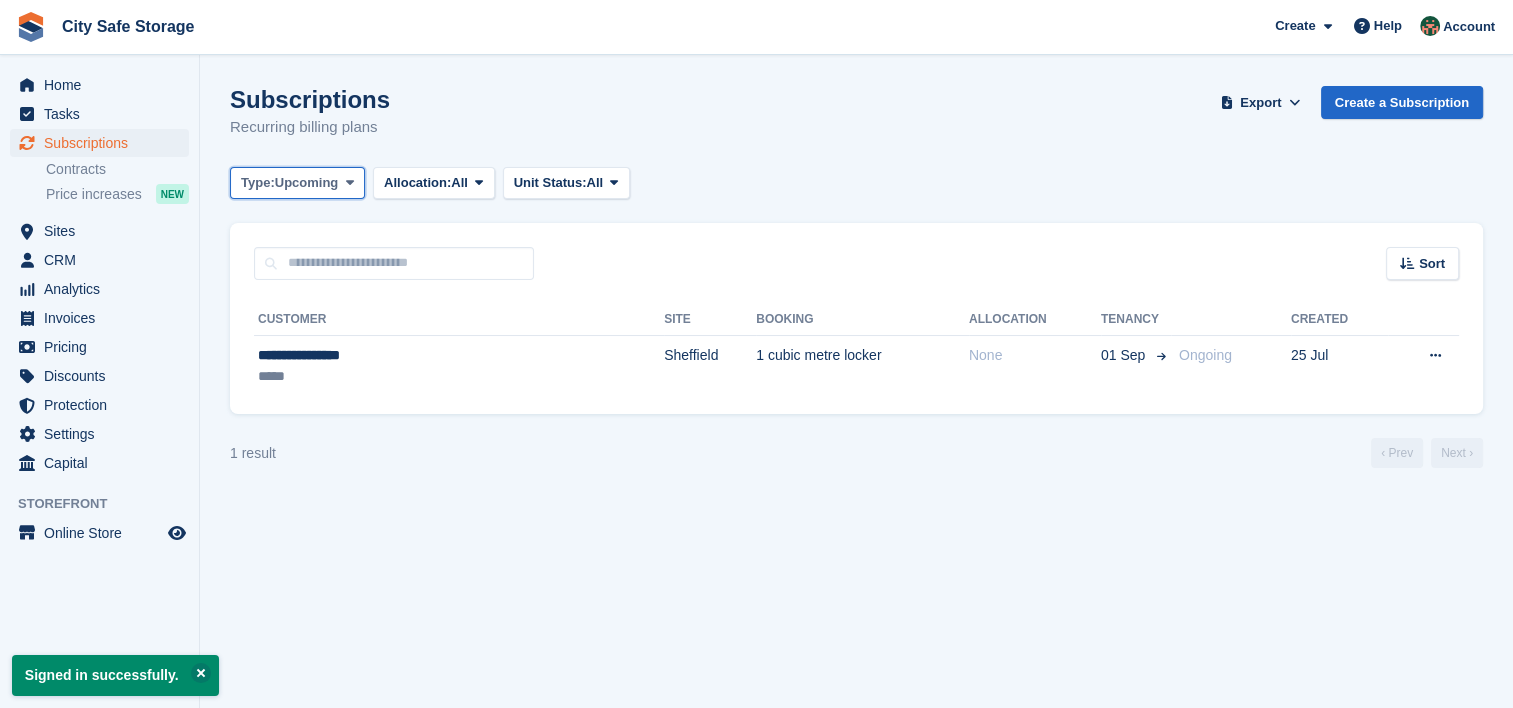 click at bounding box center [350, 183] 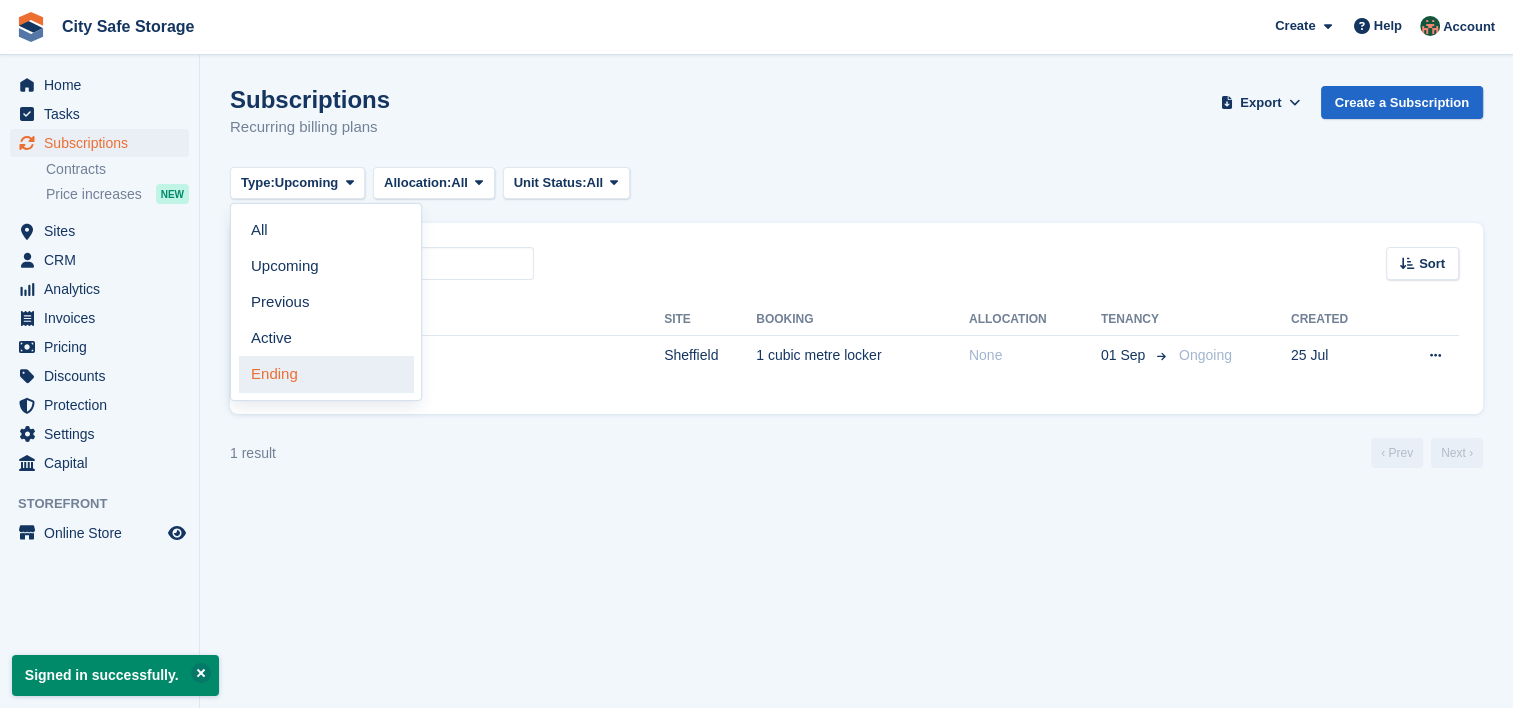 click on "Ending" at bounding box center (326, 374) 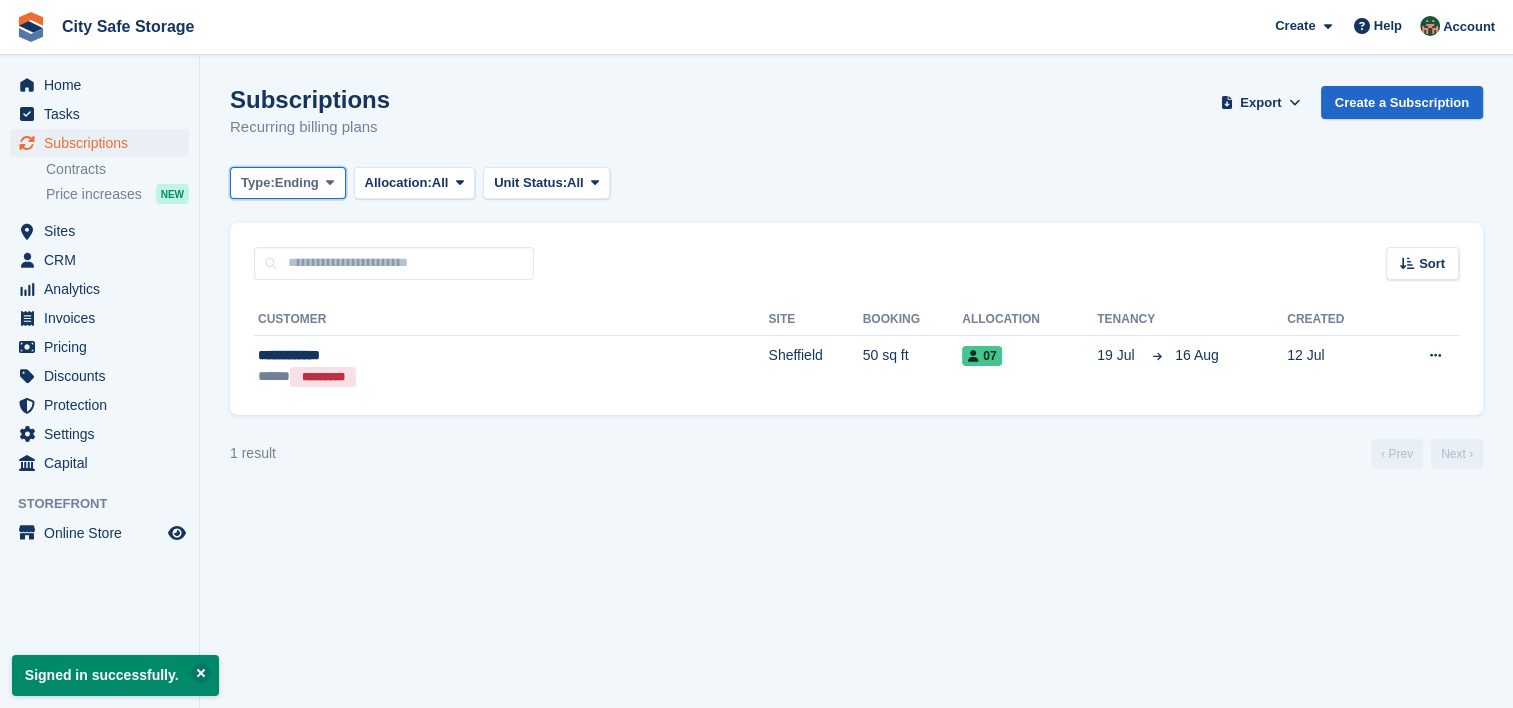 click on "Ending" at bounding box center [297, 183] 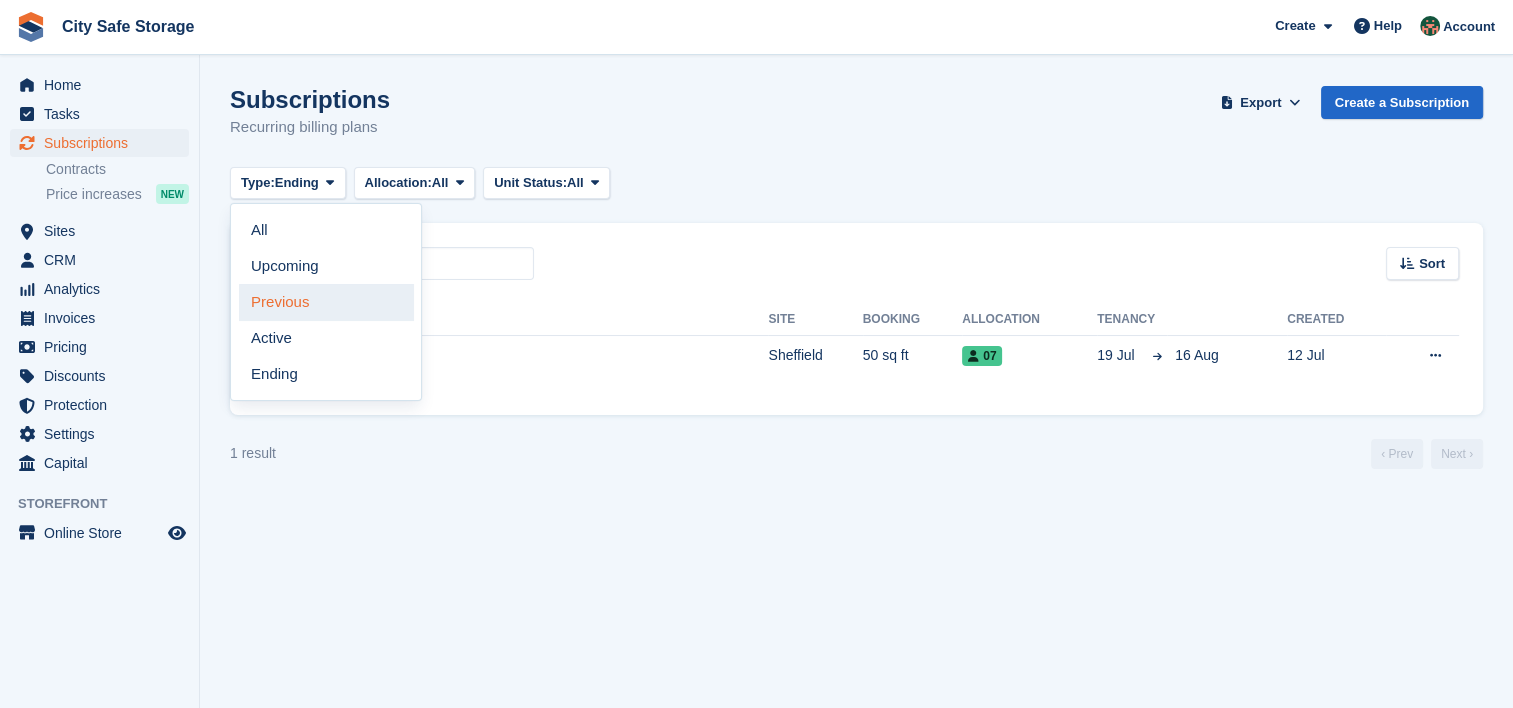 click on "Previous" at bounding box center [326, 302] 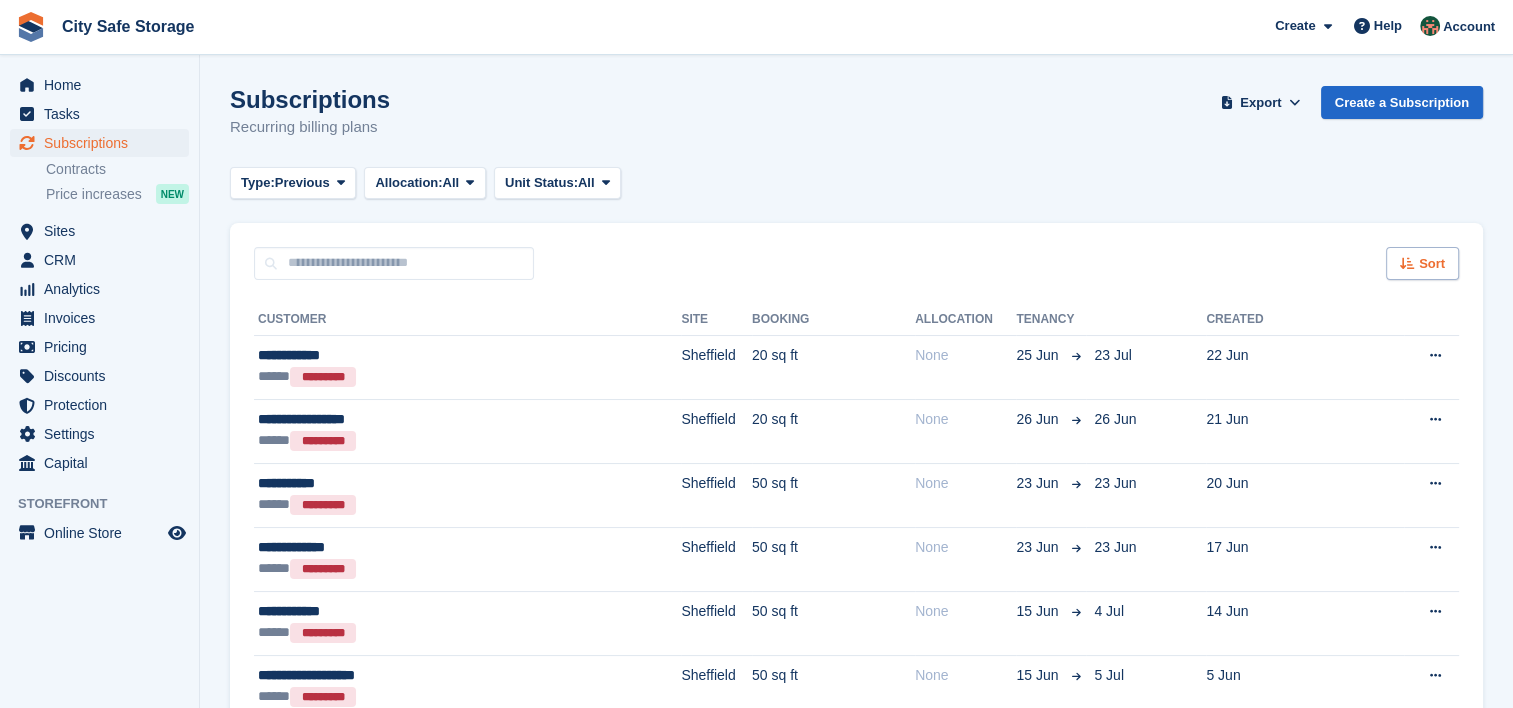 click on "Sort" at bounding box center (1432, 264) 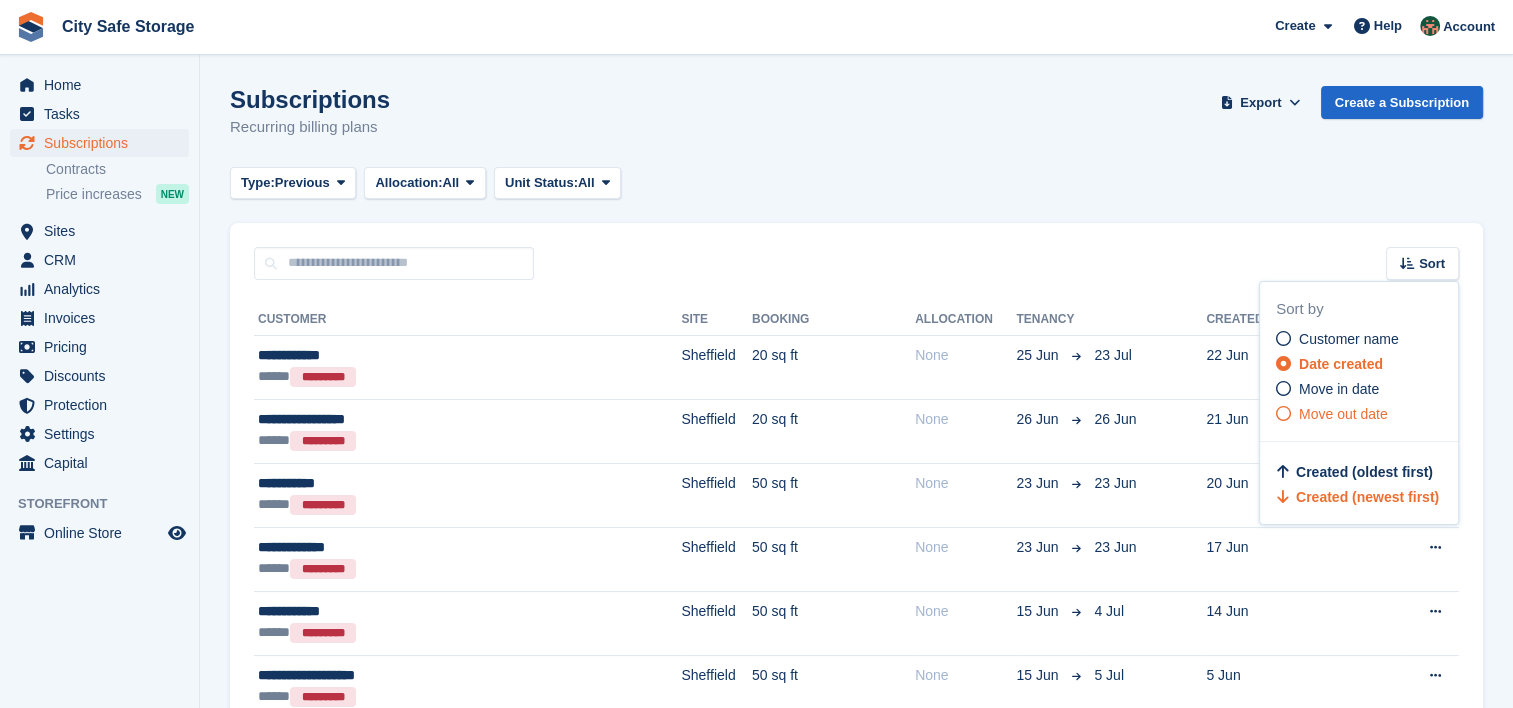 click on "Move out date" at bounding box center (1343, 414) 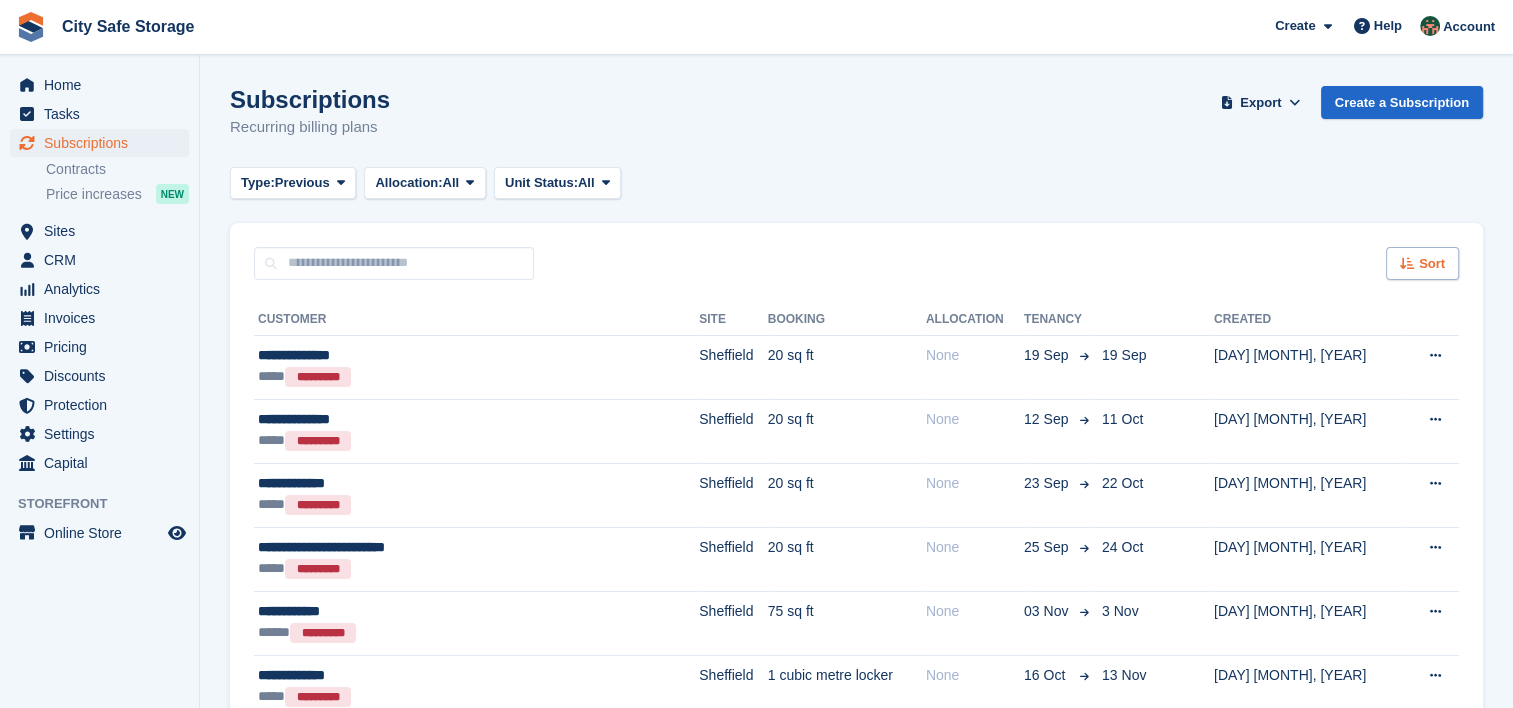 click on "Sort" at bounding box center [1432, 264] 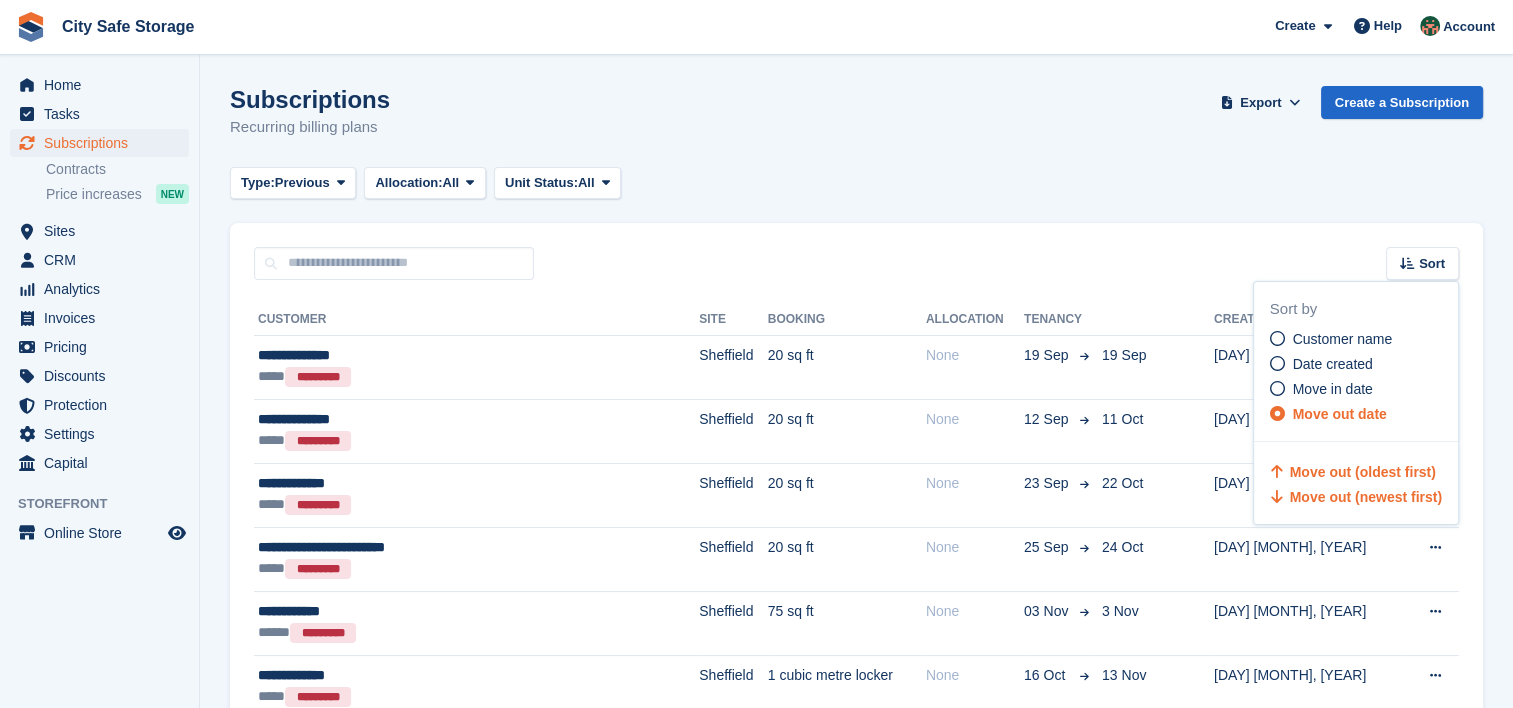 click on "Move out (newest first)" at bounding box center (1366, 497) 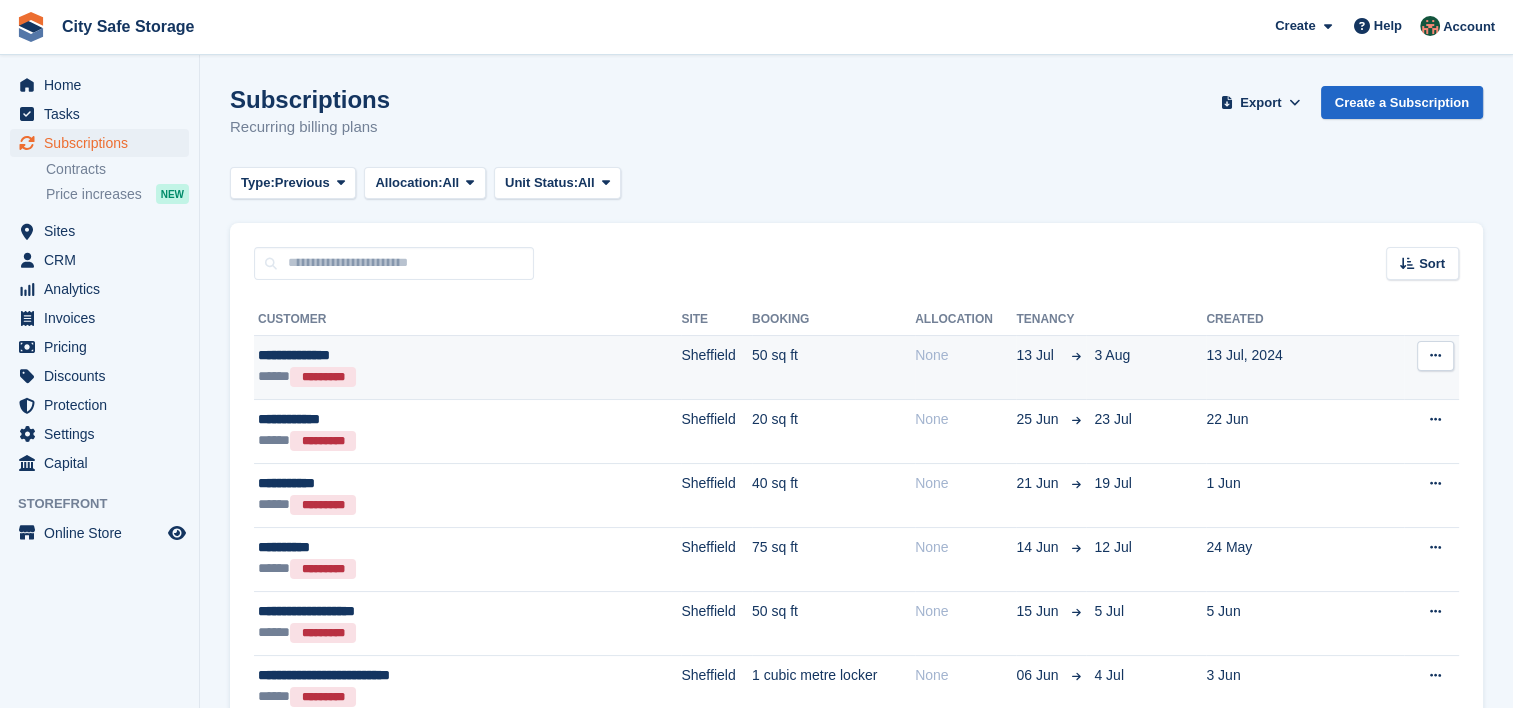 click on "***** *********" at bounding box center (420, 376) 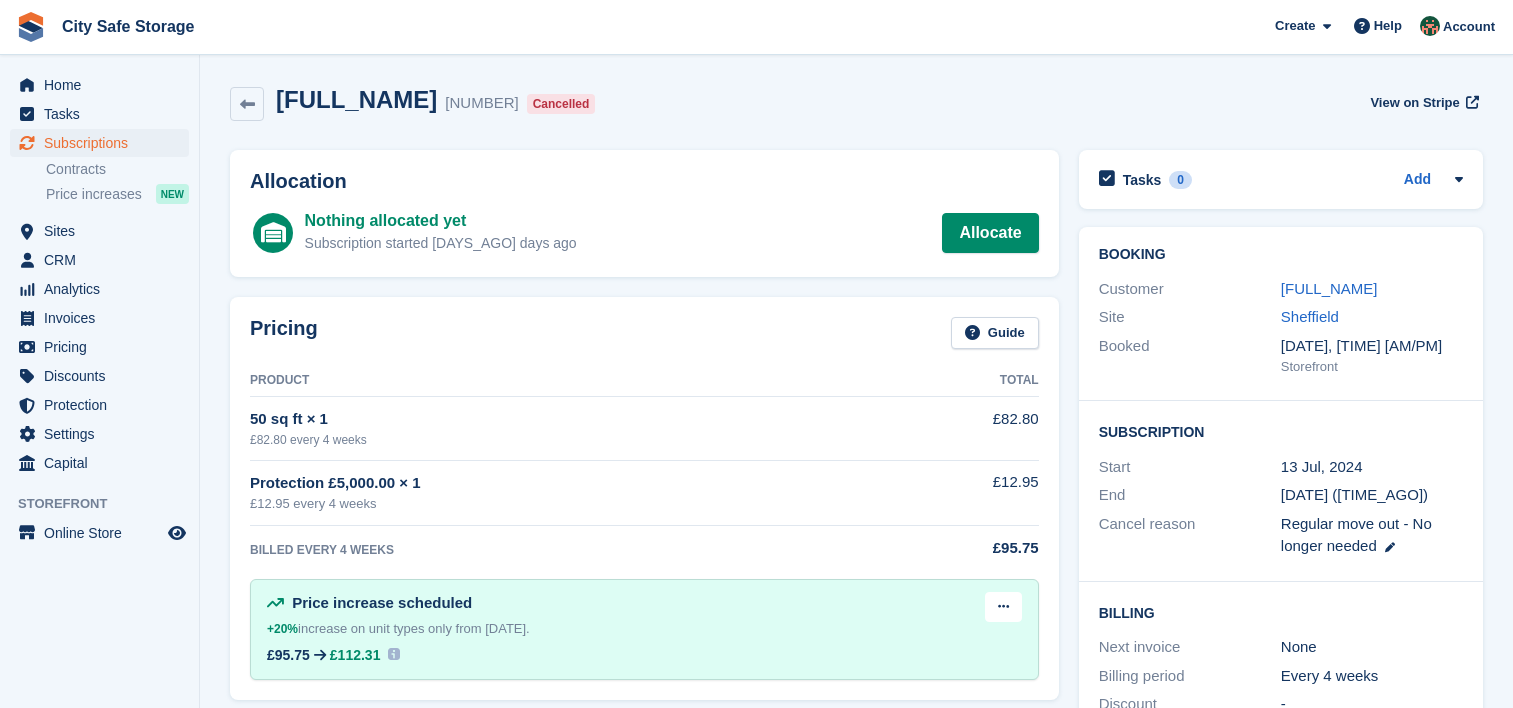 scroll, scrollTop: 0, scrollLeft: 0, axis: both 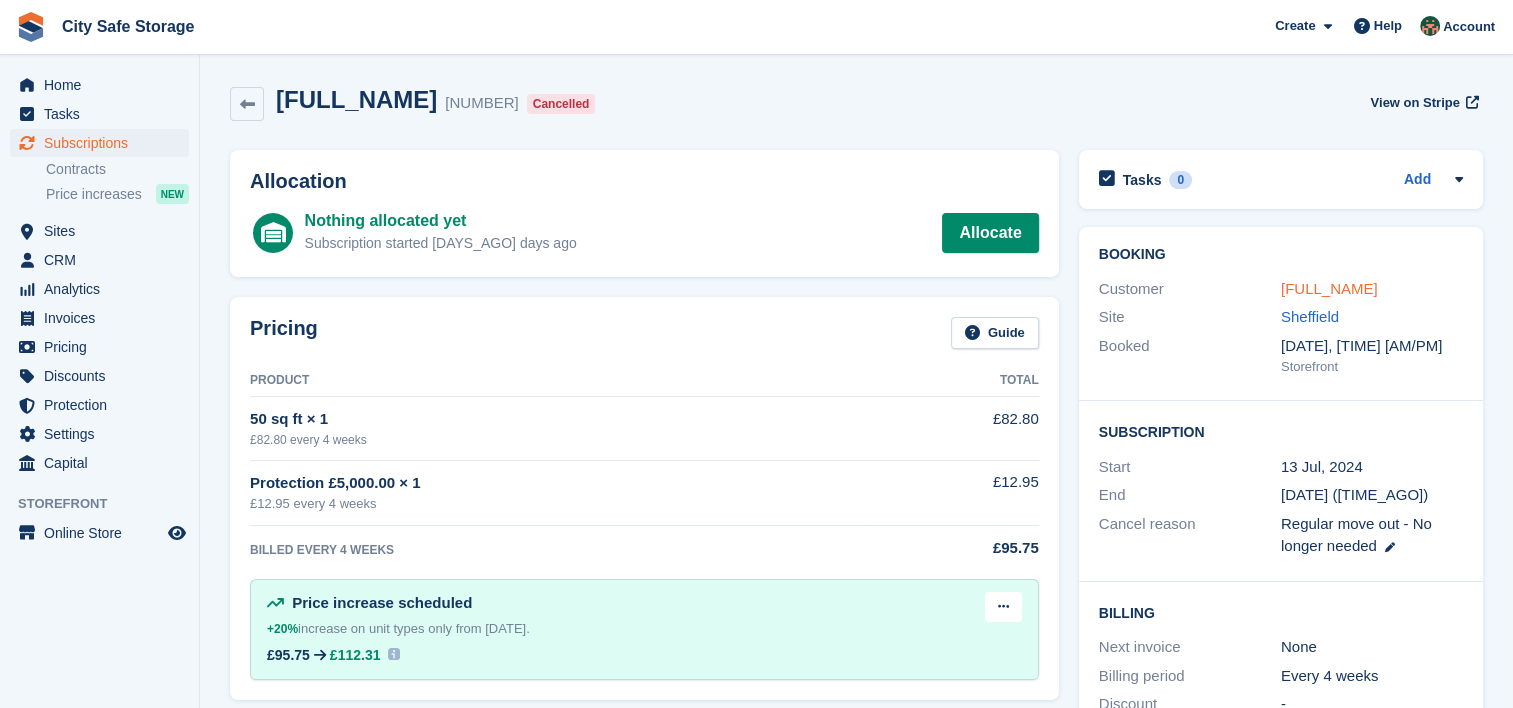 click on "Warsame Guleid" at bounding box center [1329, 288] 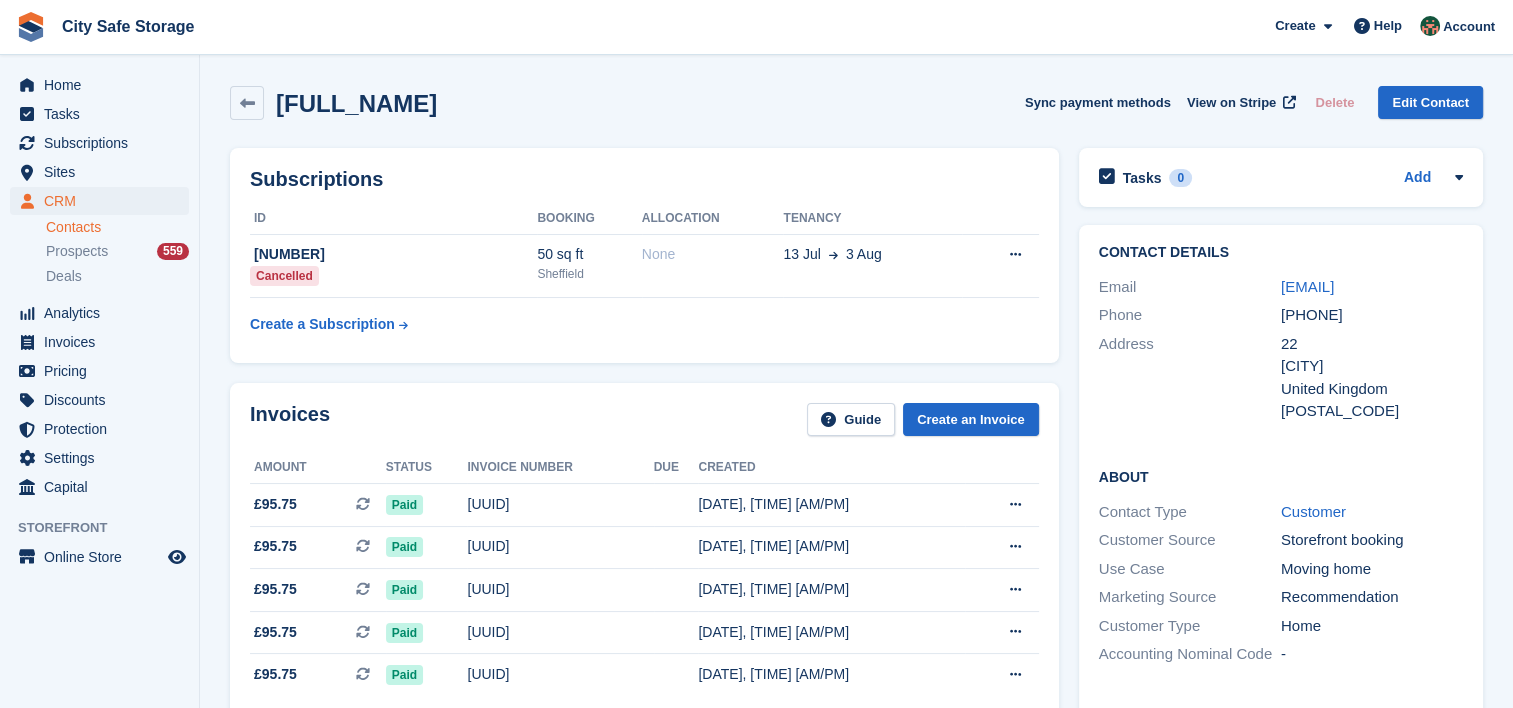 click on "About
Contact Type
Customer
Customer Source
Storefront booking
Use Case
Moving home
Marketing Source
Recommendation
Customer Type
Home
Accounting Nominal Code
-" at bounding box center [1281, 567] 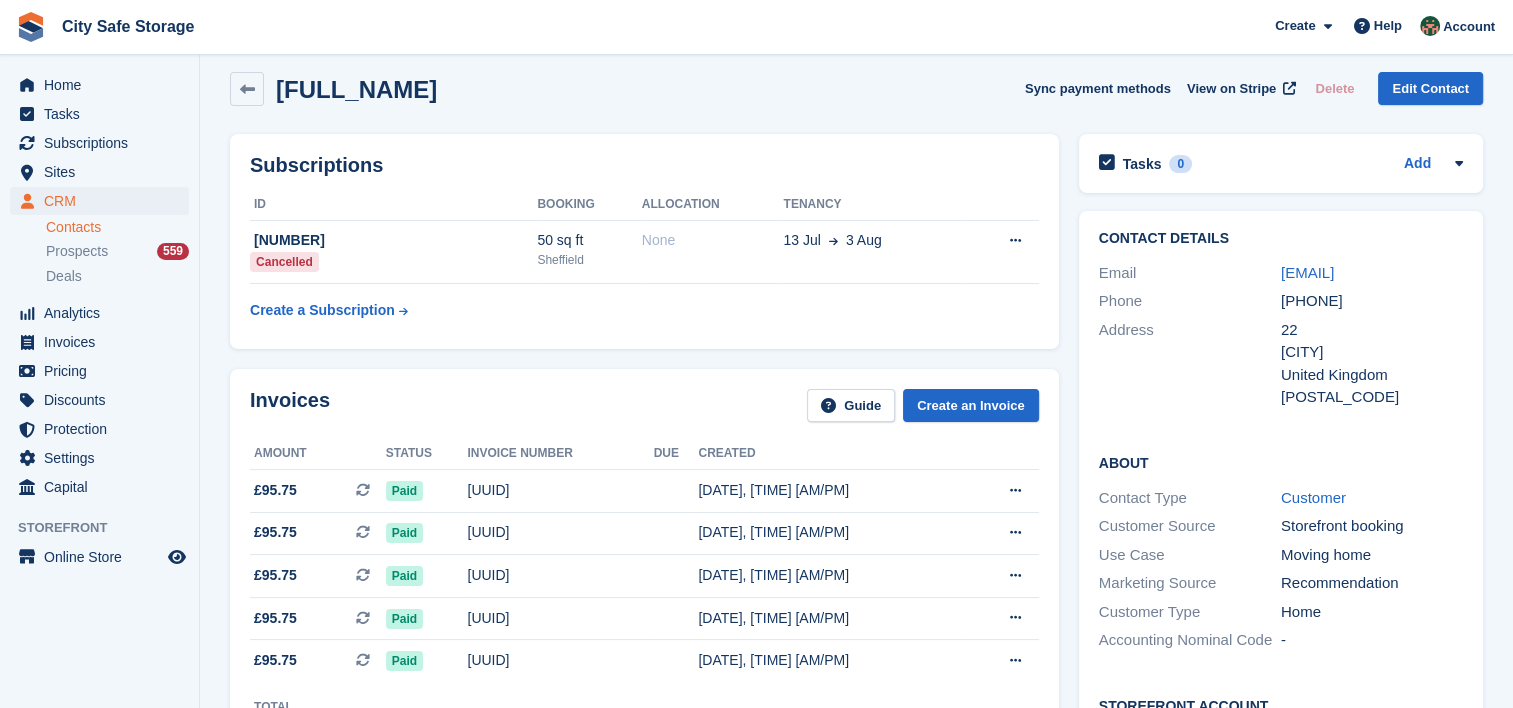 scroll, scrollTop: 0, scrollLeft: 0, axis: both 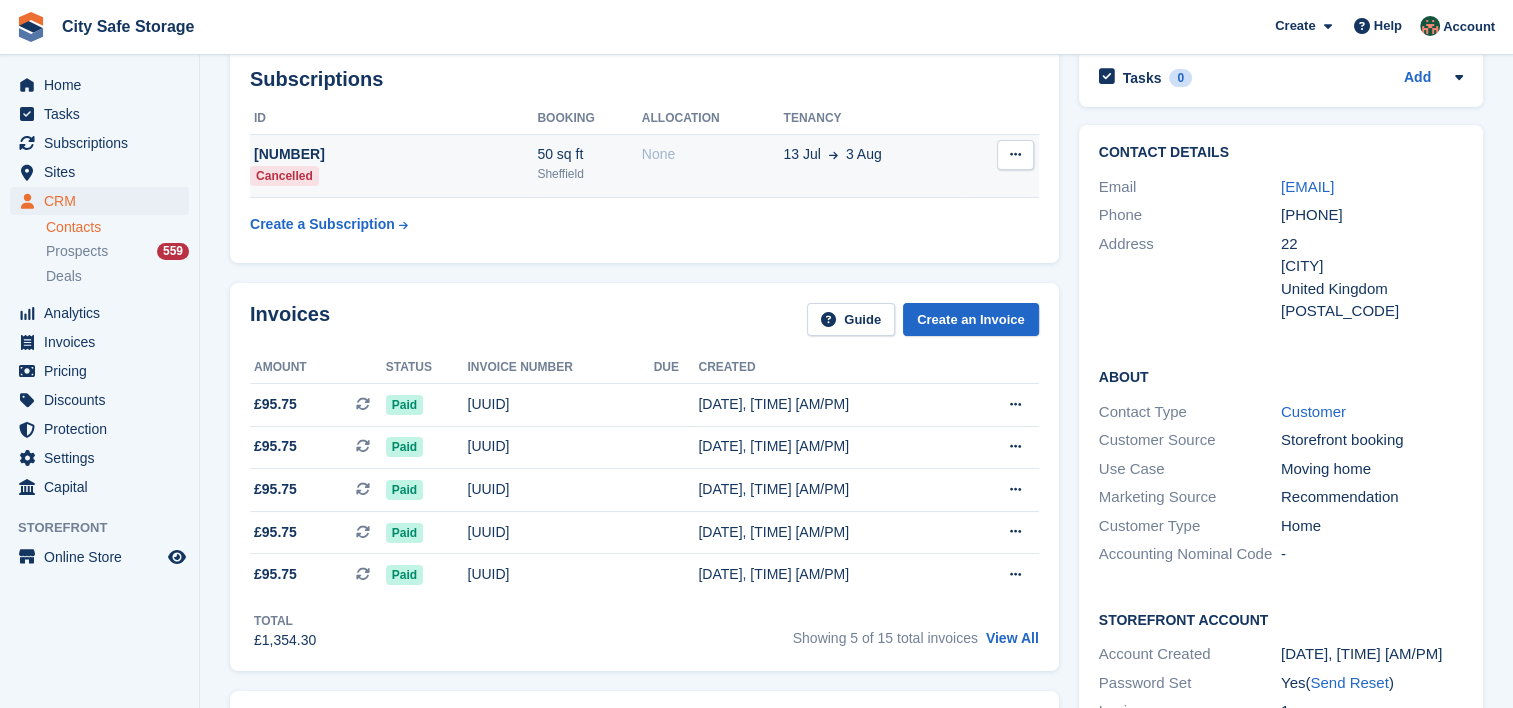click on "None" at bounding box center [713, 154] 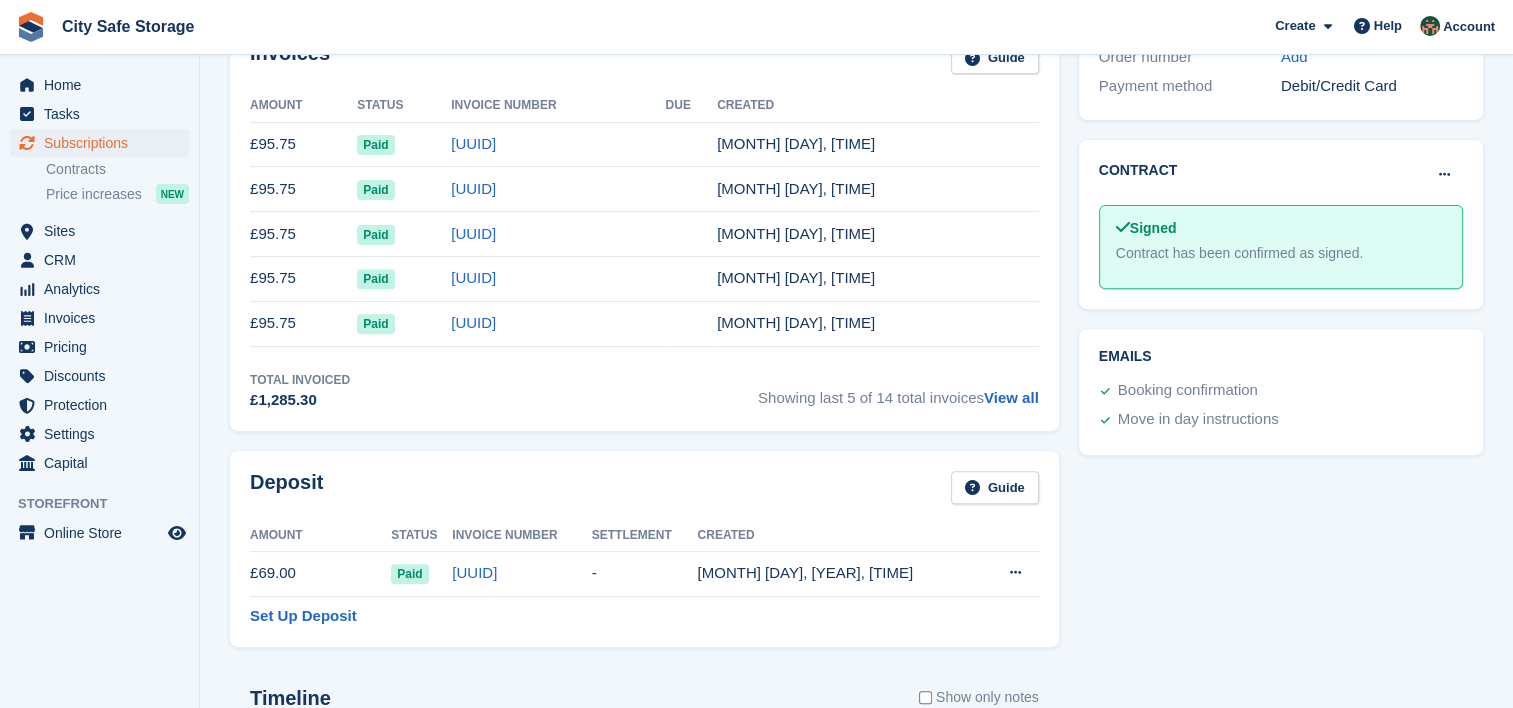 scroll, scrollTop: 700, scrollLeft: 0, axis: vertical 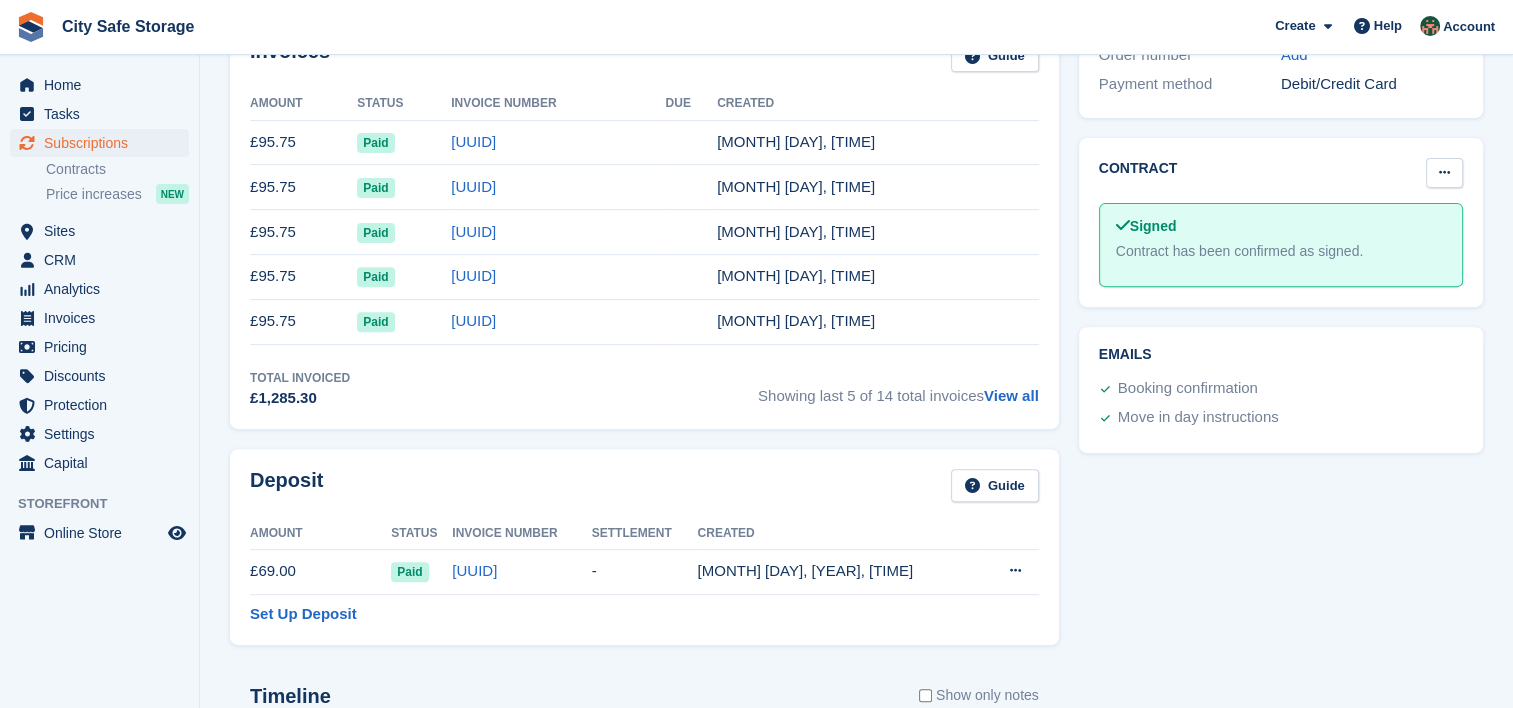 click at bounding box center (1444, 173) 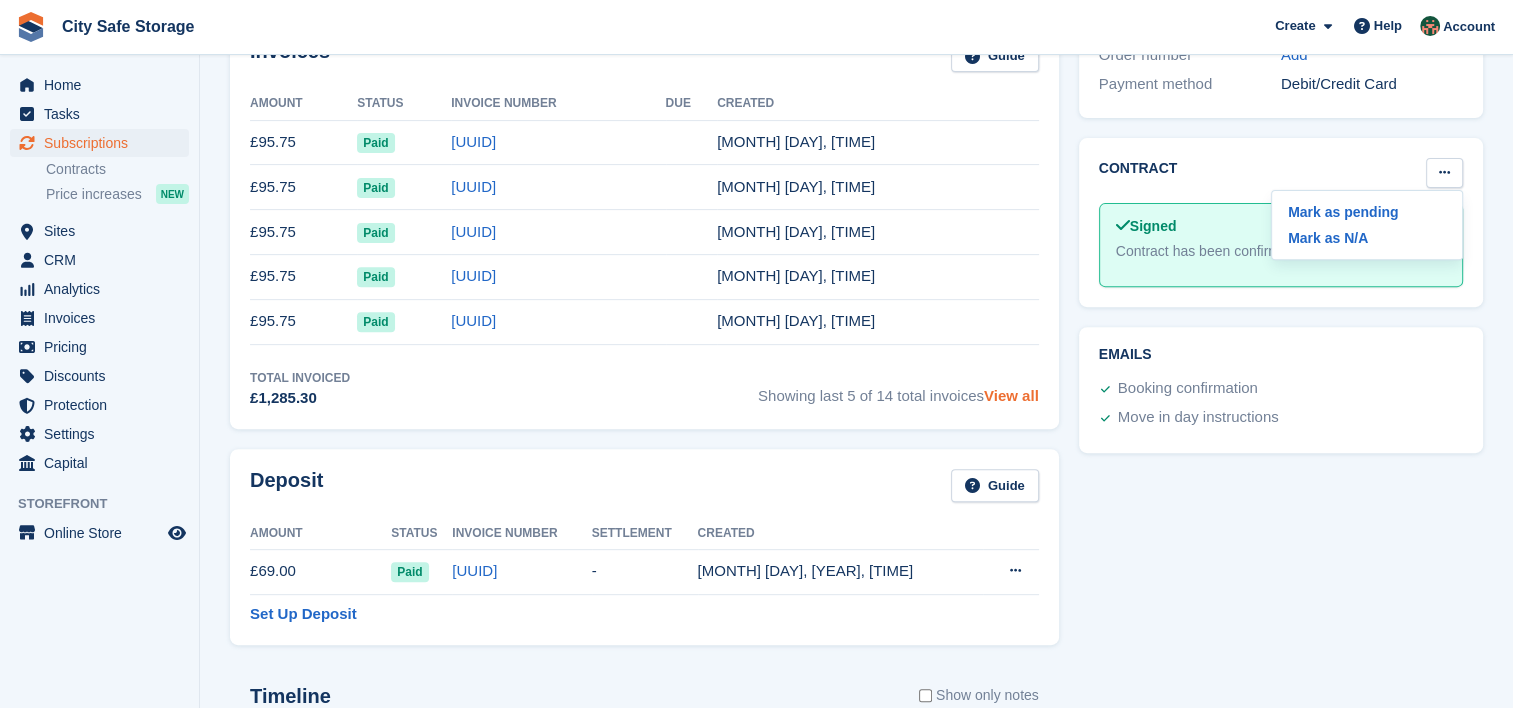 click on "View all" at bounding box center (1011, 395) 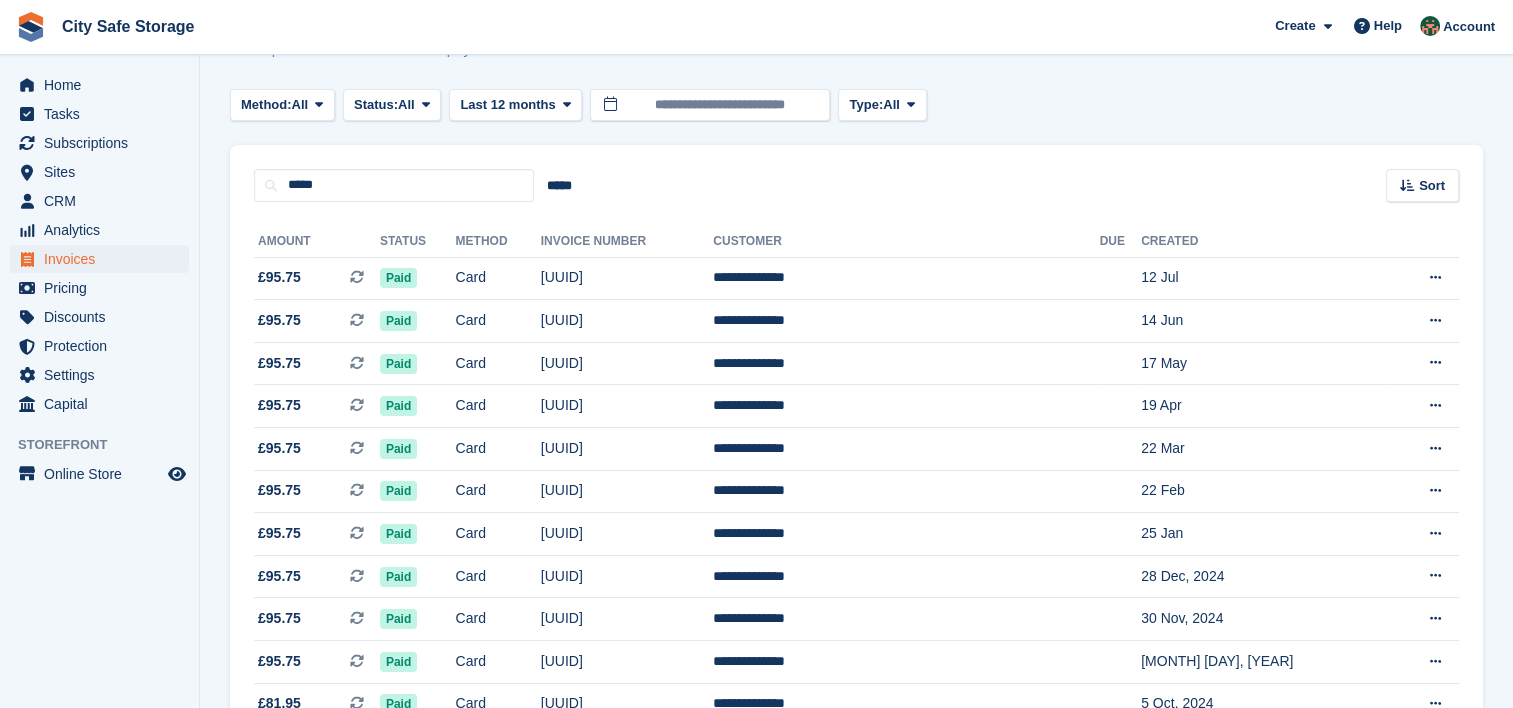 scroll, scrollTop: 0, scrollLeft: 0, axis: both 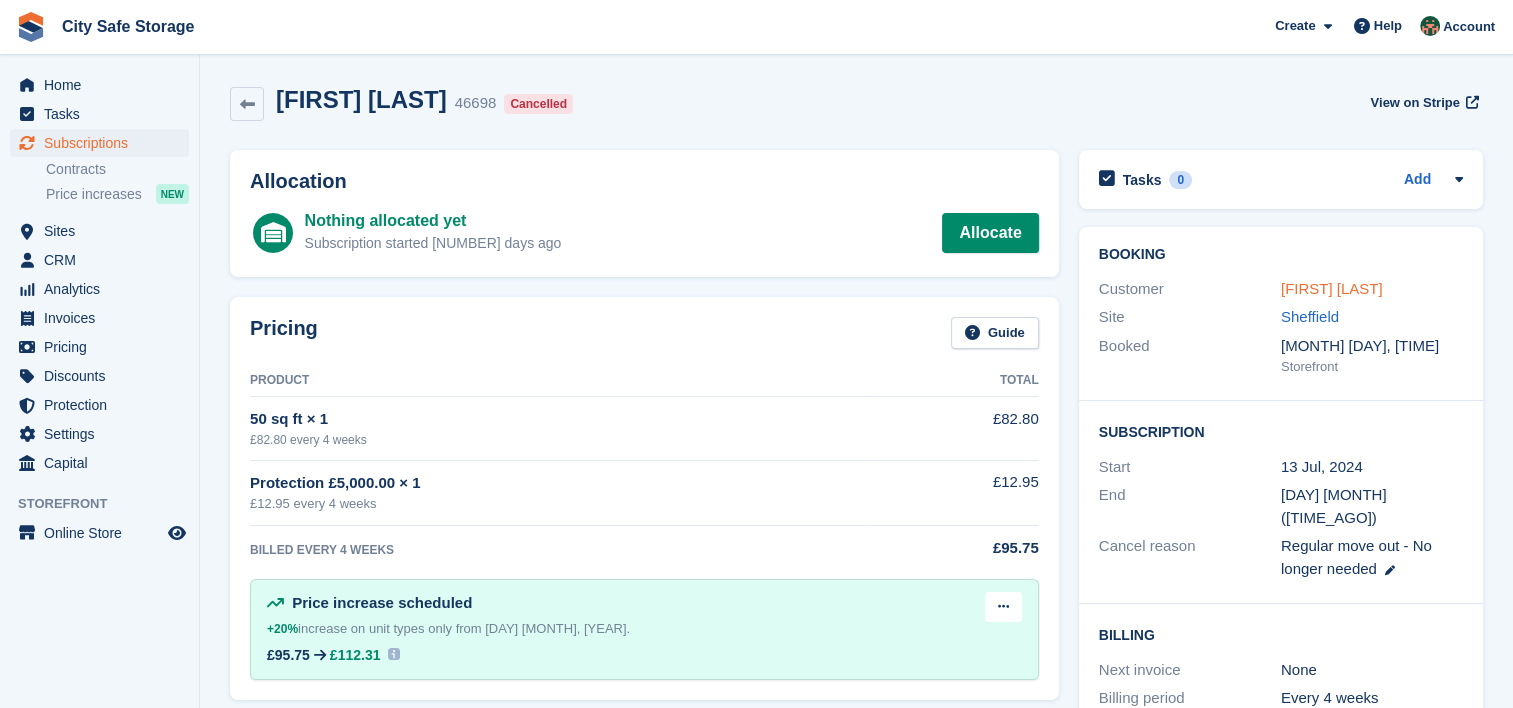 click on "[FULL_NAME]" at bounding box center (1332, 288) 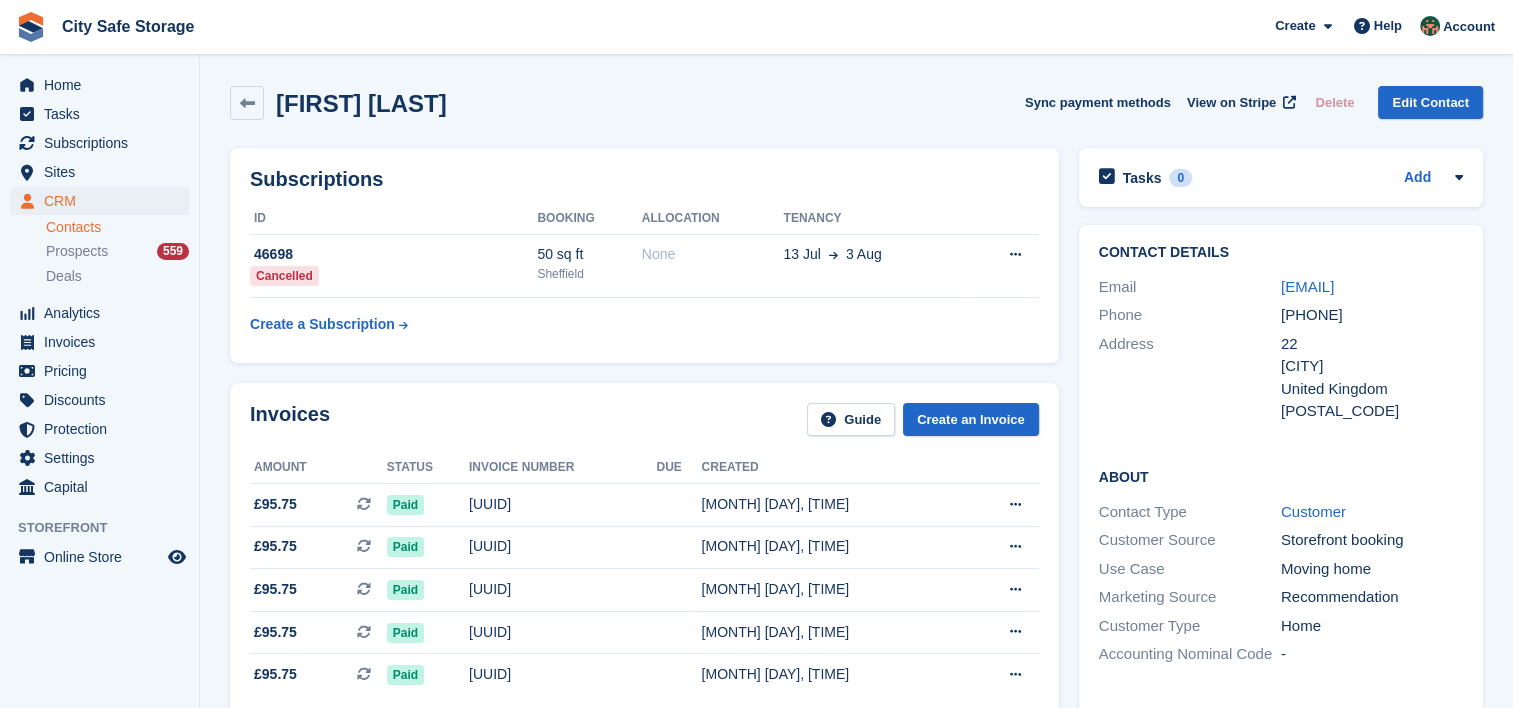 drag, startPoint x: 1382, startPoint y: 364, endPoint x: 1271, endPoint y: 359, distance: 111.11256 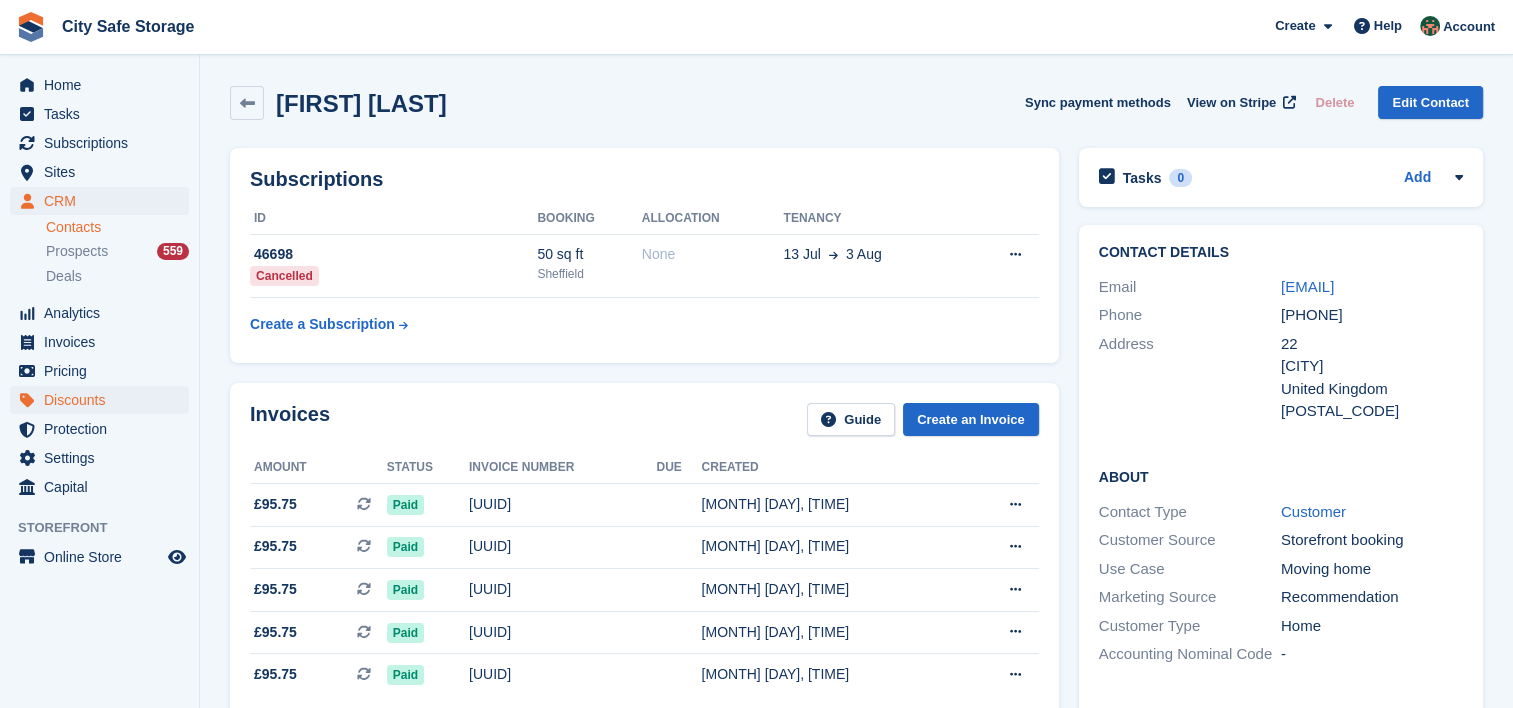 copy on "22
Milton Keynes" 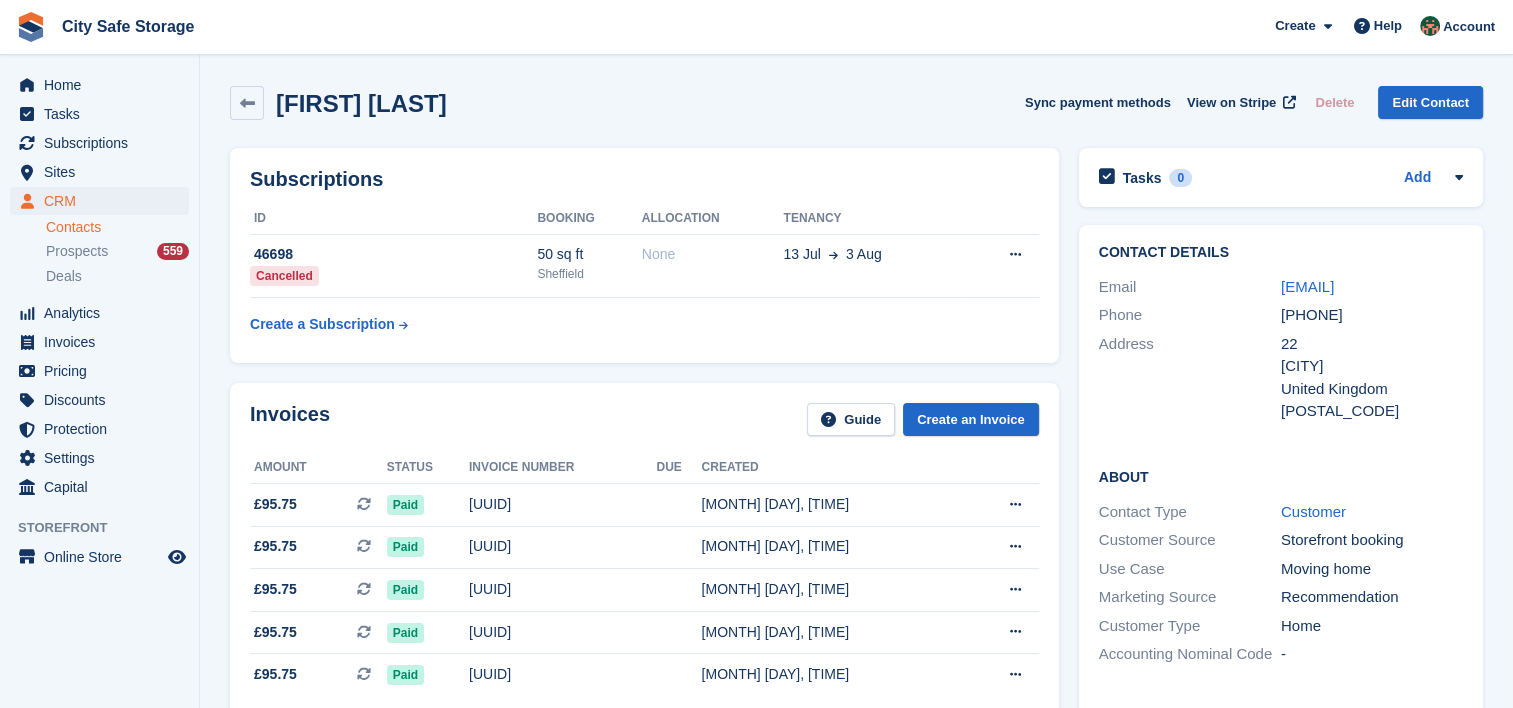 click on "MK4 2LA" at bounding box center (1372, 411) 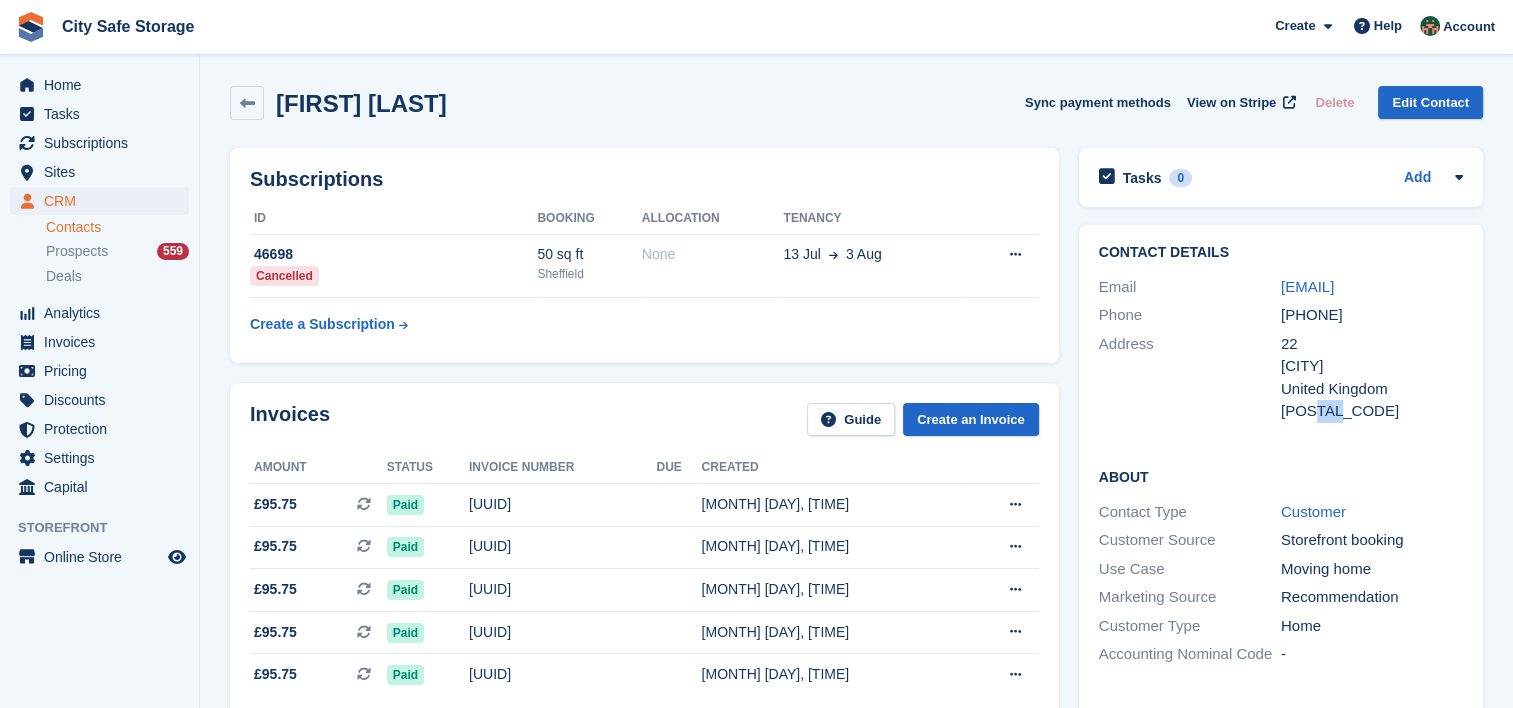 click on "MK4 2LA" at bounding box center [1372, 411] 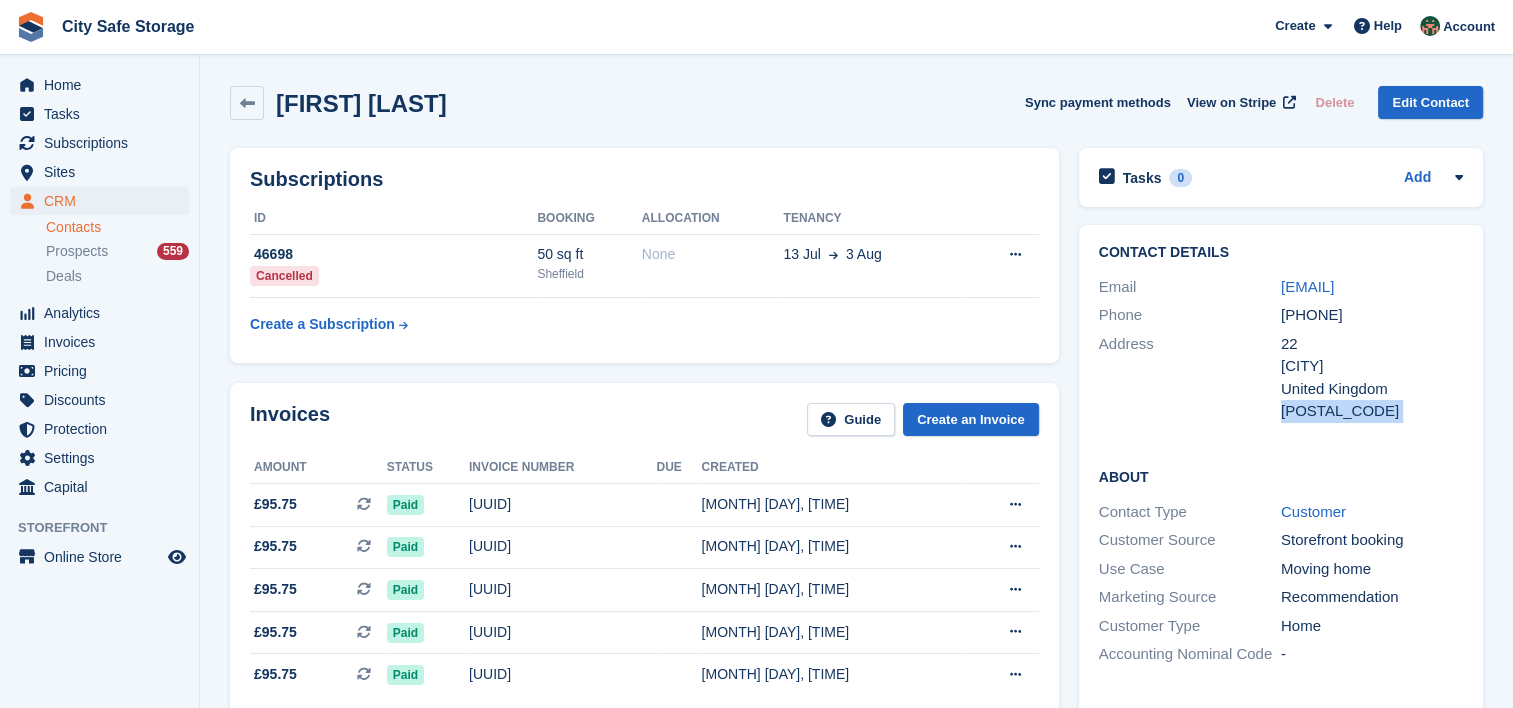 click on "MK4 2LA" at bounding box center [1372, 411] 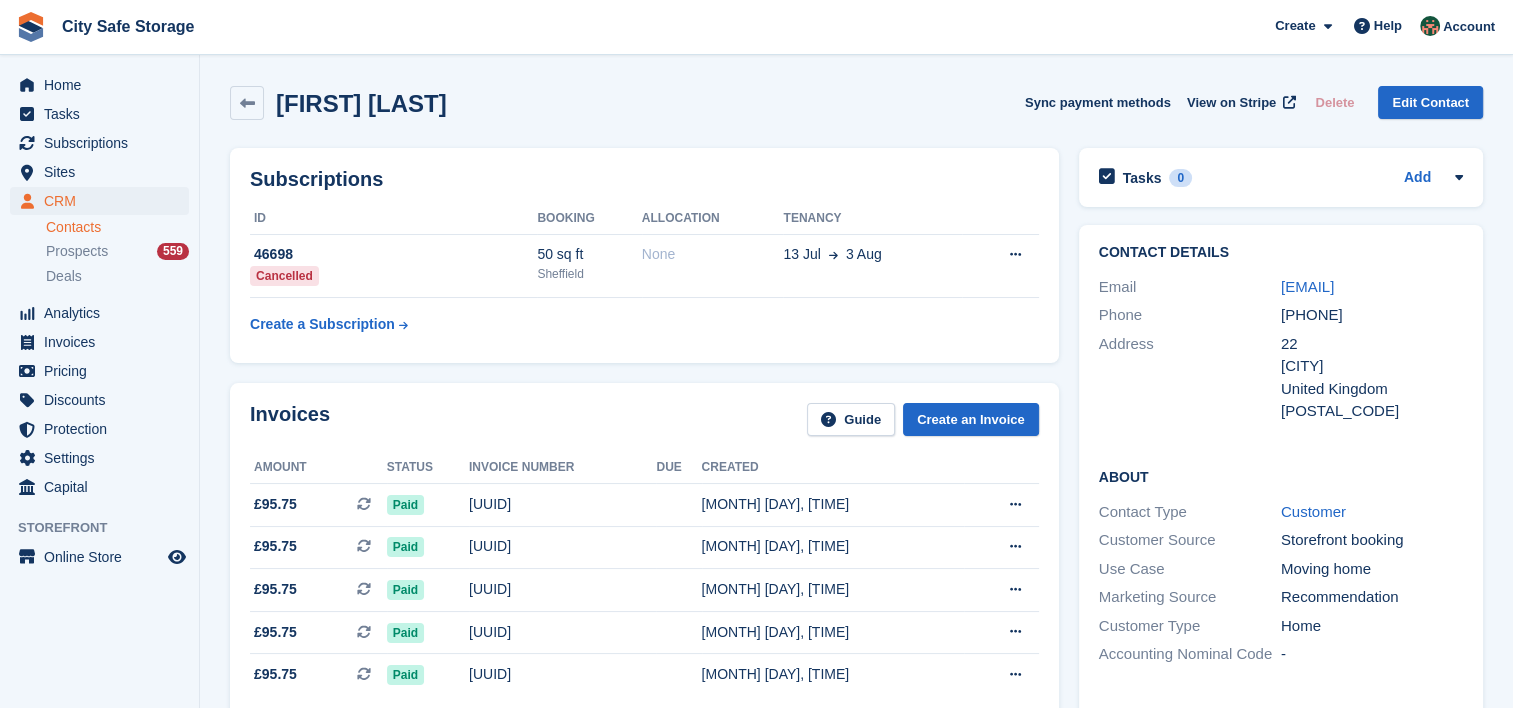 click on "Home
Tasks
Subscriptions
Subscriptions
Subscriptions
Contracts
Price increases
NEW
Contracts
Price increases
NEW
Sites
Sites
Sites
Sheffield
Sheffield" at bounding box center [99, 359] 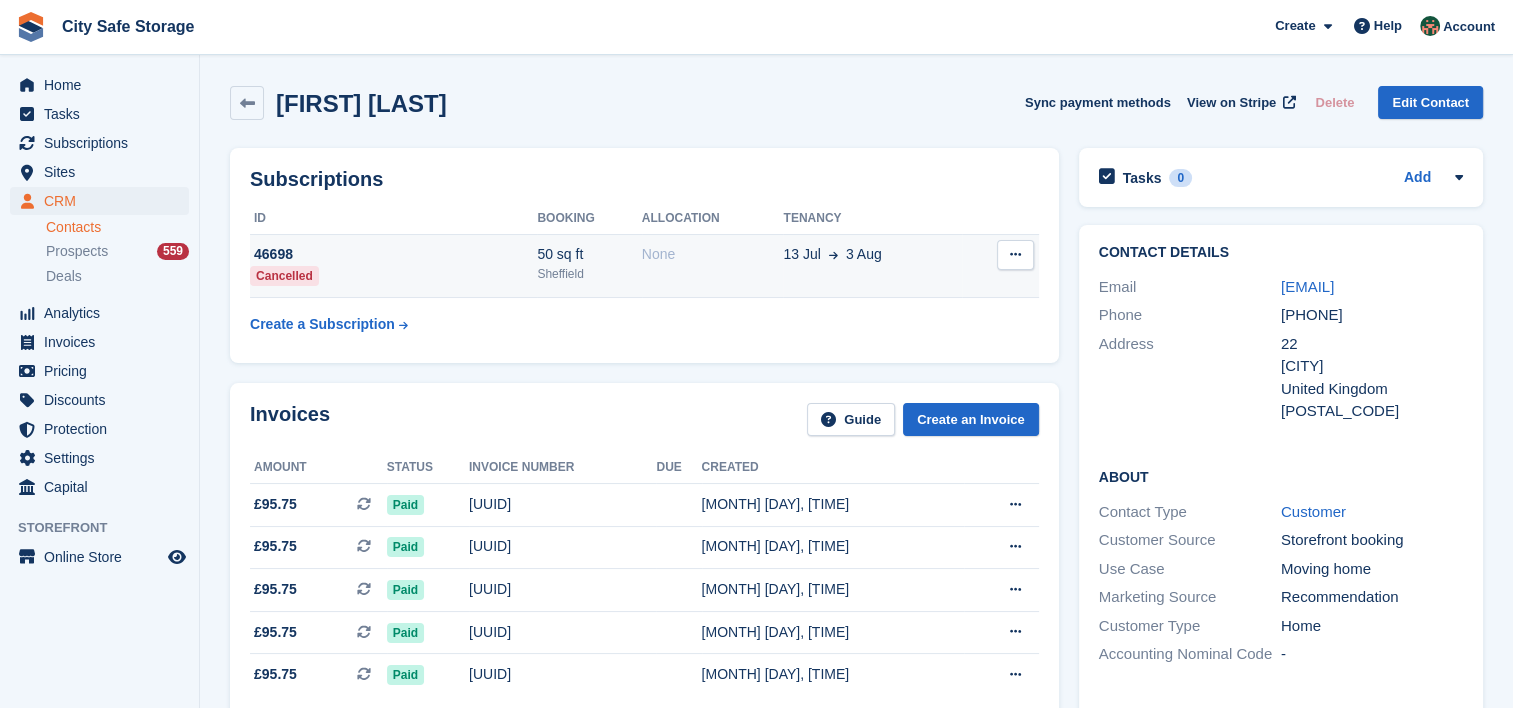click on "None" at bounding box center [713, 266] 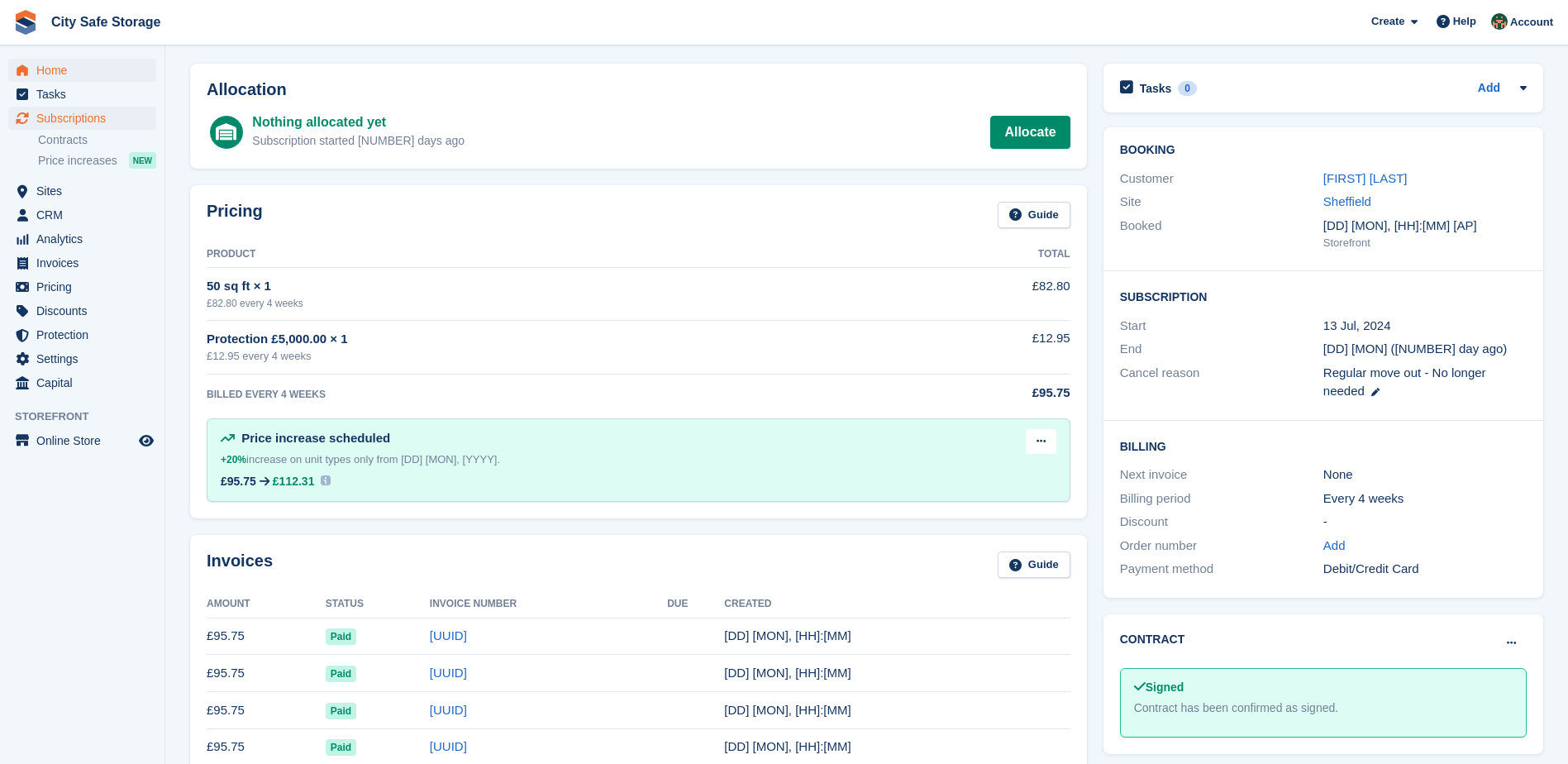 scroll, scrollTop: 0, scrollLeft: 0, axis: both 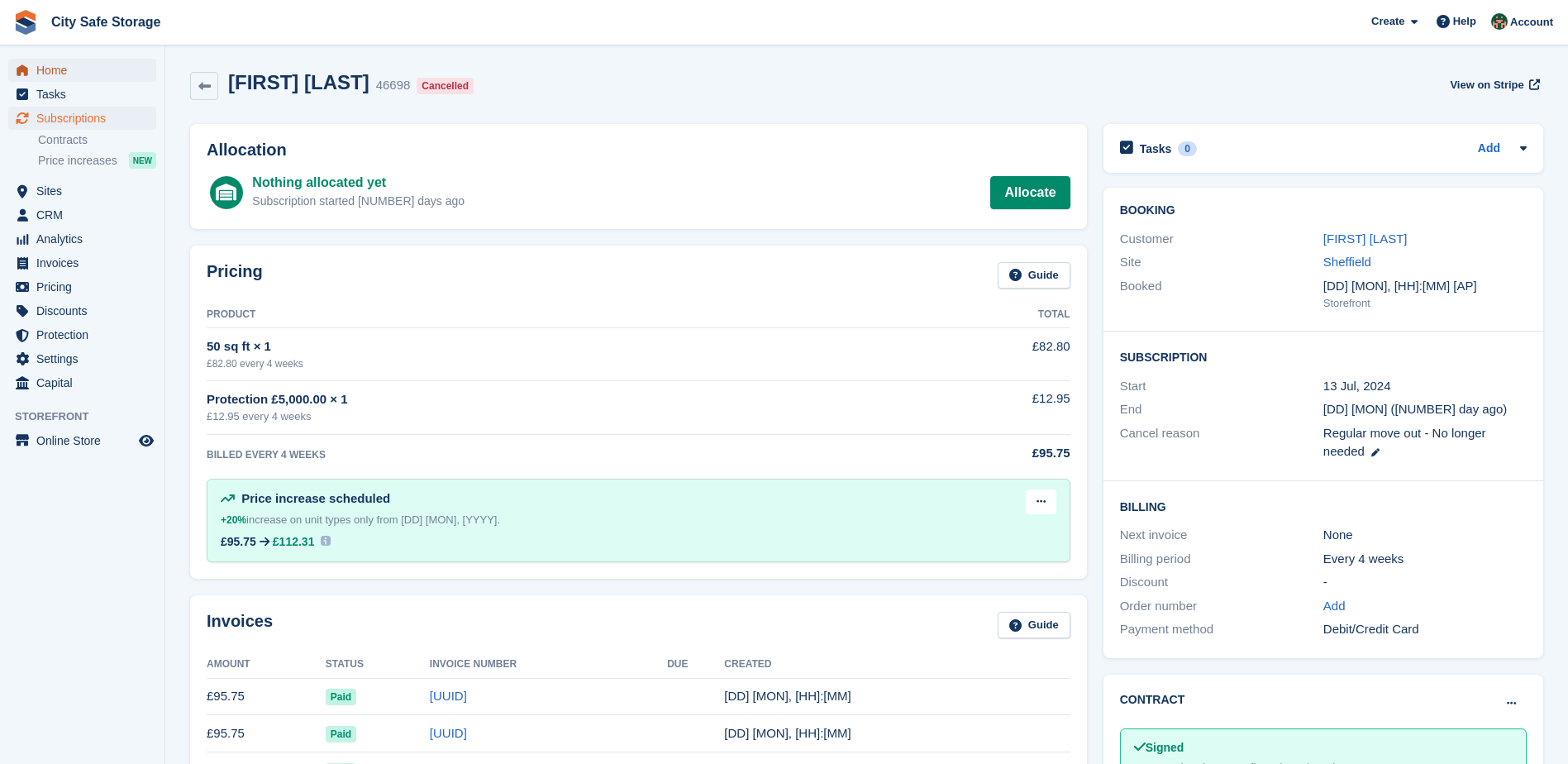 click on "Home" at bounding box center [86, 70] 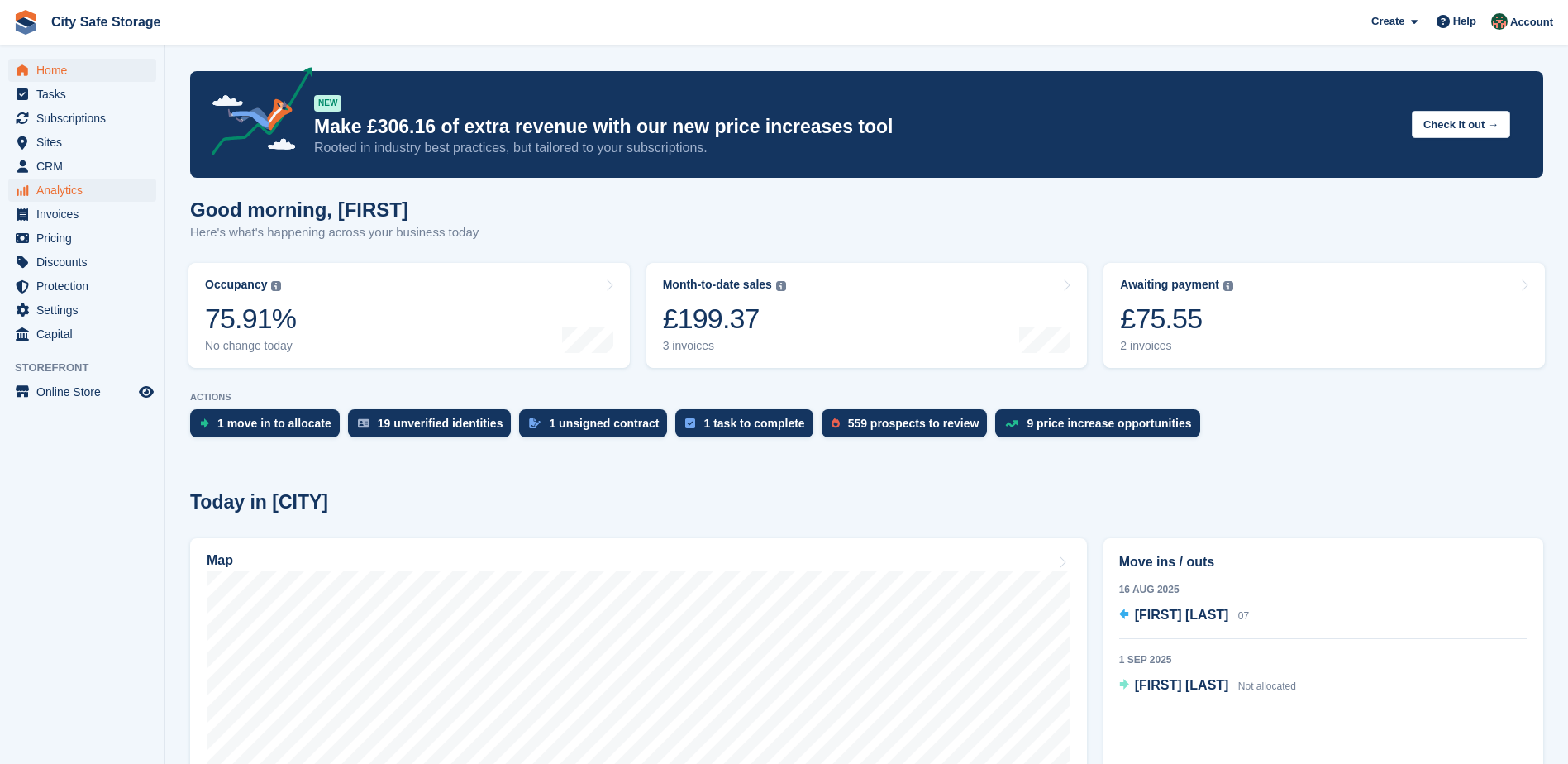 scroll, scrollTop: 0, scrollLeft: 0, axis: both 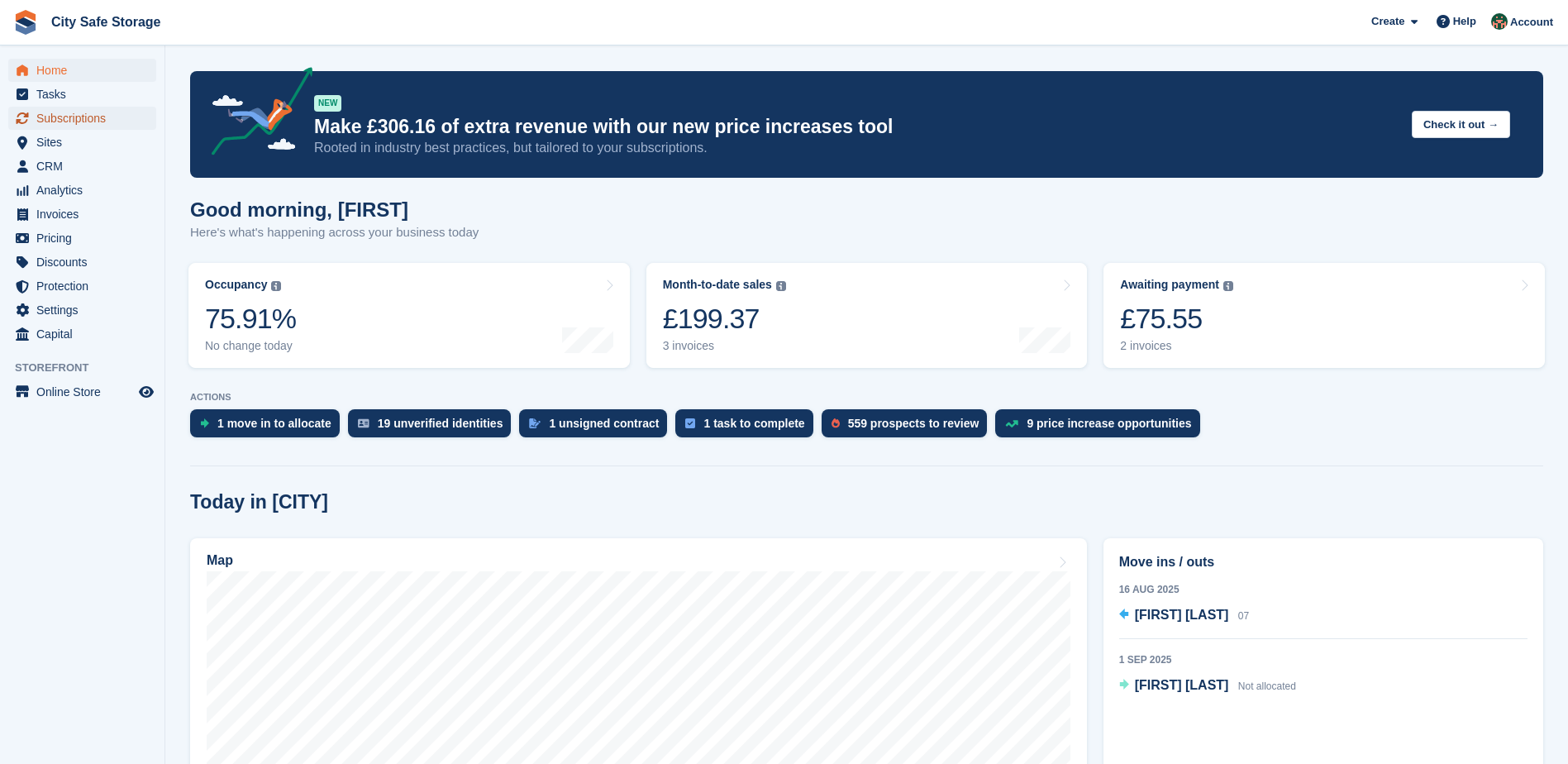 click on "Subscriptions" at bounding box center (86, 118) 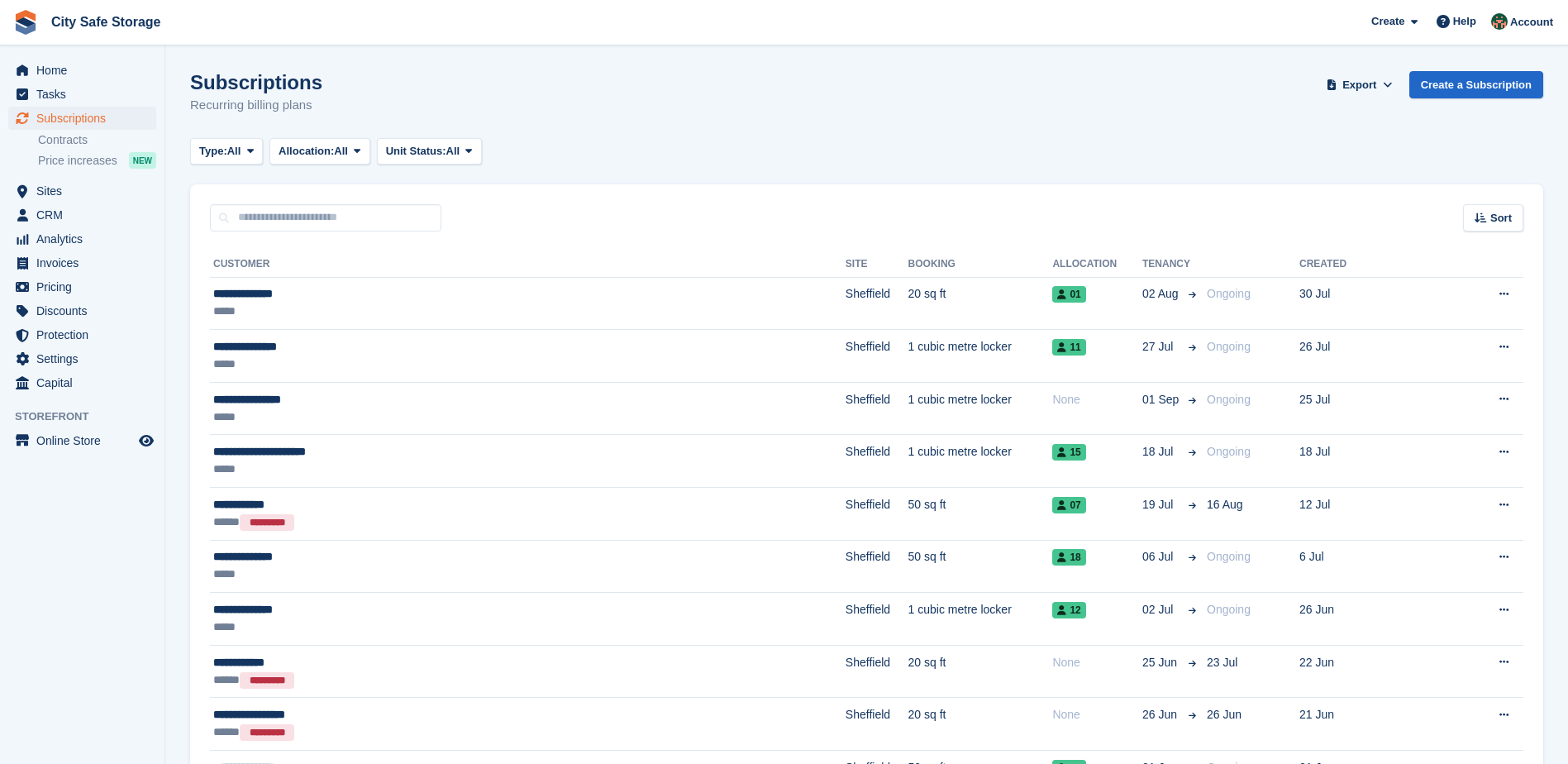 scroll, scrollTop: 0, scrollLeft: 0, axis: both 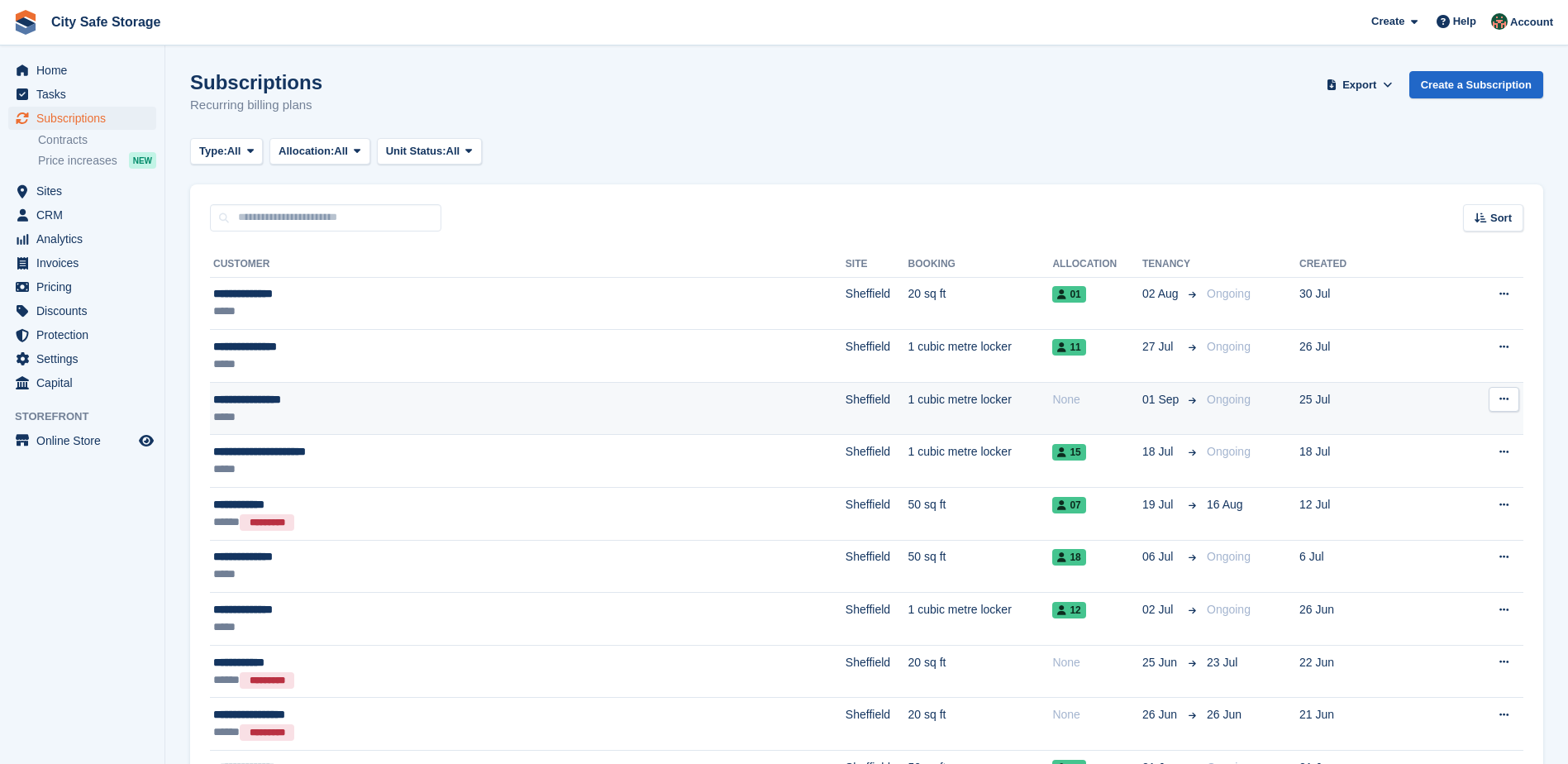 click on "View customer
Issue contract
Cancel subscription" at bounding box center [1499, 408] 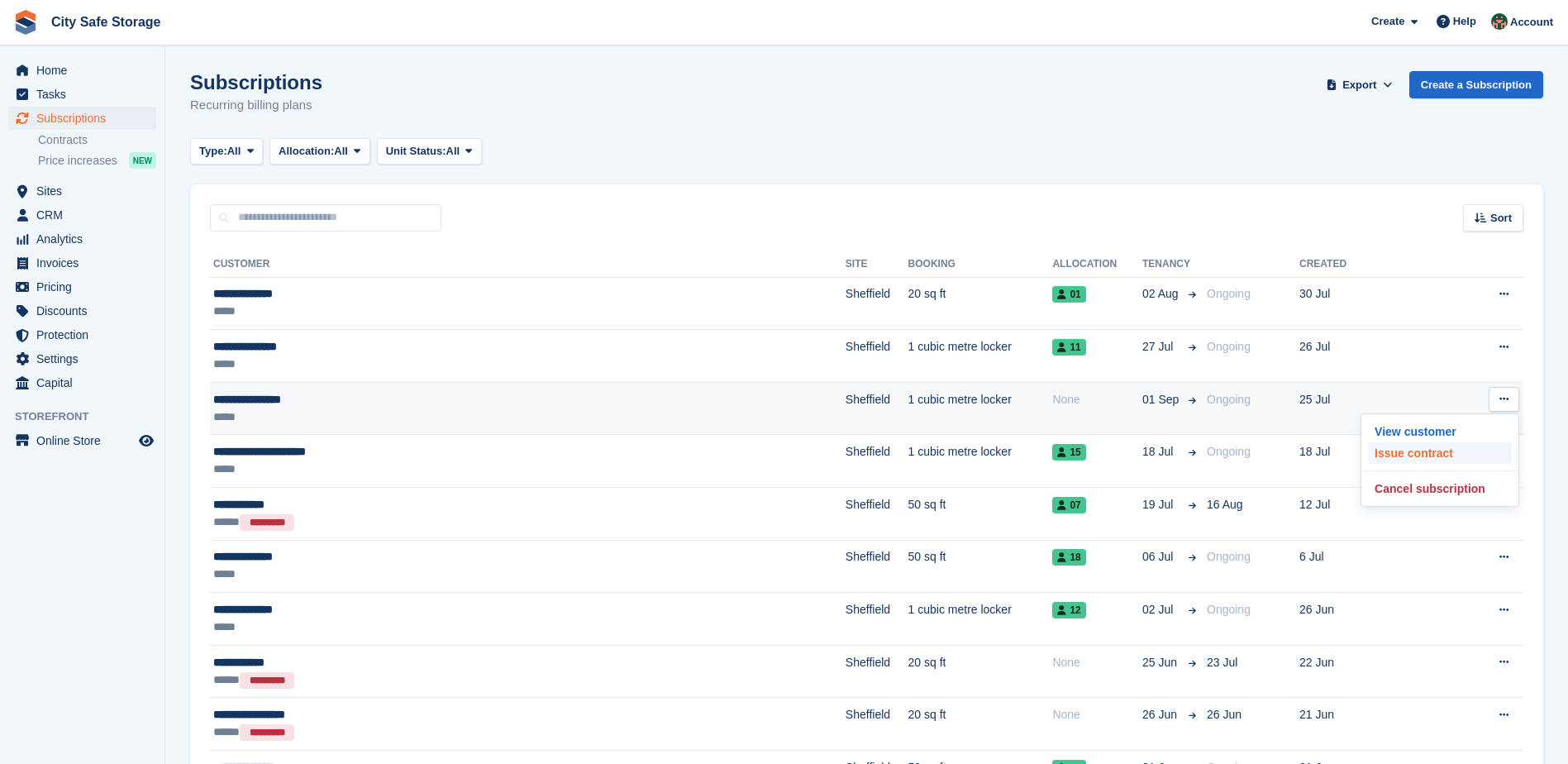 click on "Issue contract" at bounding box center (1440, 453) 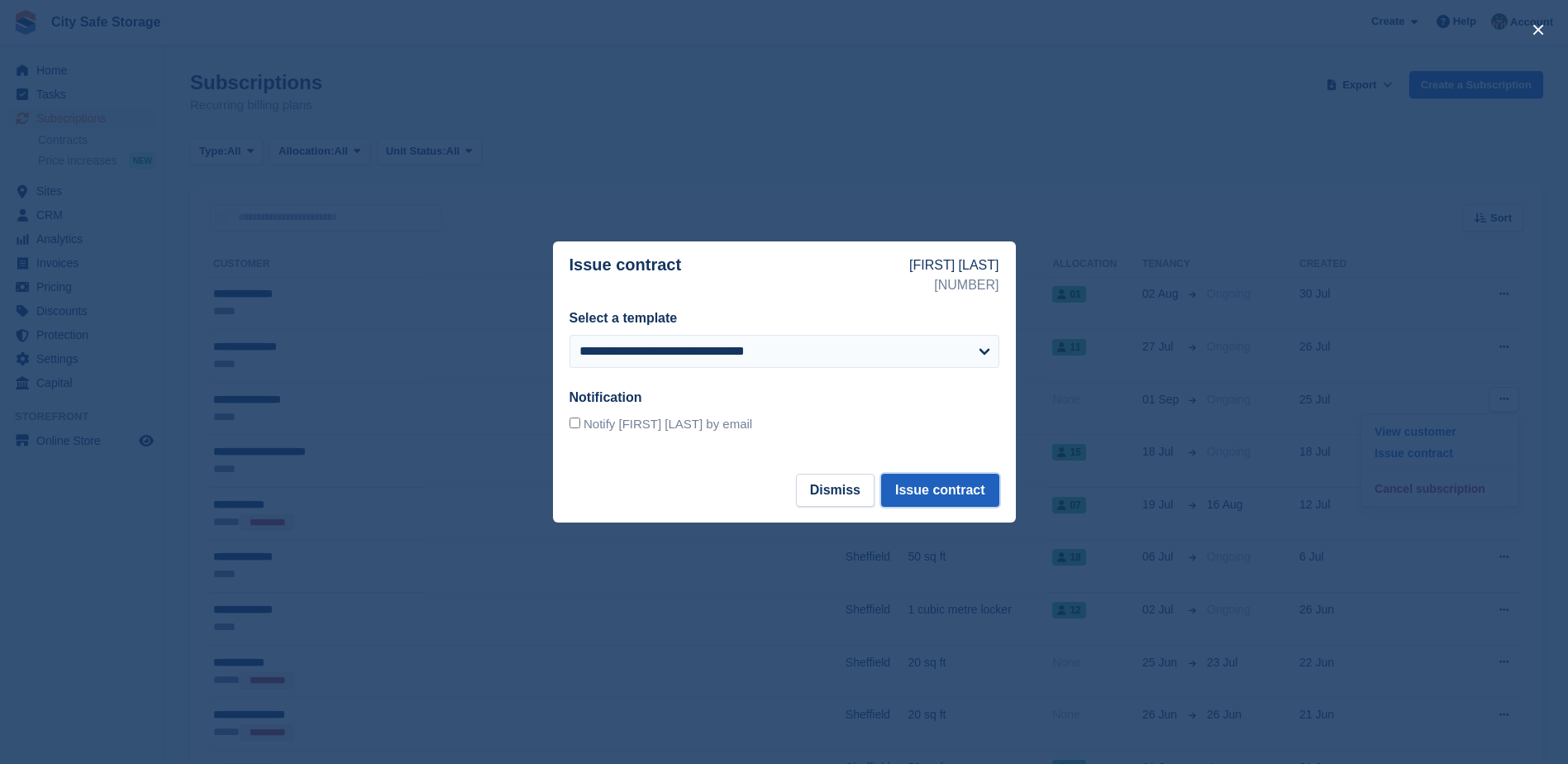 click on "Issue contract" at bounding box center (940, 490) 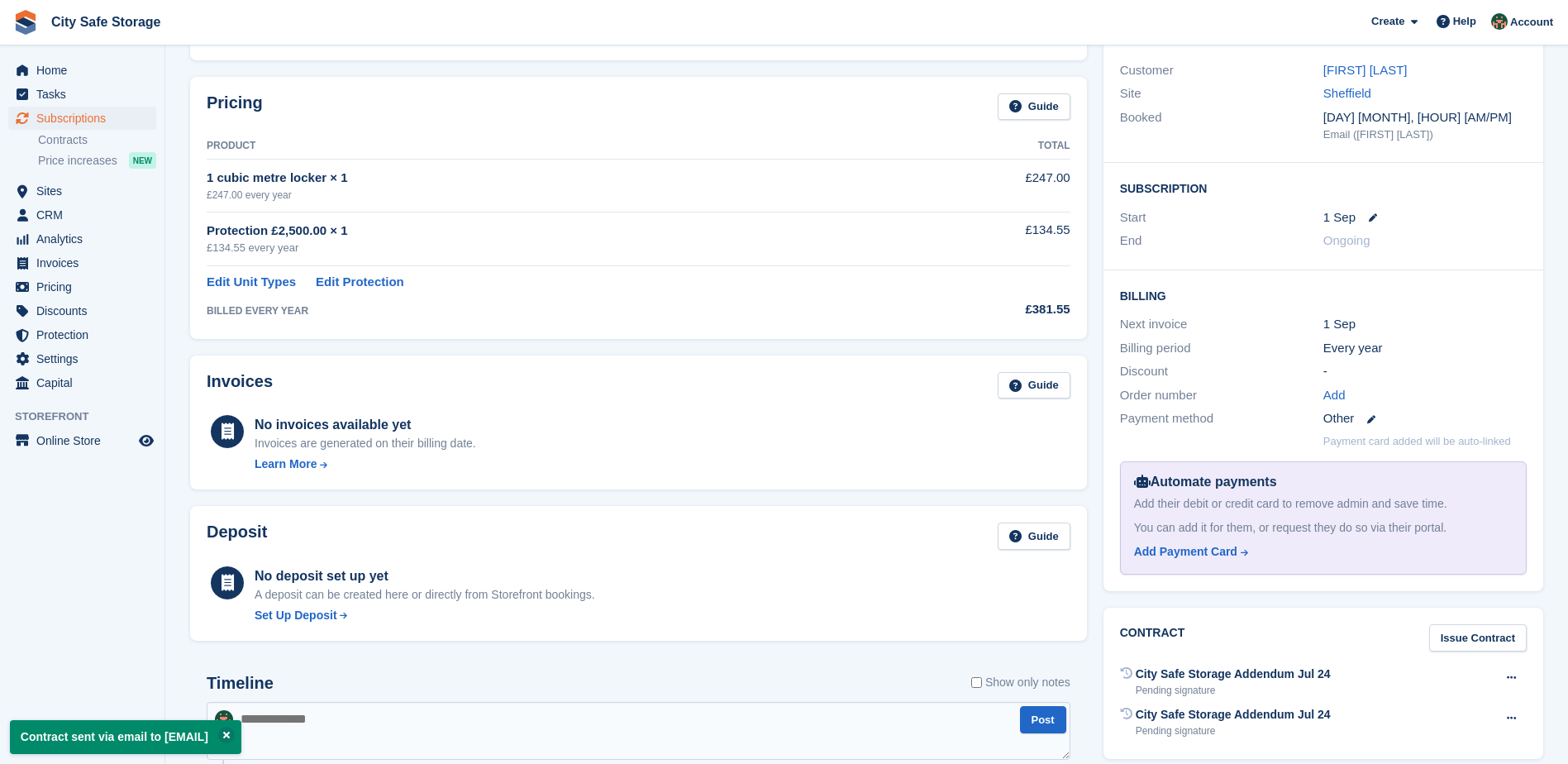 scroll, scrollTop: 248, scrollLeft: 0, axis: vertical 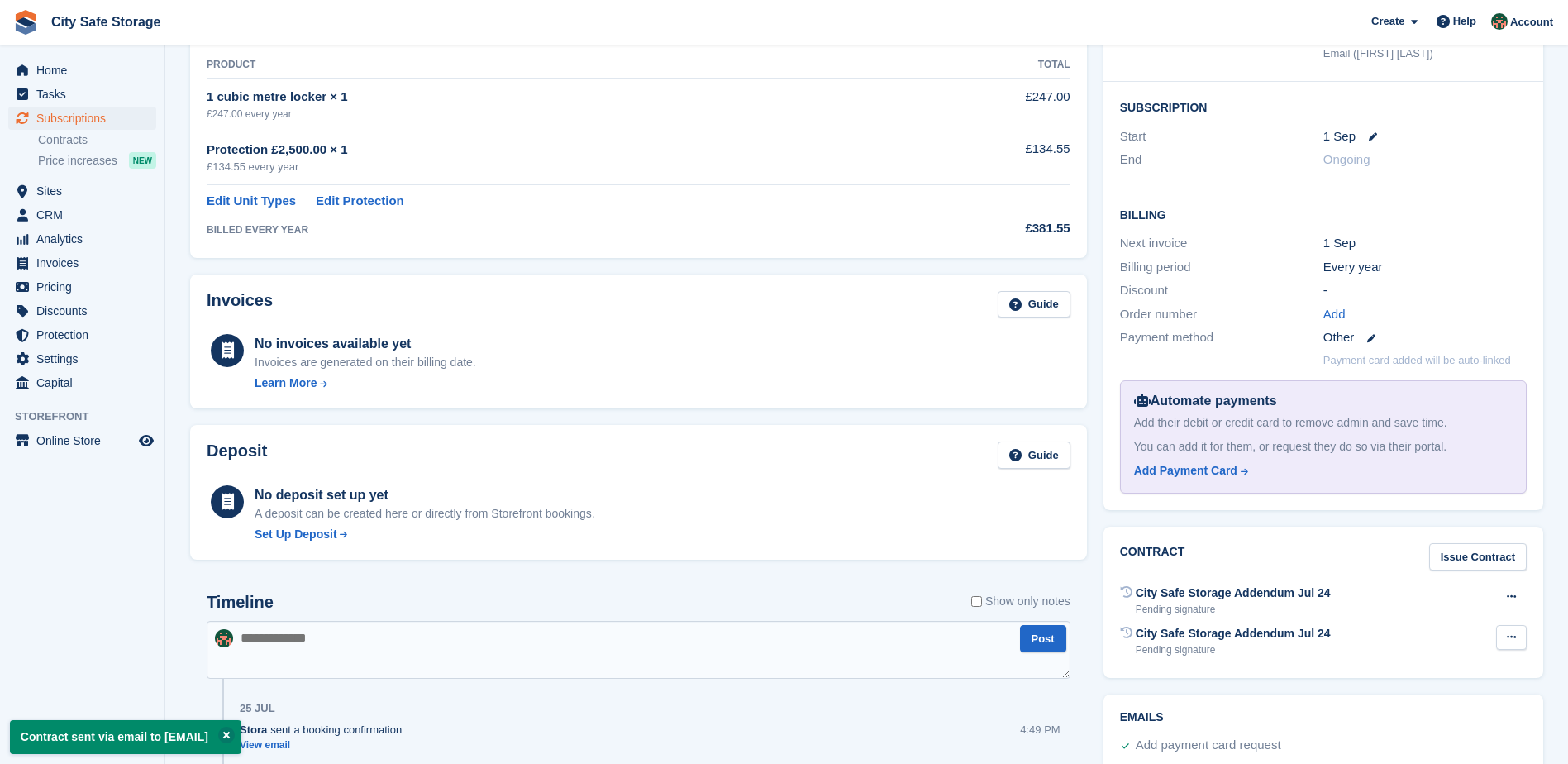 click at bounding box center [1511, 637] 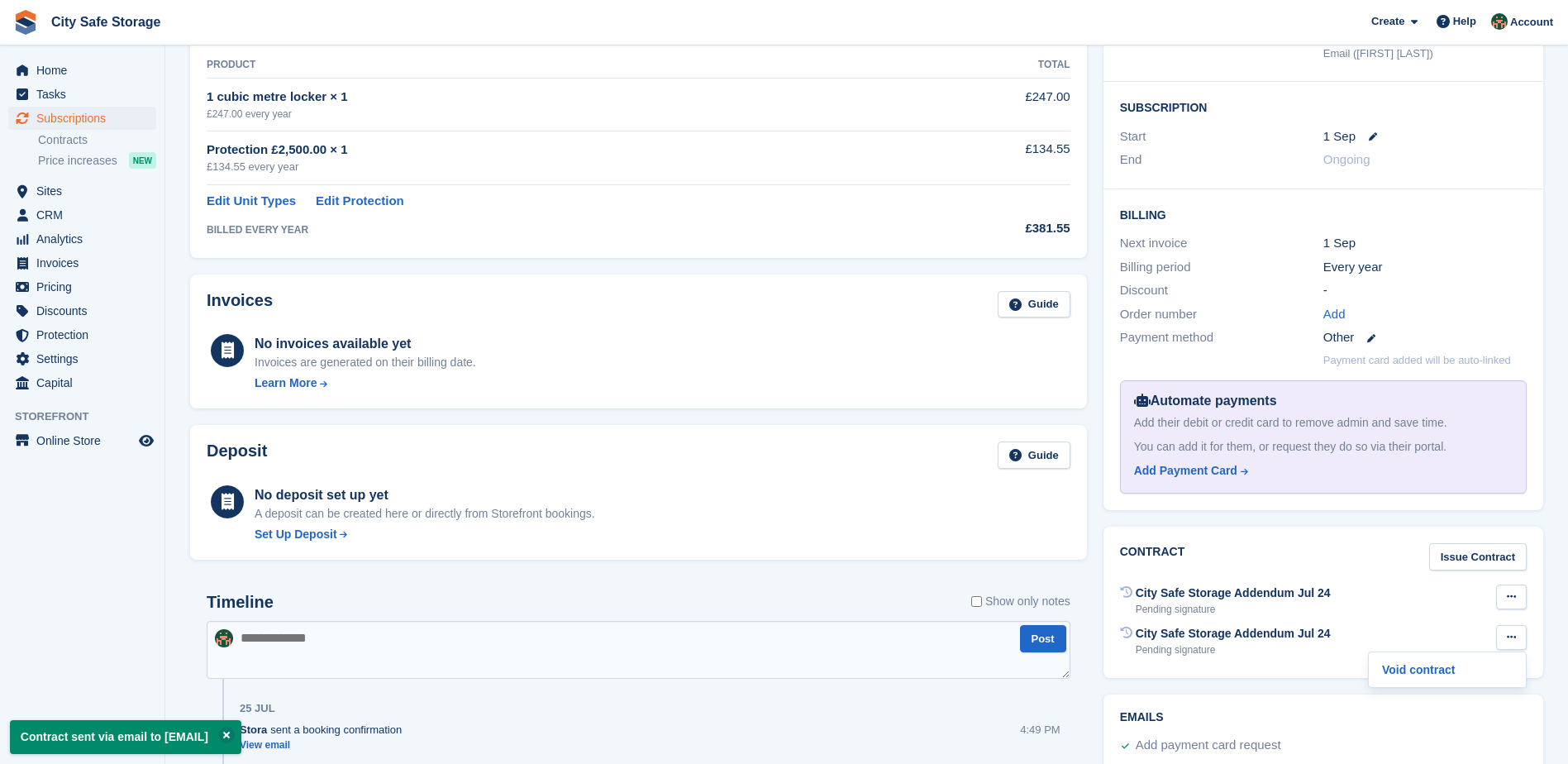 click at bounding box center (1511, 596) 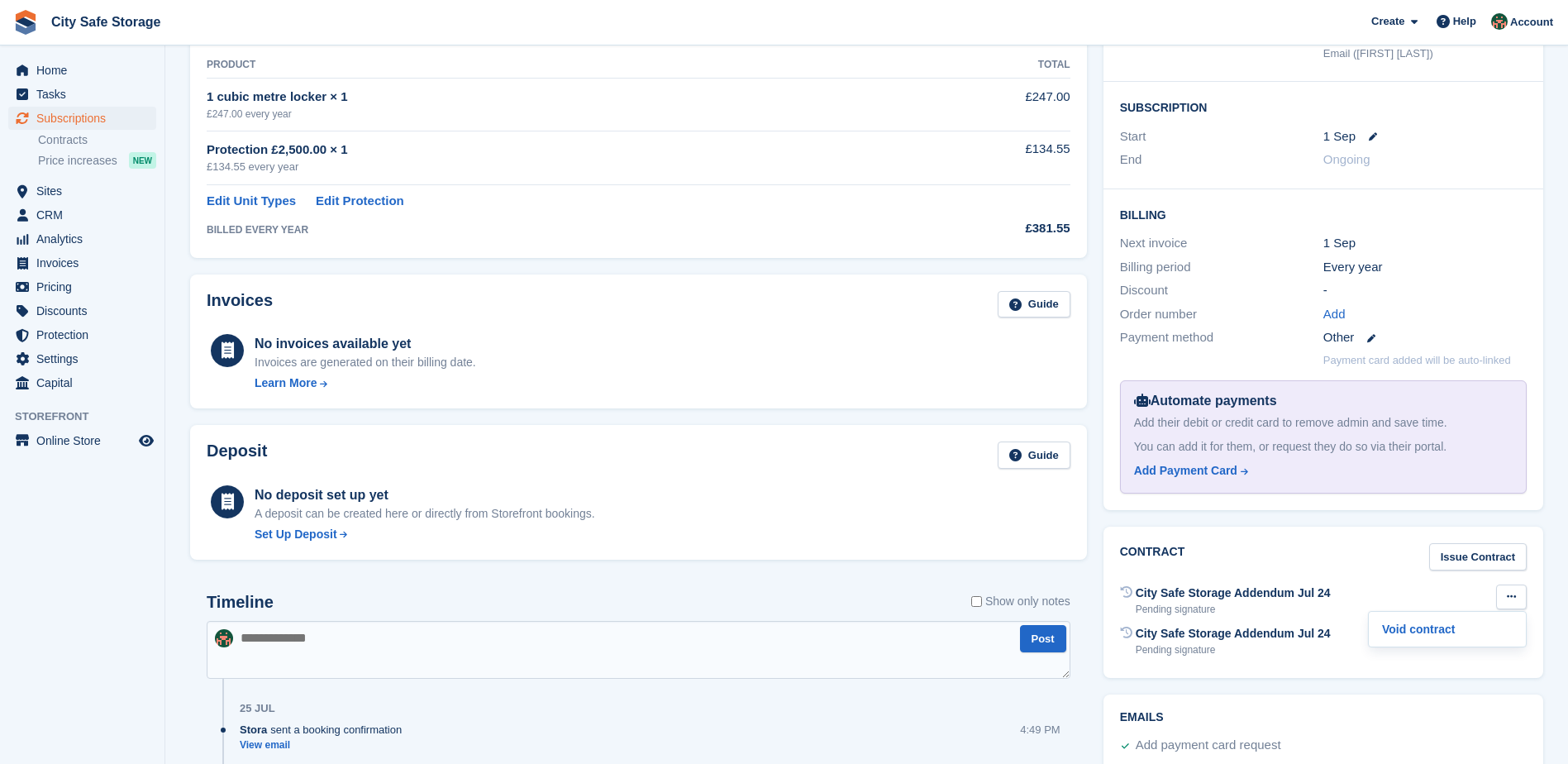 drag, startPoint x: 712, startPoint y: 646, endPoint x: 851, endPoint y: 613, distance: 142.86357 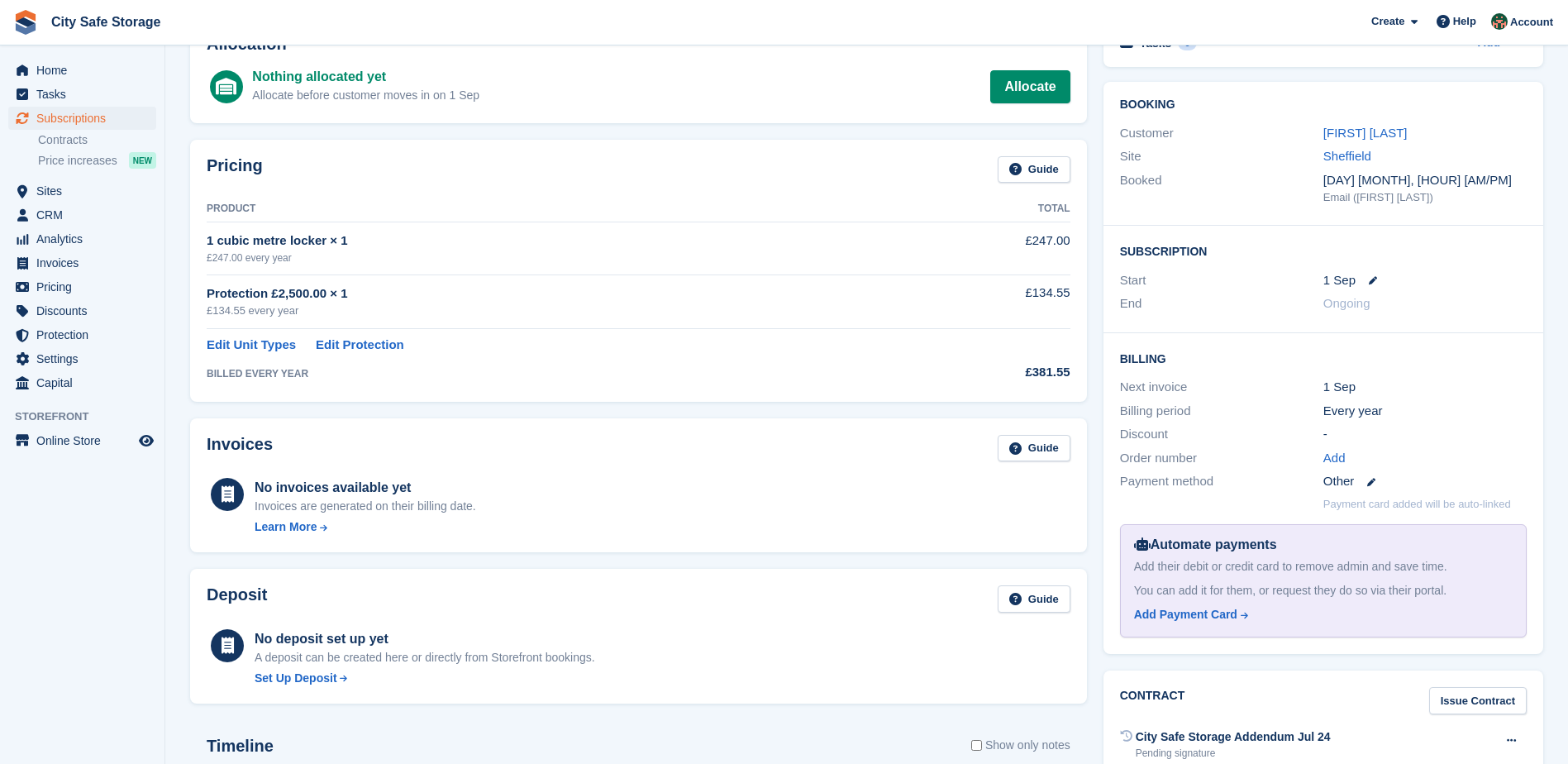 scroll, scrollTop: 248, scrollLeft: 0, axis: vertical 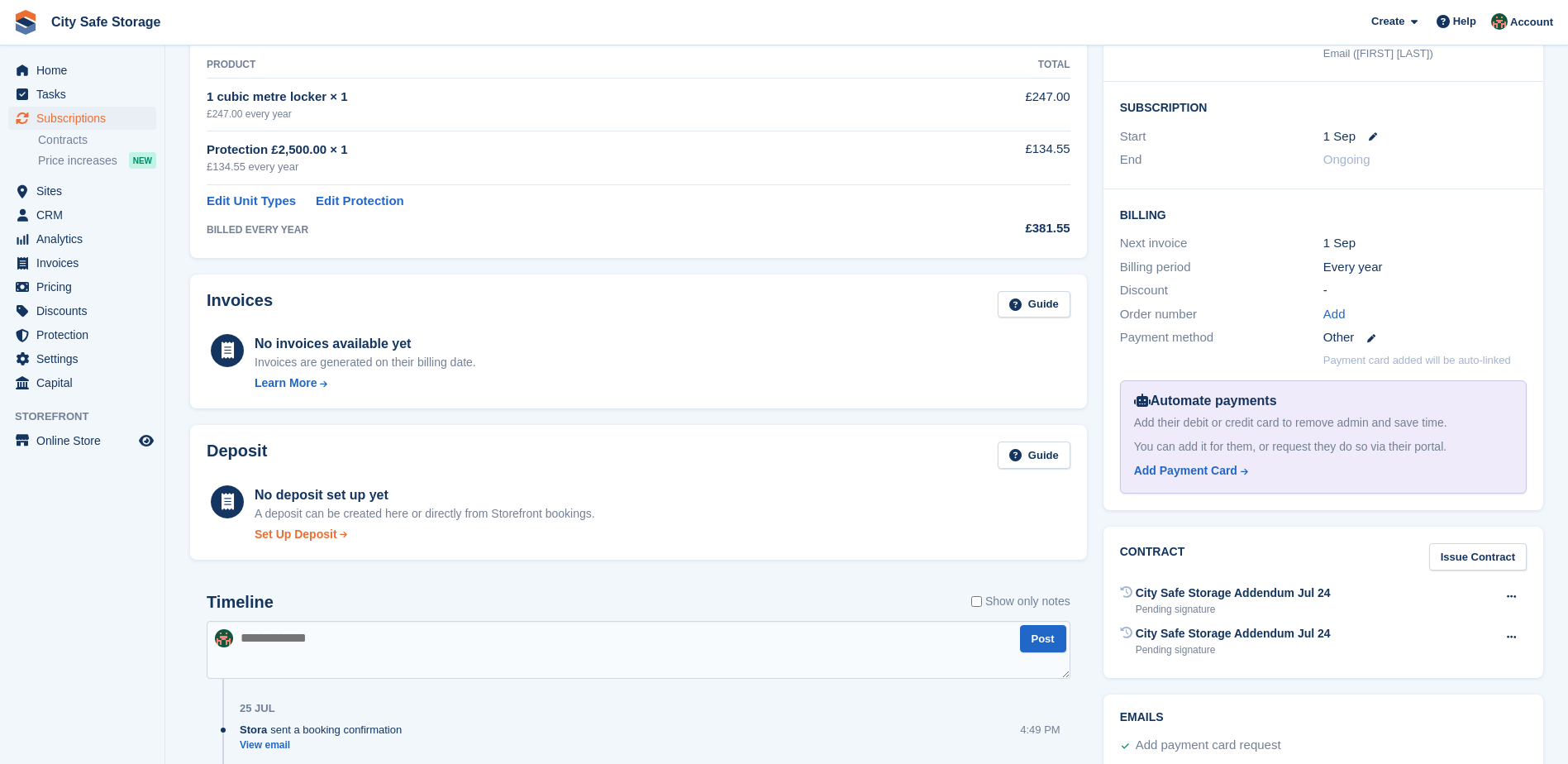 click on "Set Up Deposit" at bounding box center (296, 534) 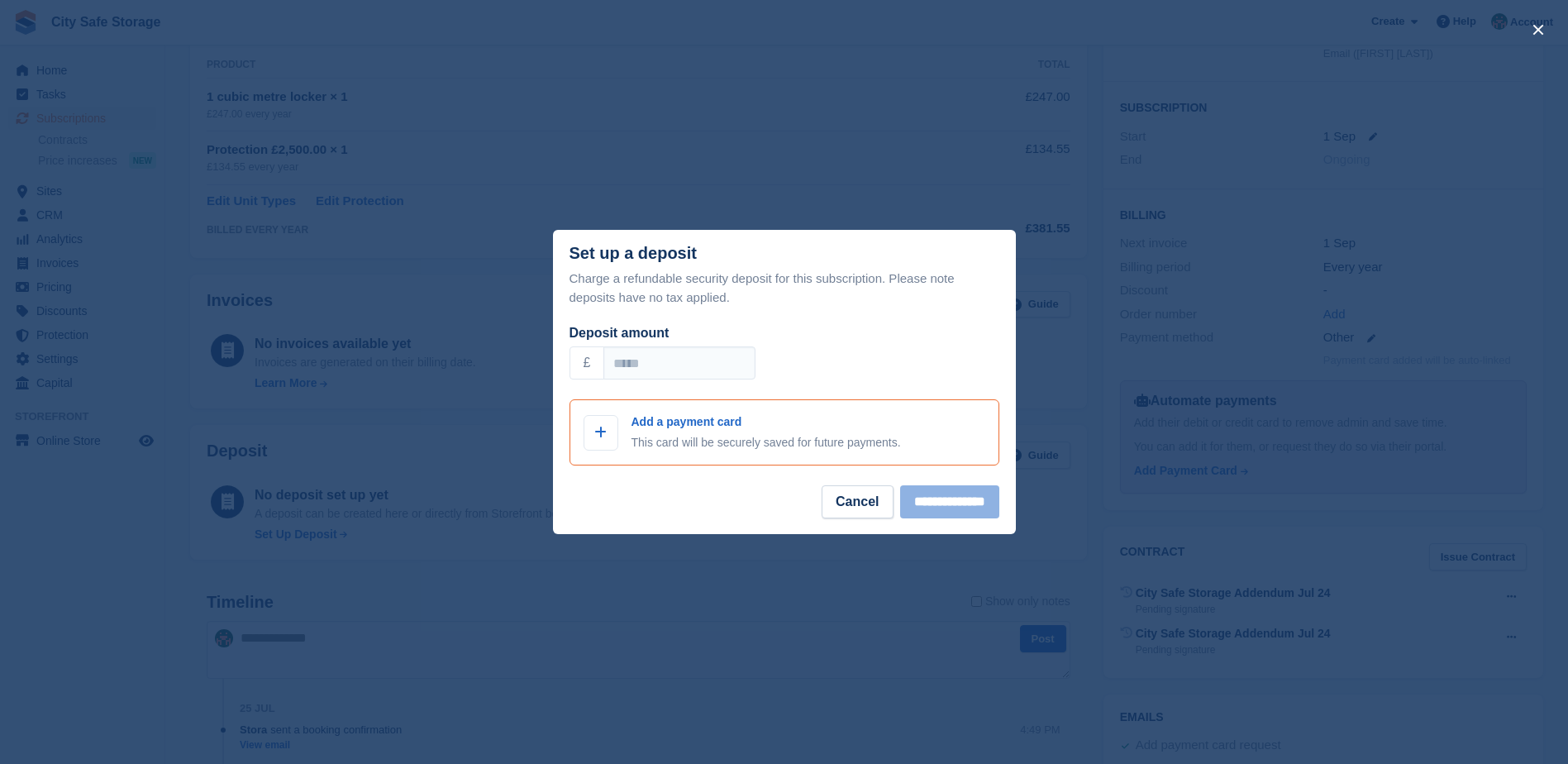 click on "Add a payment card
This card will be securely saved for future payments." at bounding box center (766, 432) 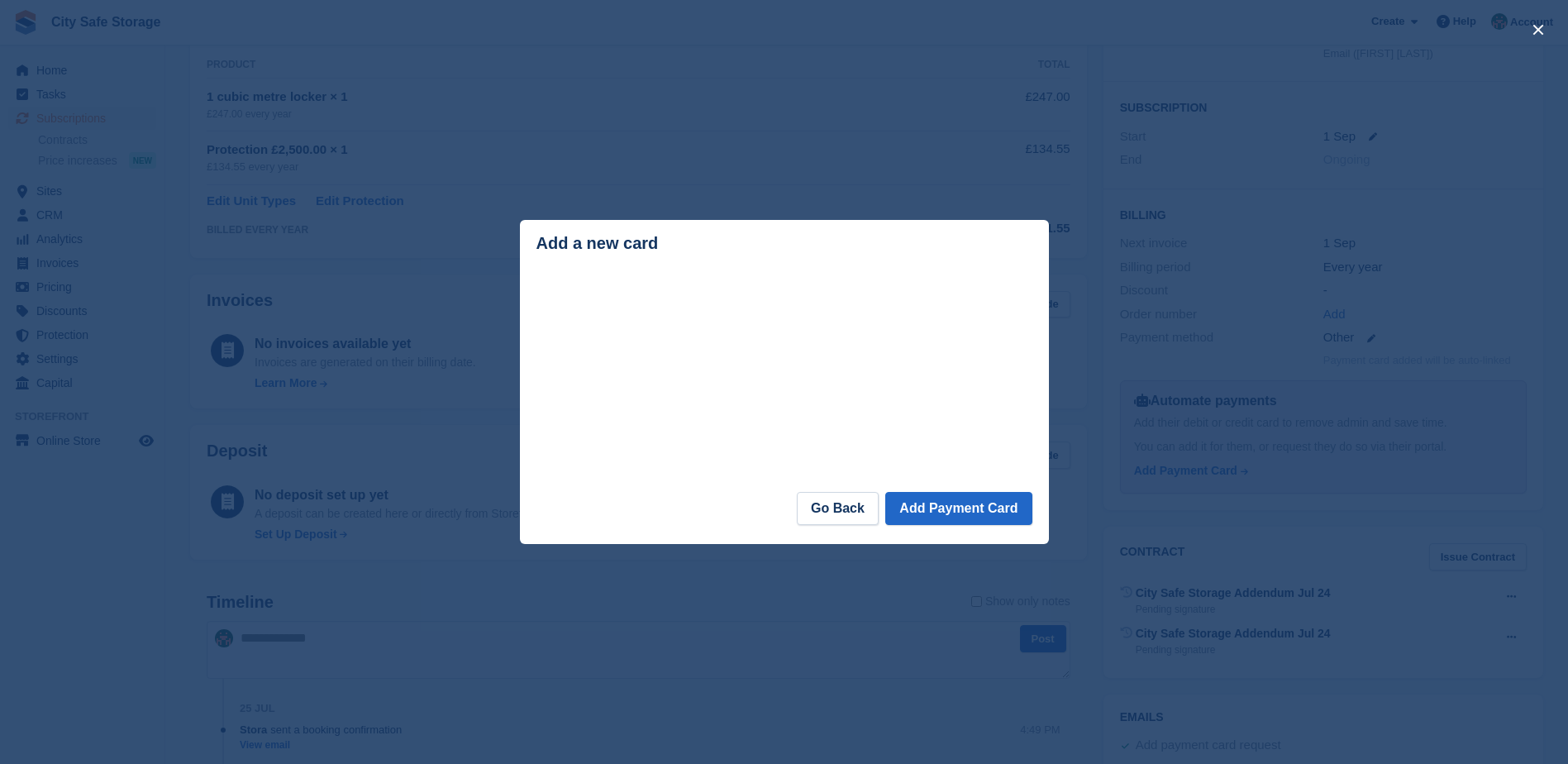 click at bounding box center (784, 382) 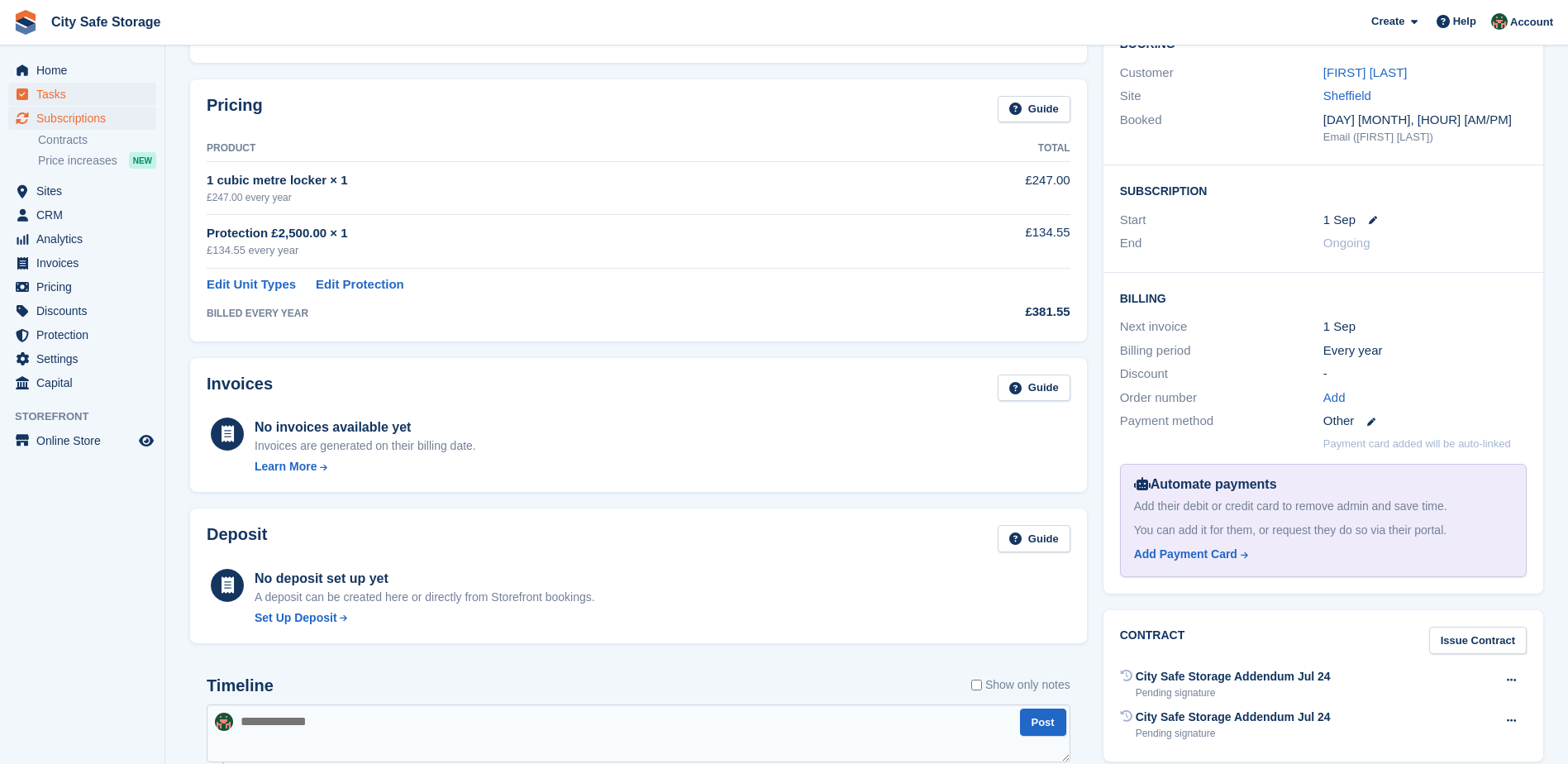 scroll, scrollTop: 0, scrollLeft: 0, axis: both 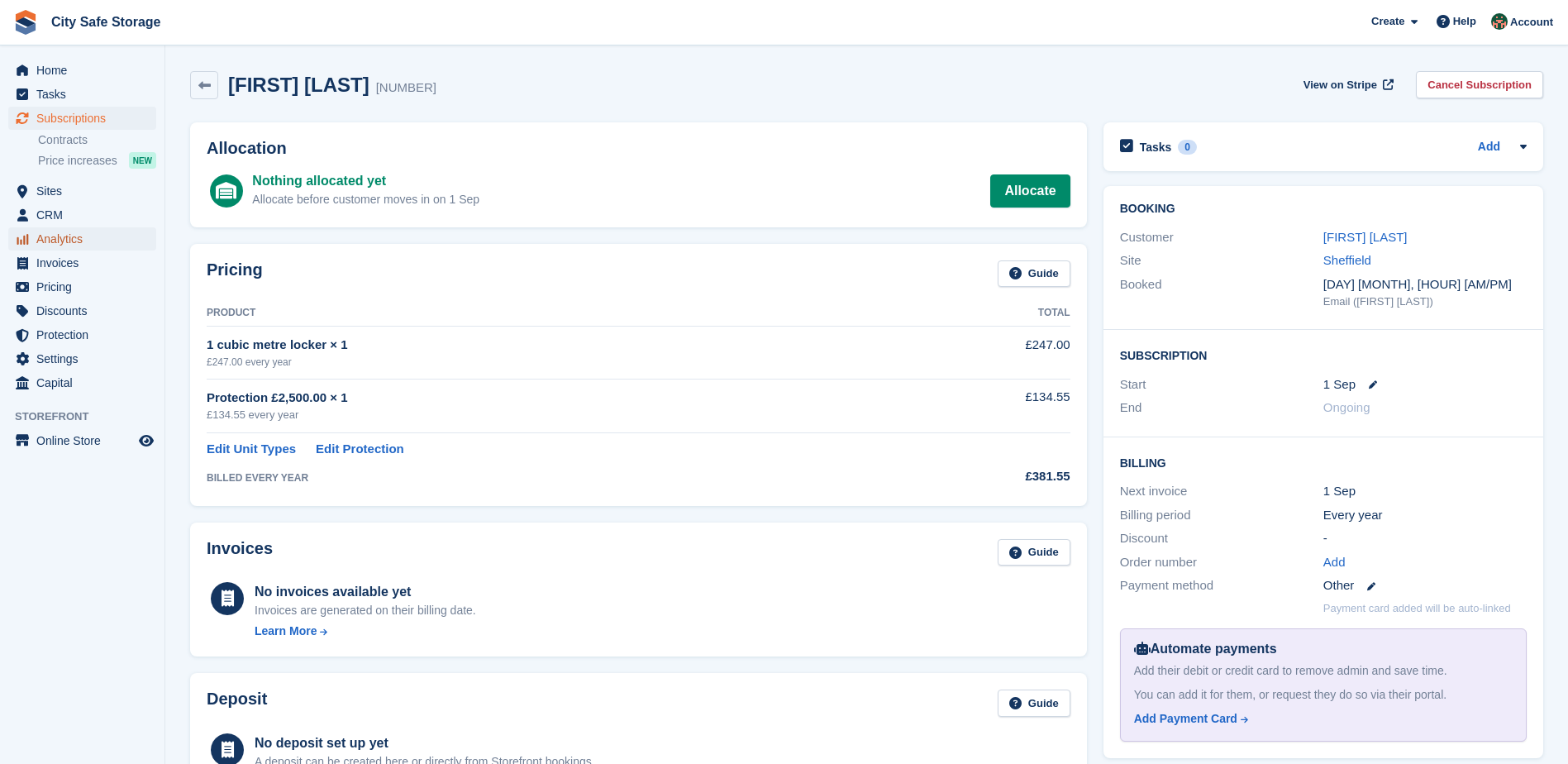 click on "Analytics" at bounding box center [86, 239] 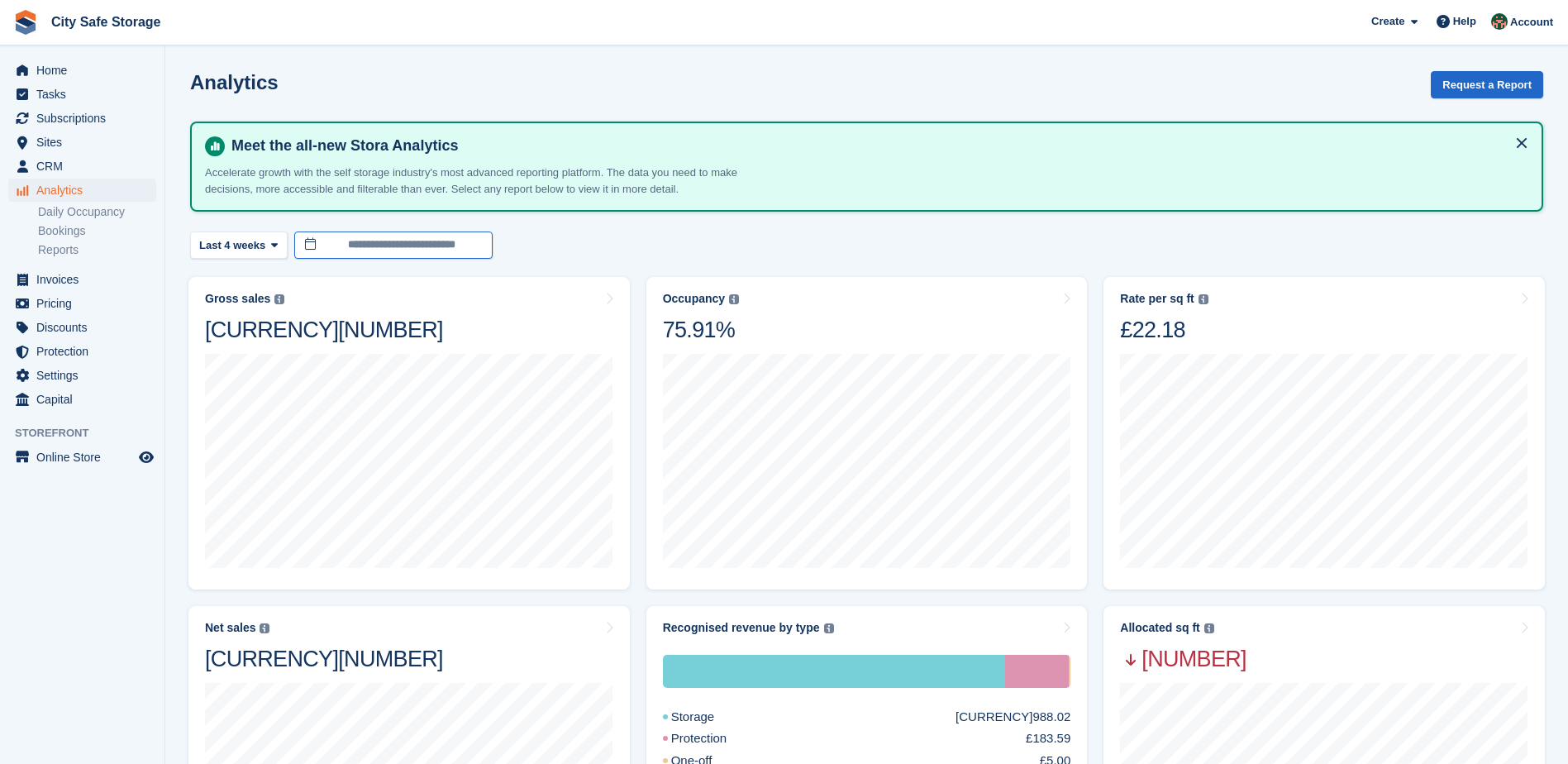 click on "City Safe Storage
Create
Subscription
Invoice
Contact
Deal
Discount
Page
Help
Chat Support
Submit a support request
Help Center
Get answers to Stora questions
What's New" at bounding box center [784, 791] 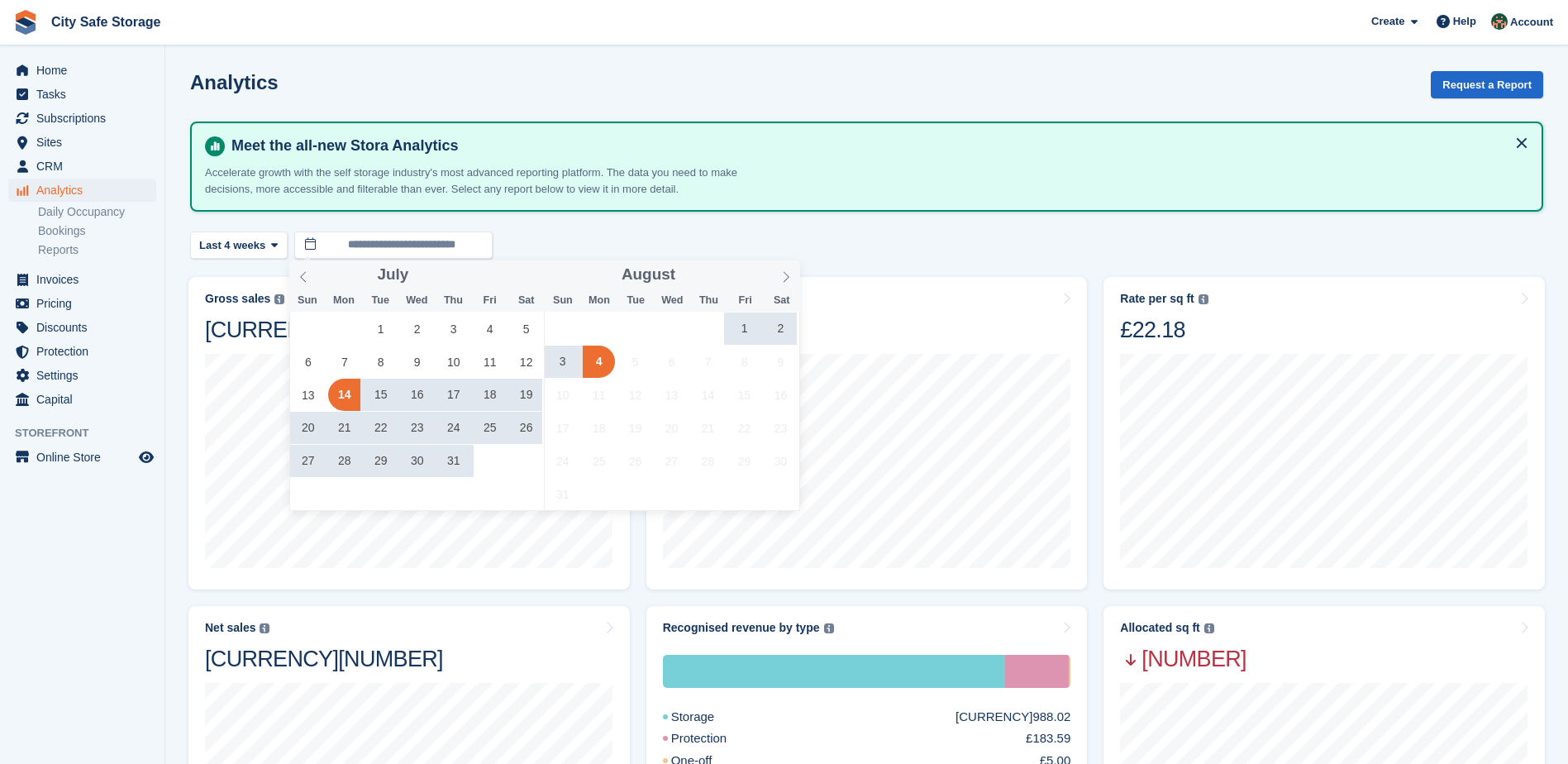 click on "14" at bounding box center (344, 394) 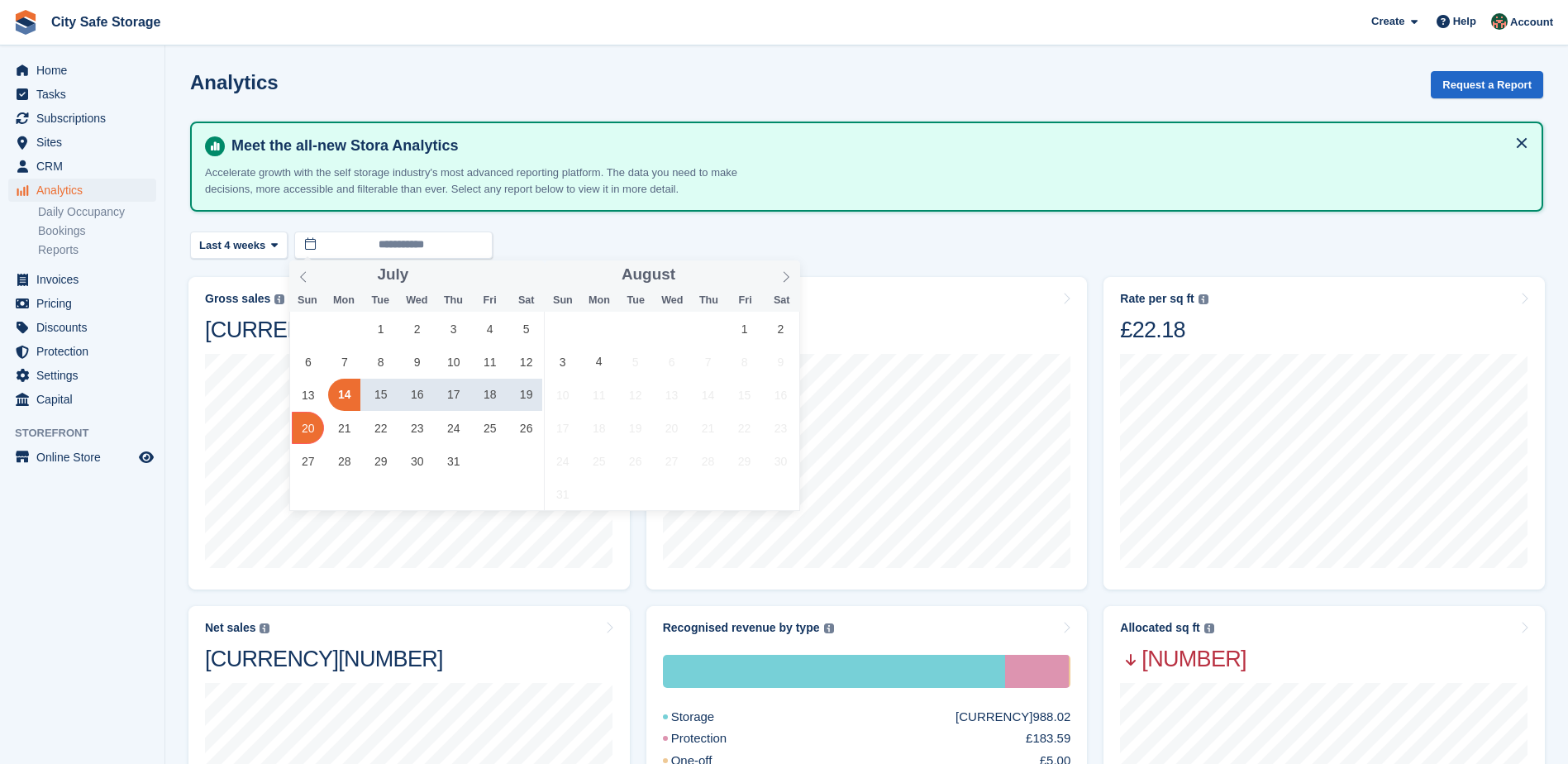 click on "20" at bounding box center [307, 427] 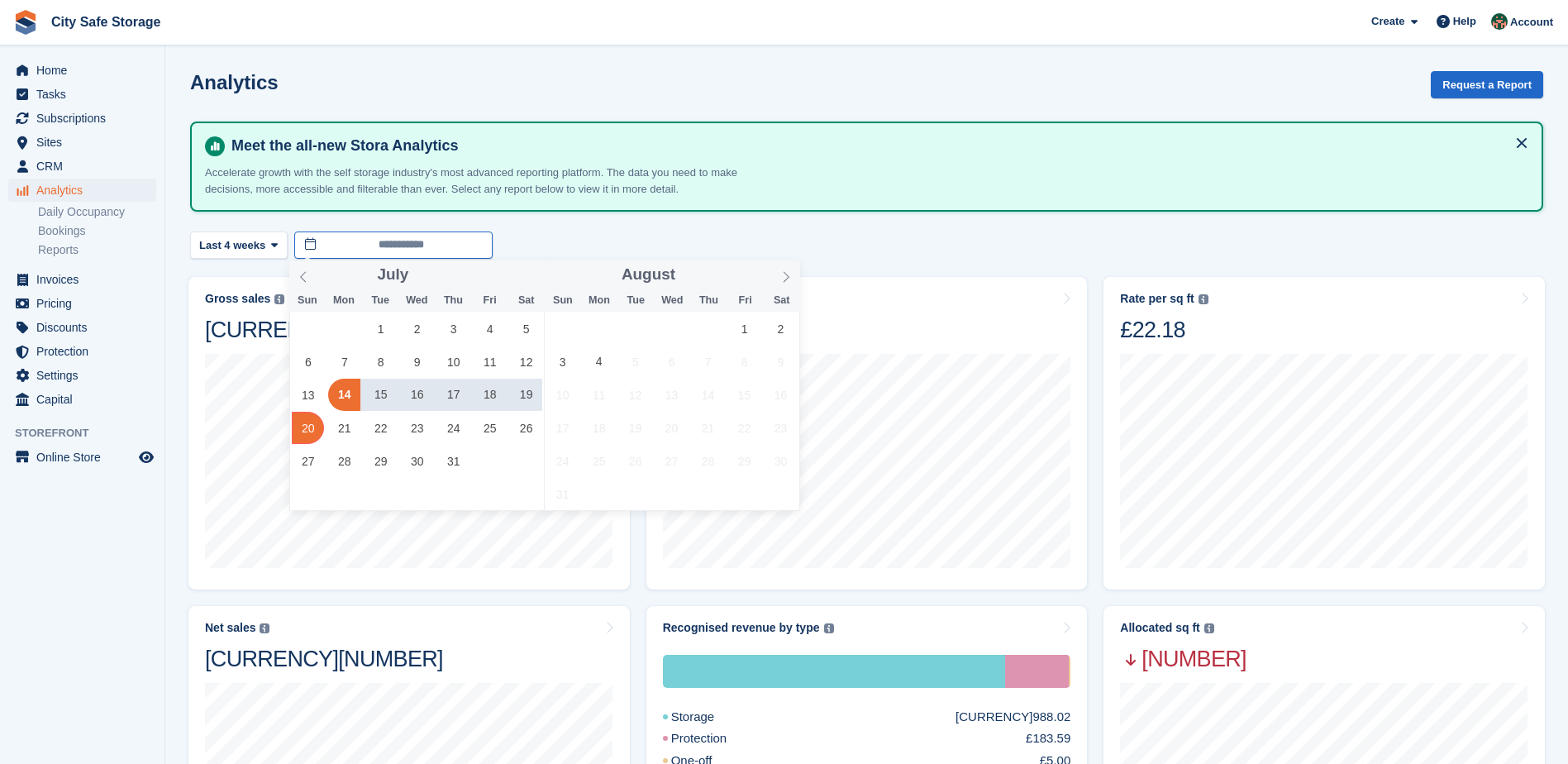 type on "**********" 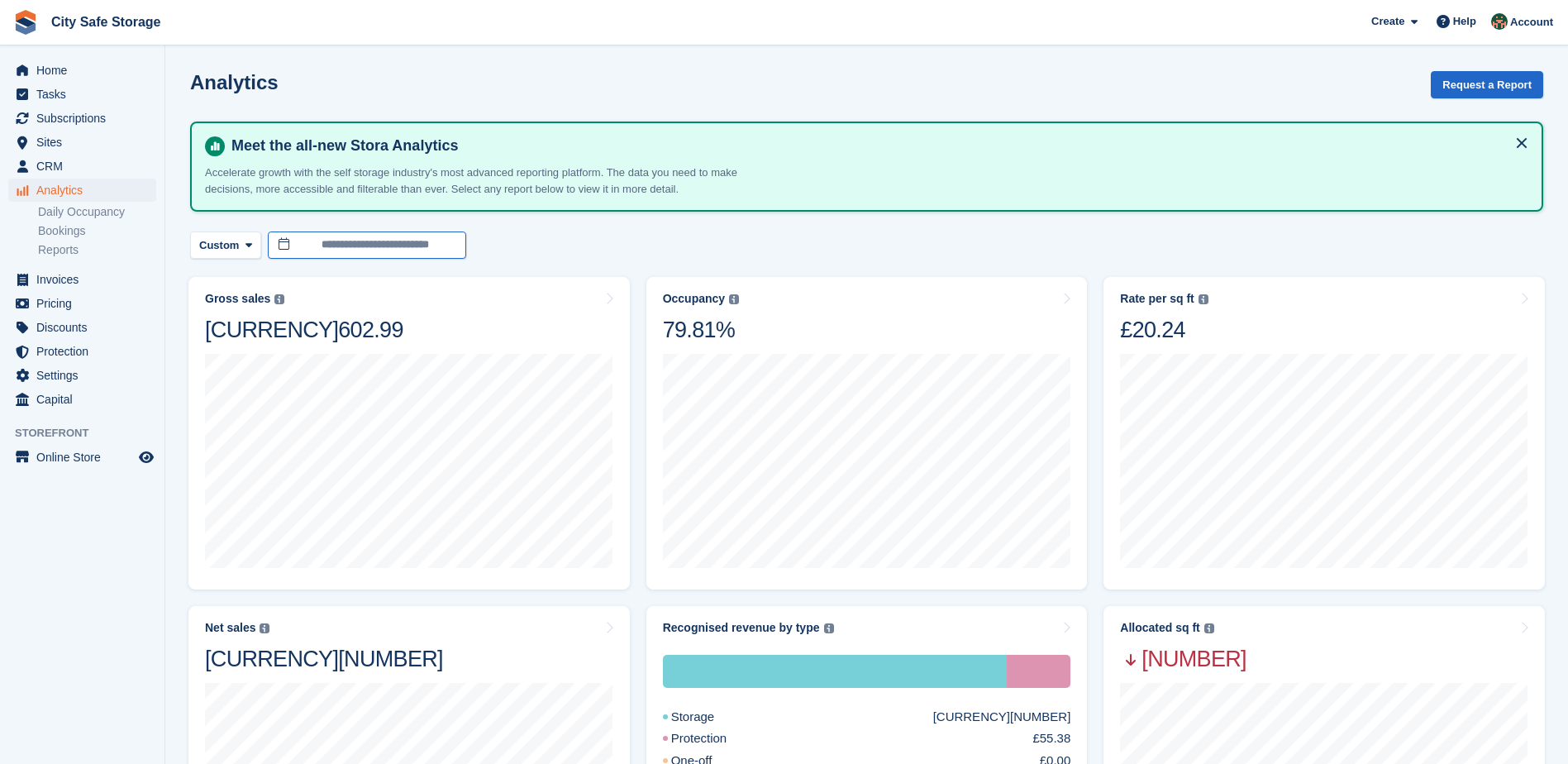 click on "**********" at bounding box center [367, 245] 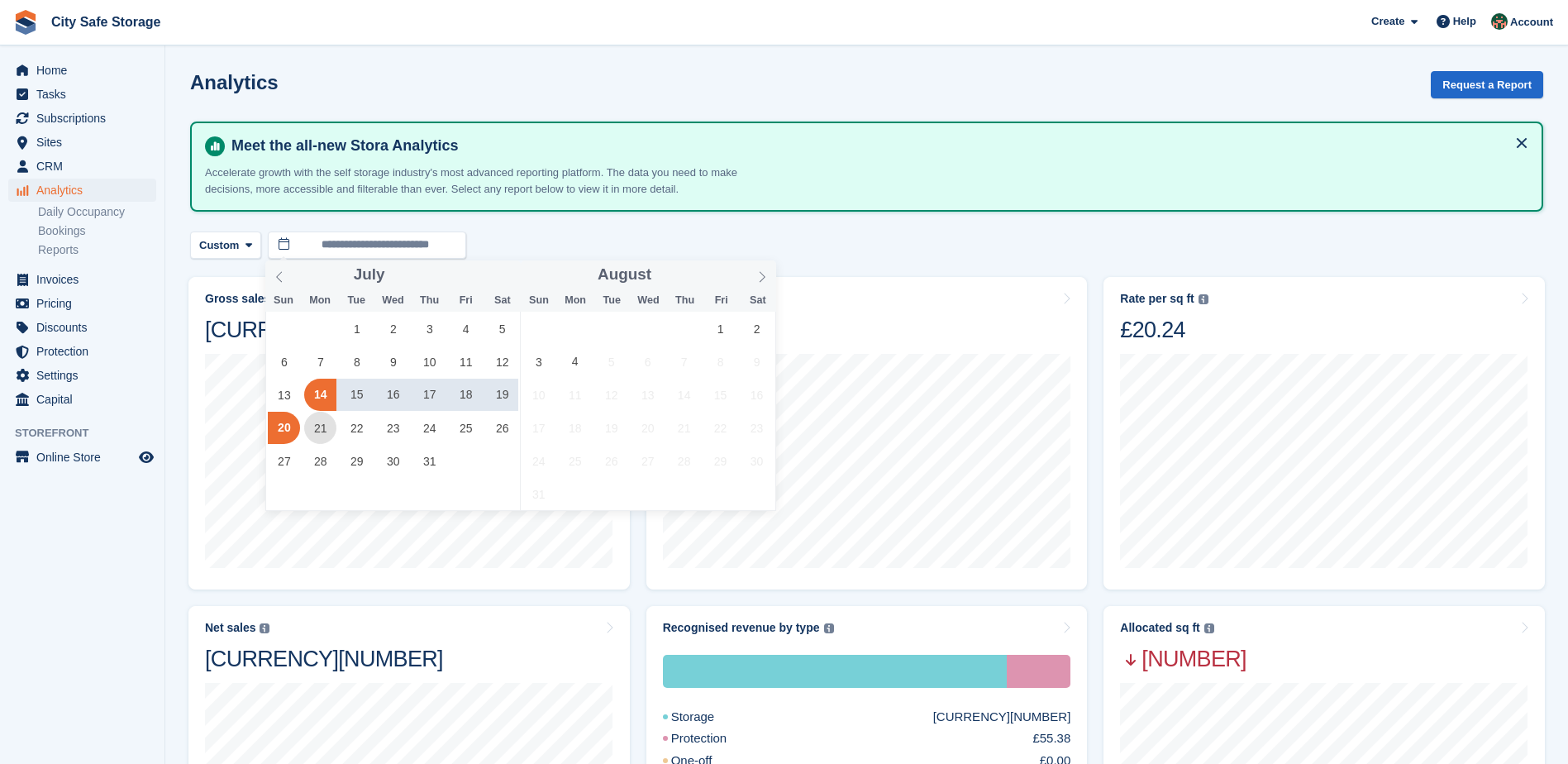 click on "21" at bounding box center (320, 427) 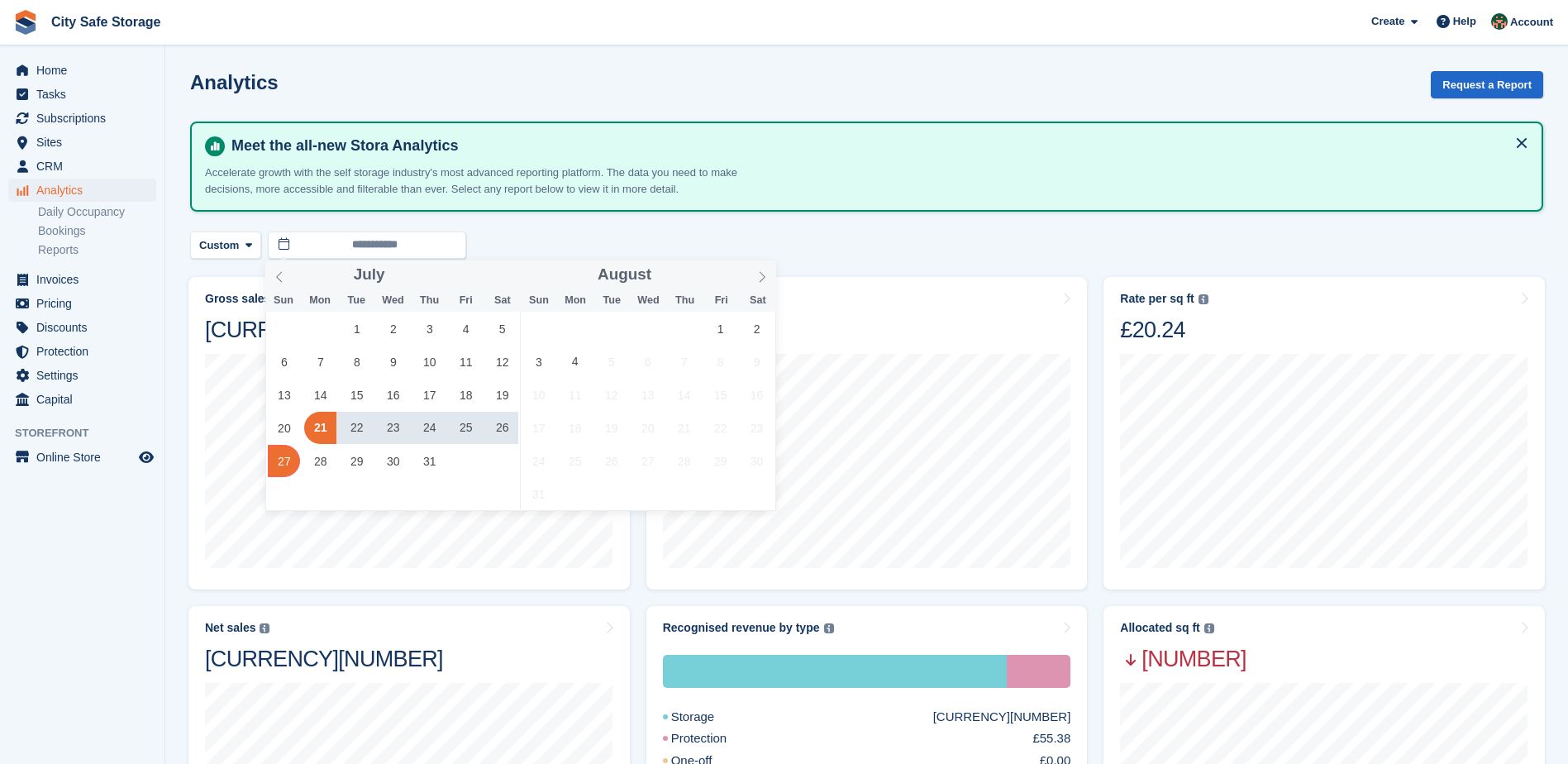 click on "27" at bounding box center (284, 461) 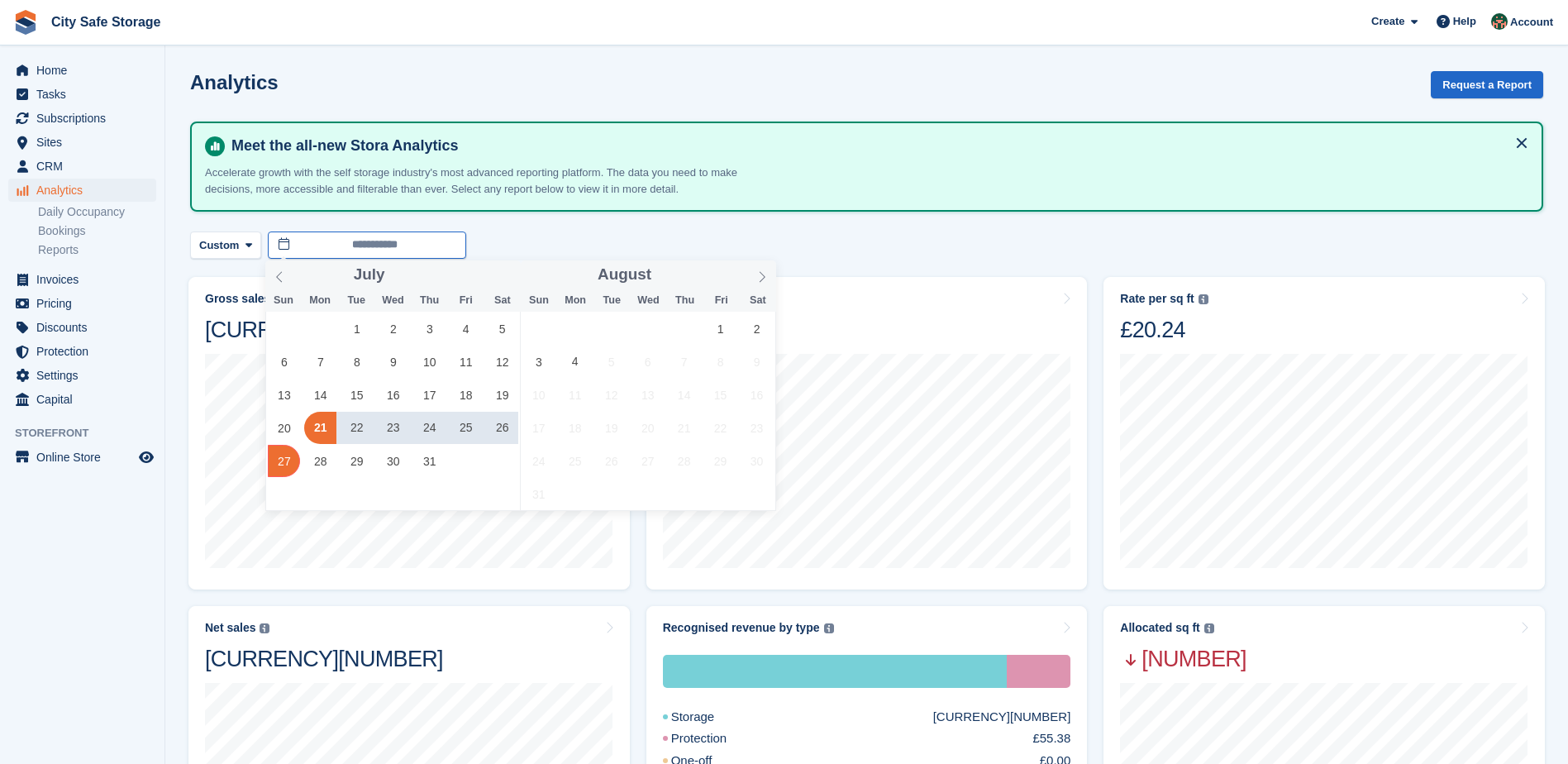 type on "**********" 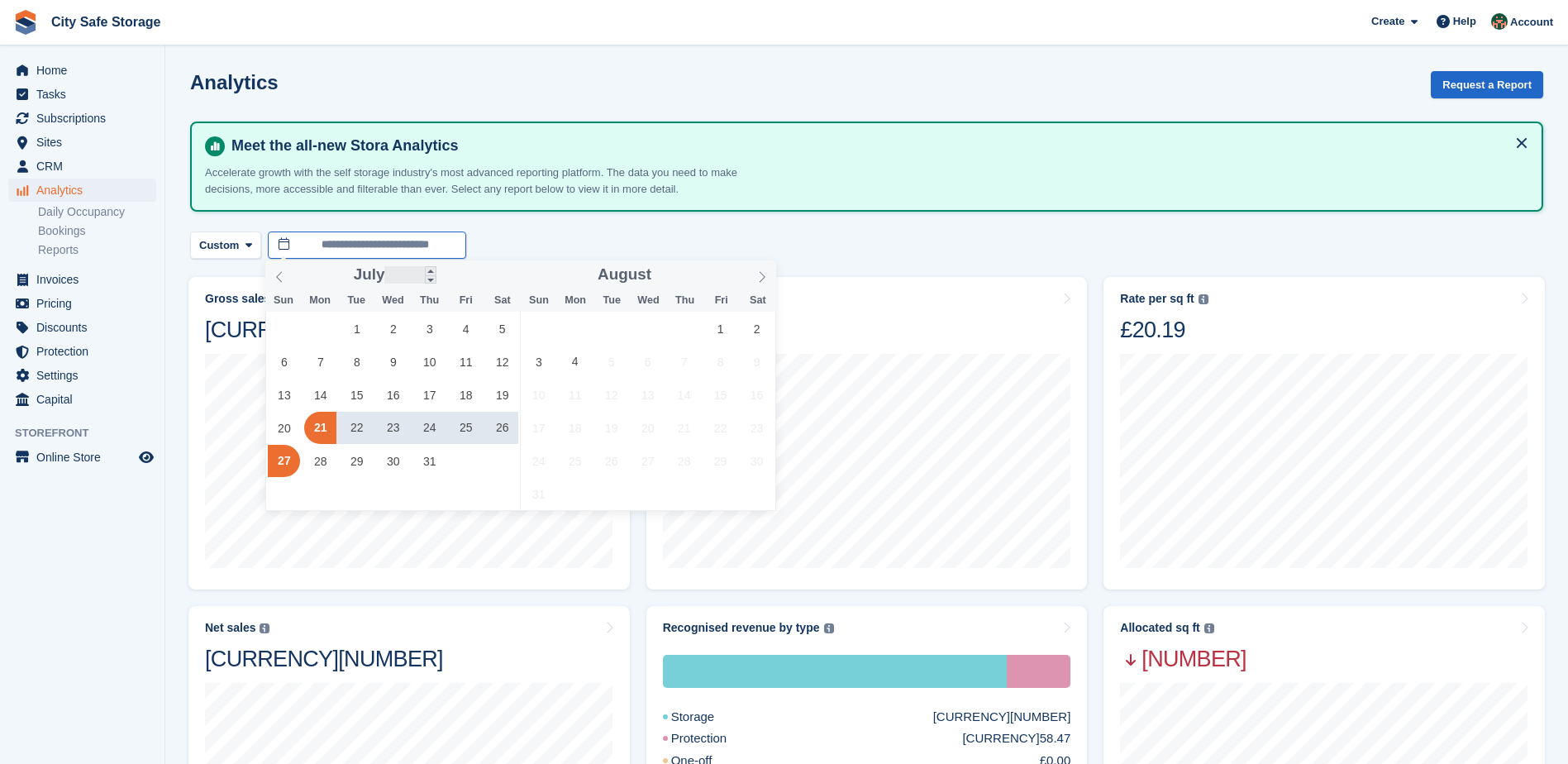 click on "**********" at bounding box center (367, 245) 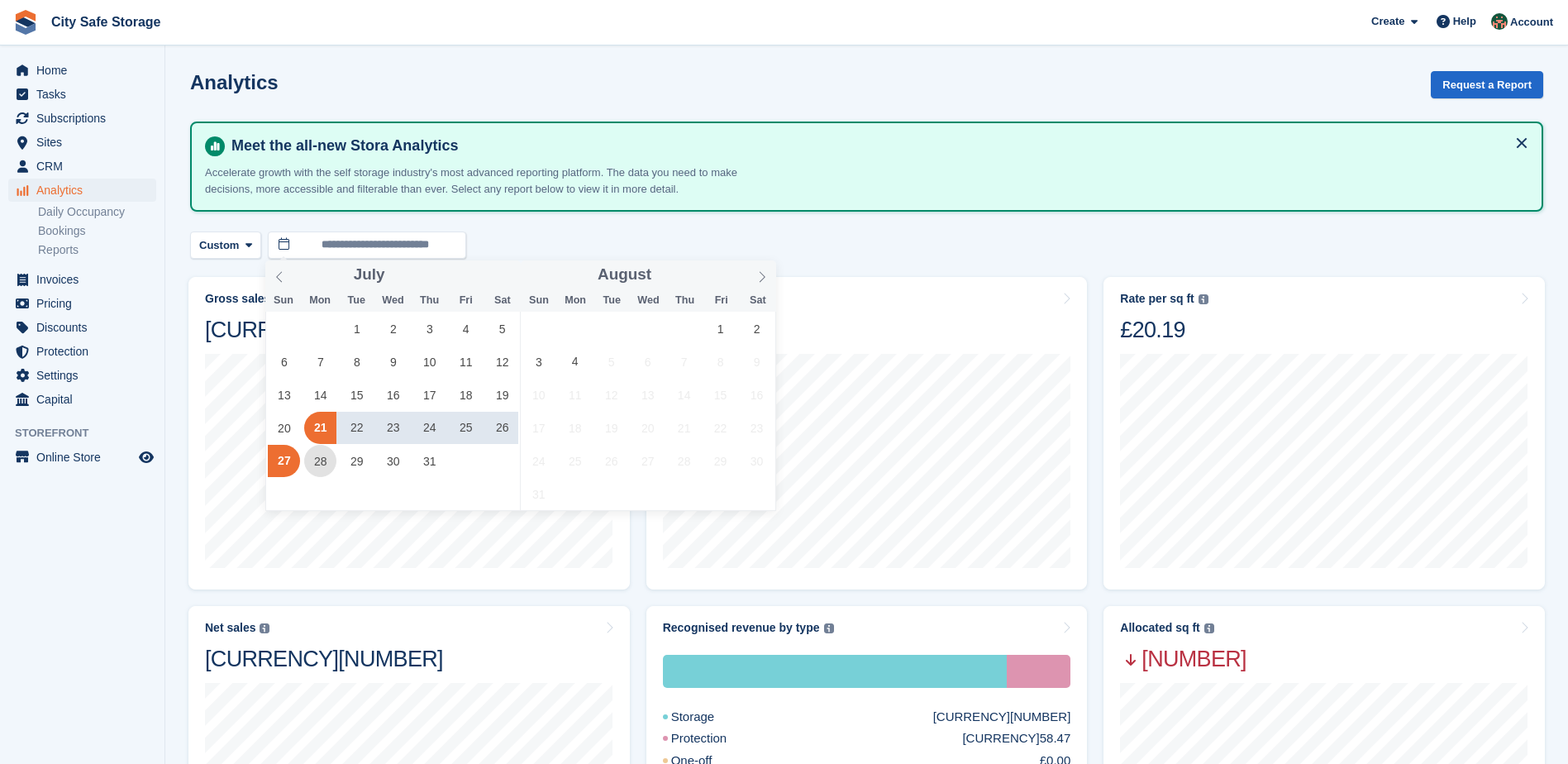 click on "28" at bounding box center [320, 461] 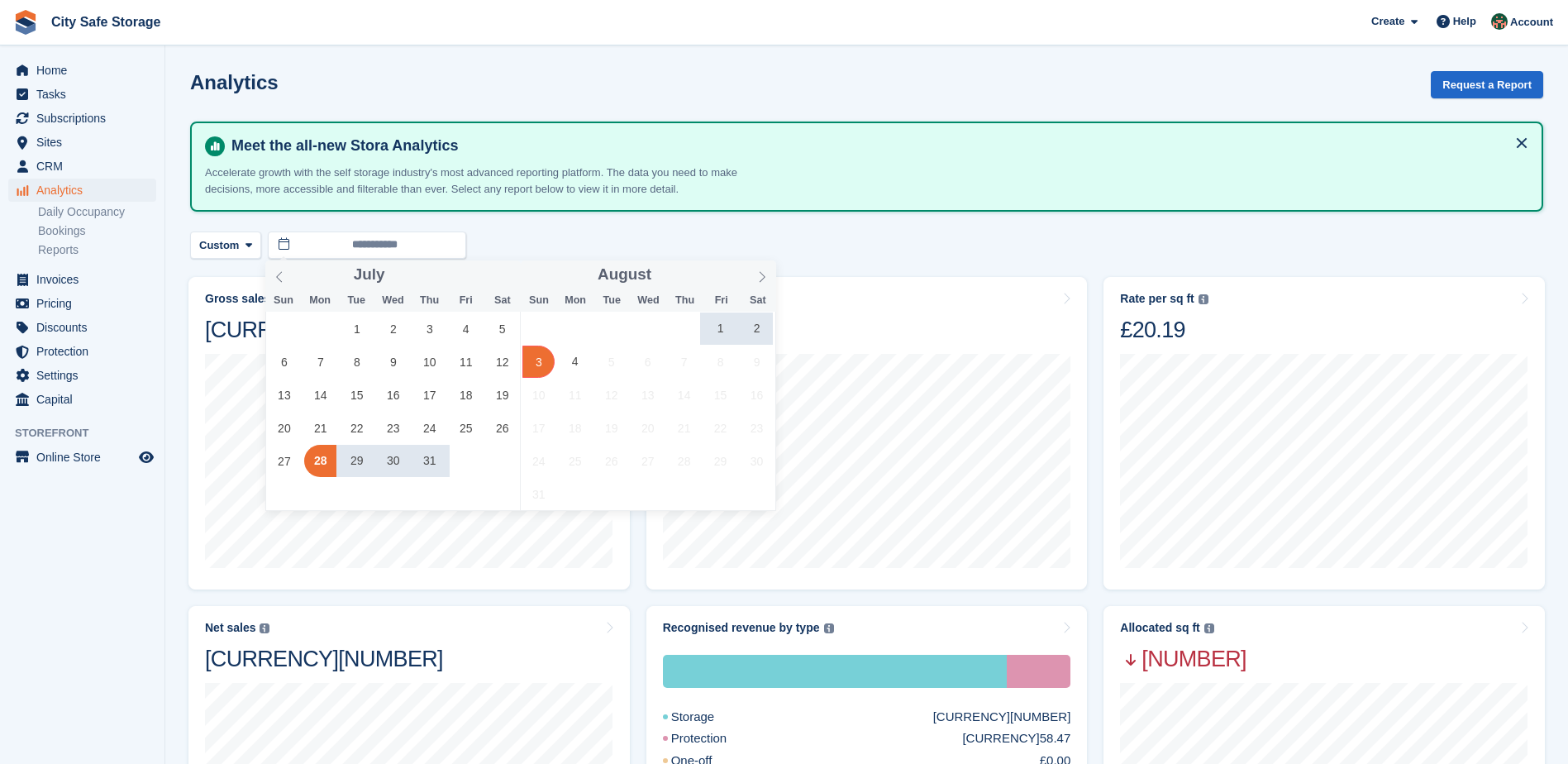 click on "3" at bounding box center (538, 361) 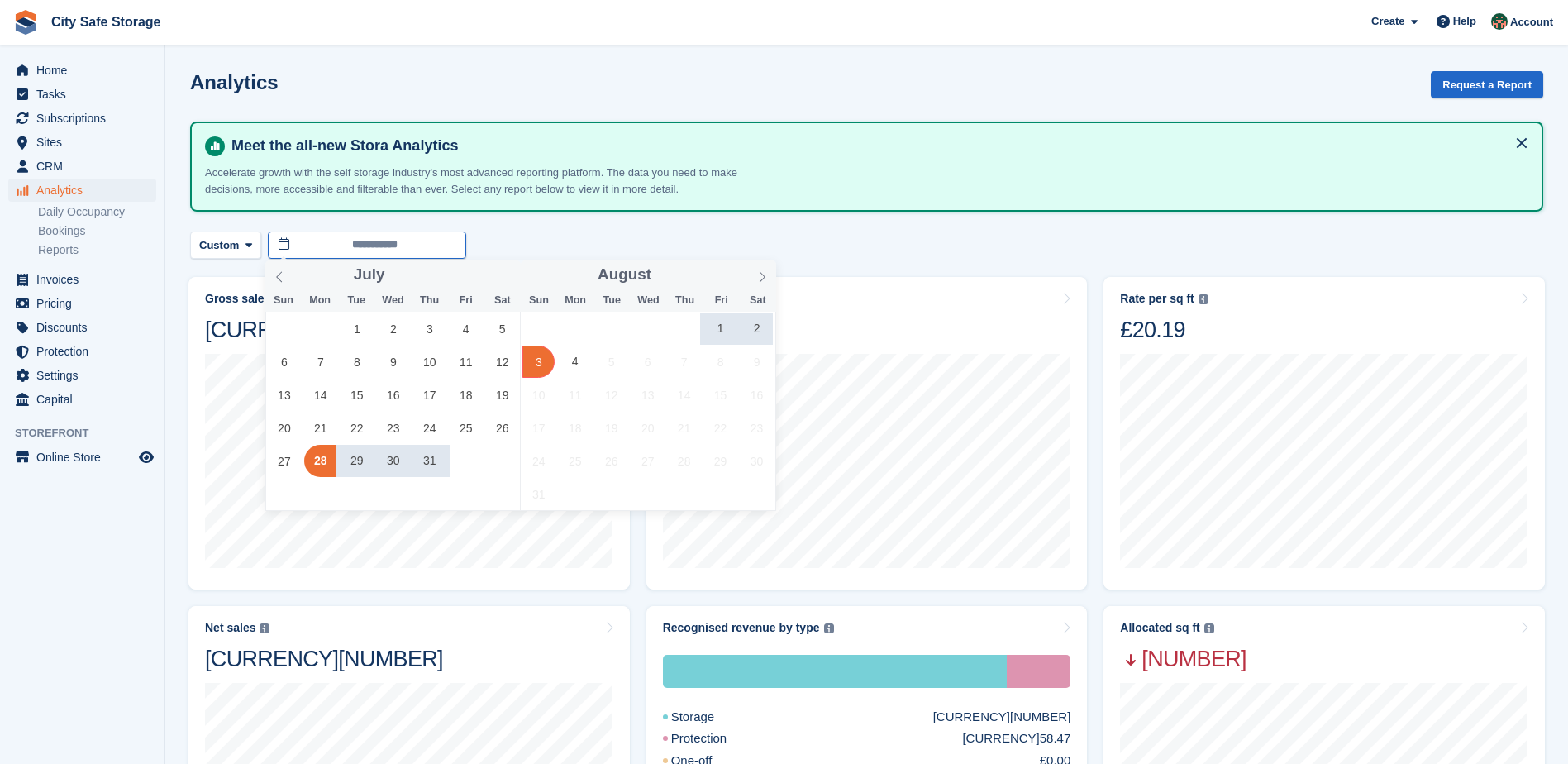type on "**********" 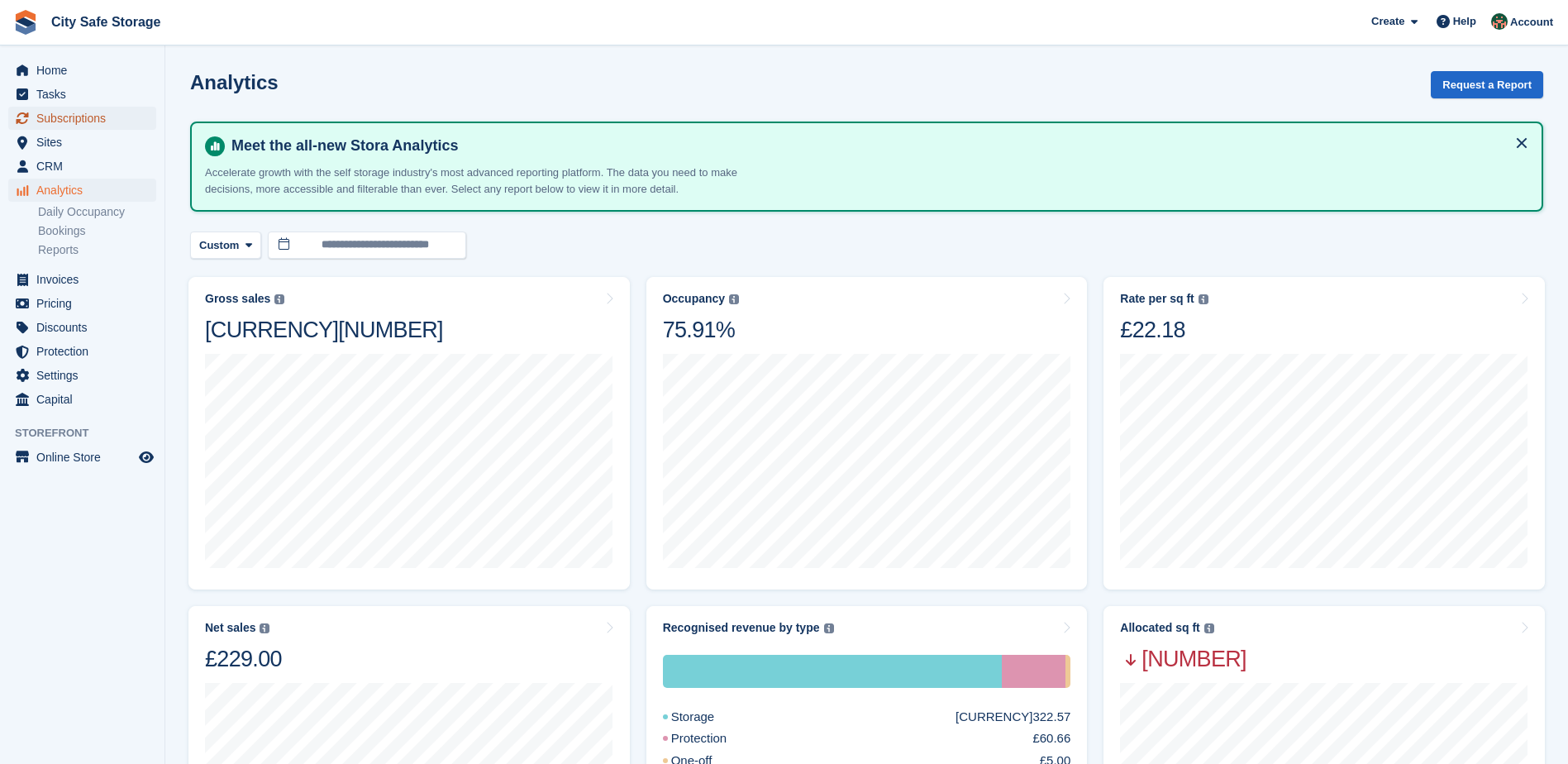 click on "Subscriptions" at bounding box center [86, 118] 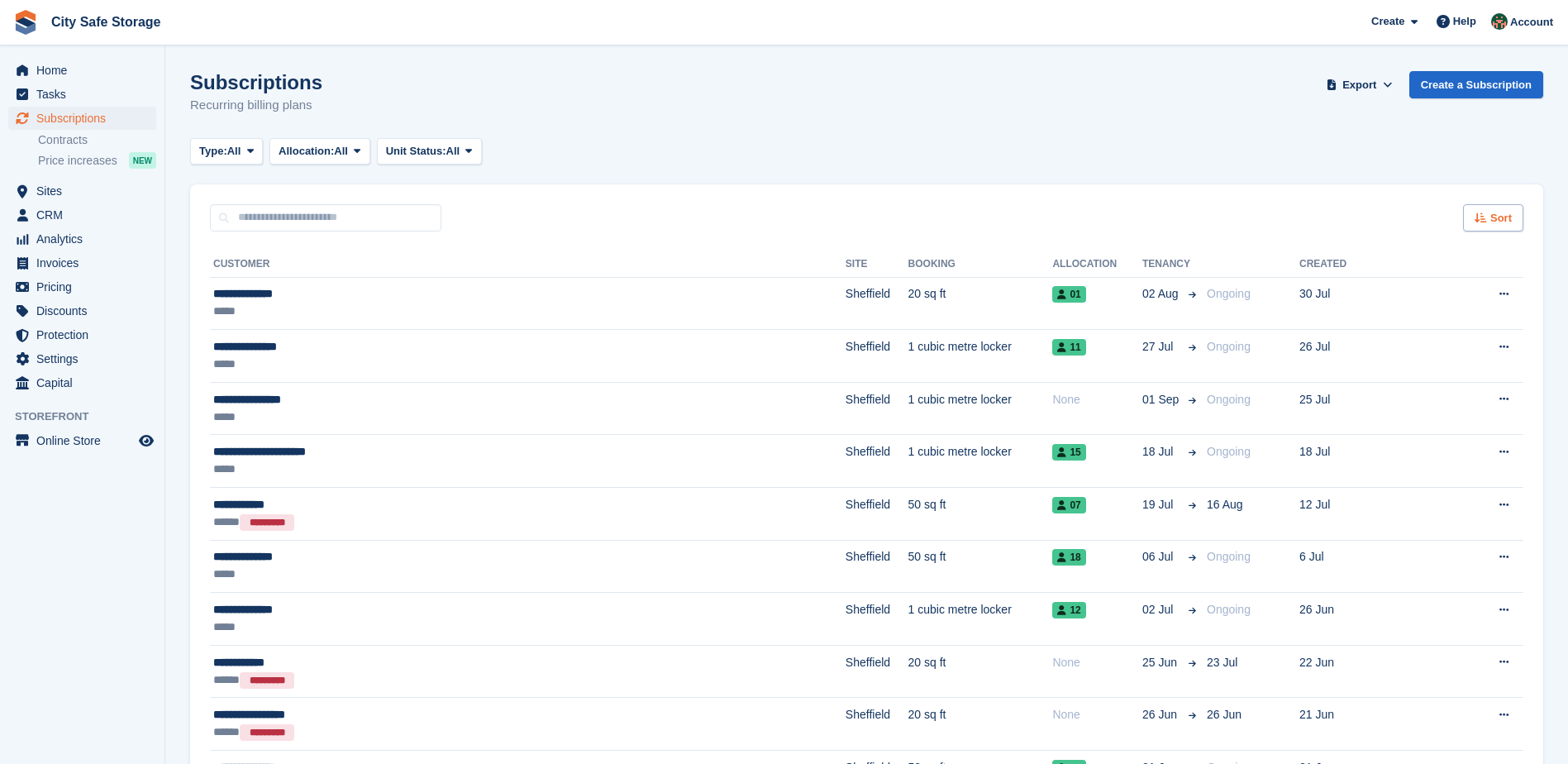 click on "Sort" at bounding box center [1493, 217] 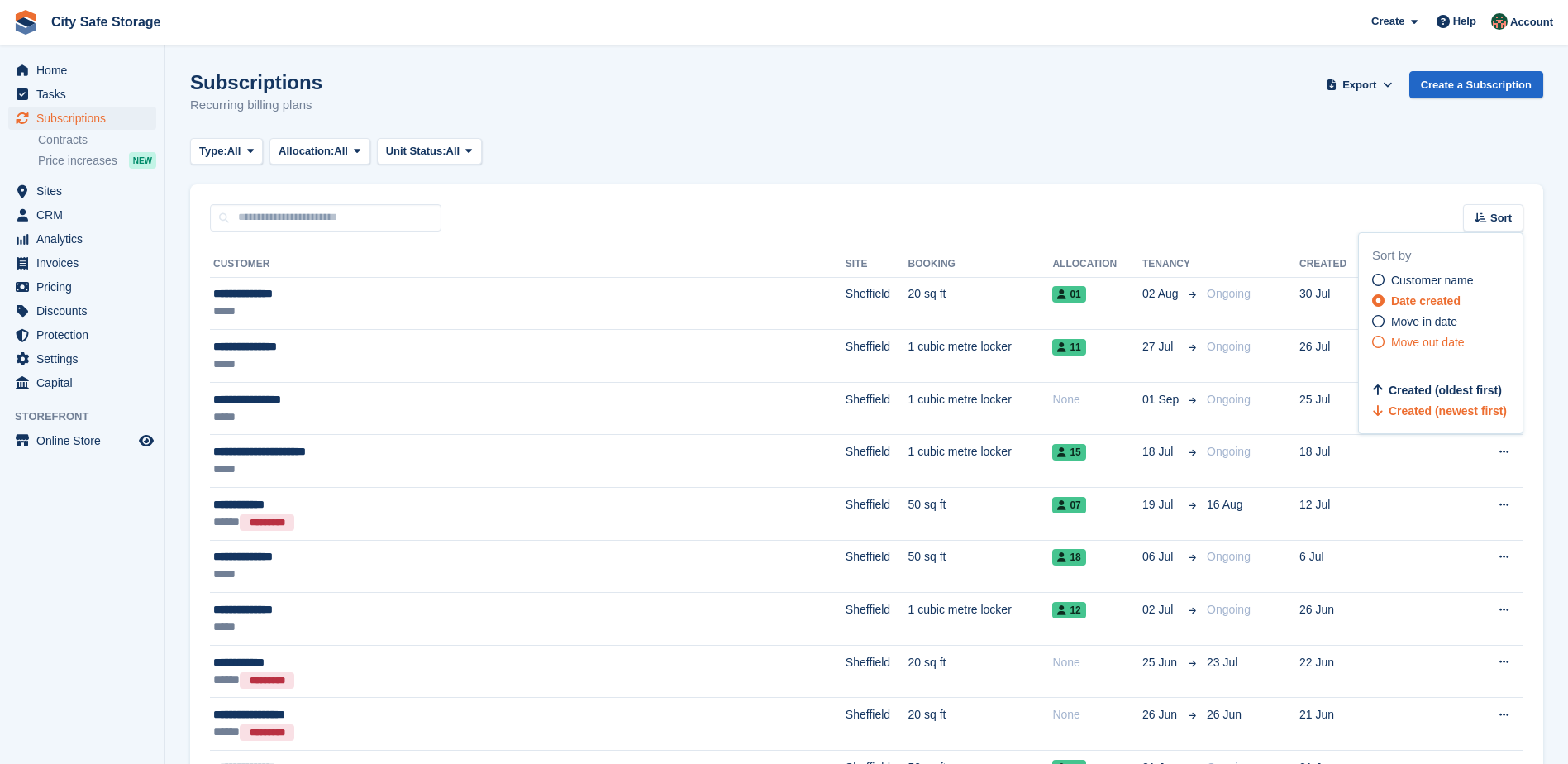 click on "Move out date" at bounding box center (1427, 342) 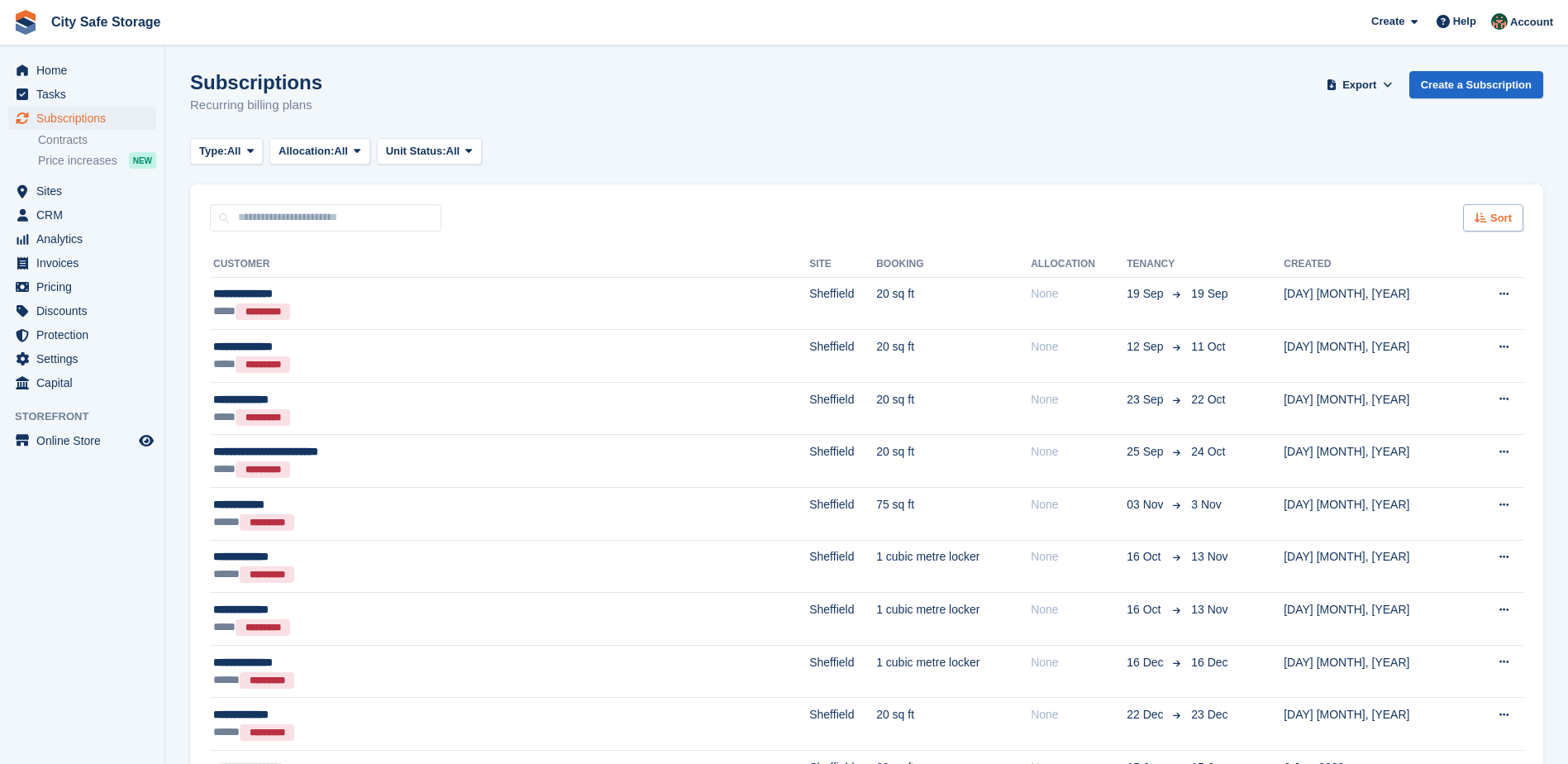 click on "Sort" at bounding box center (1493, 217) 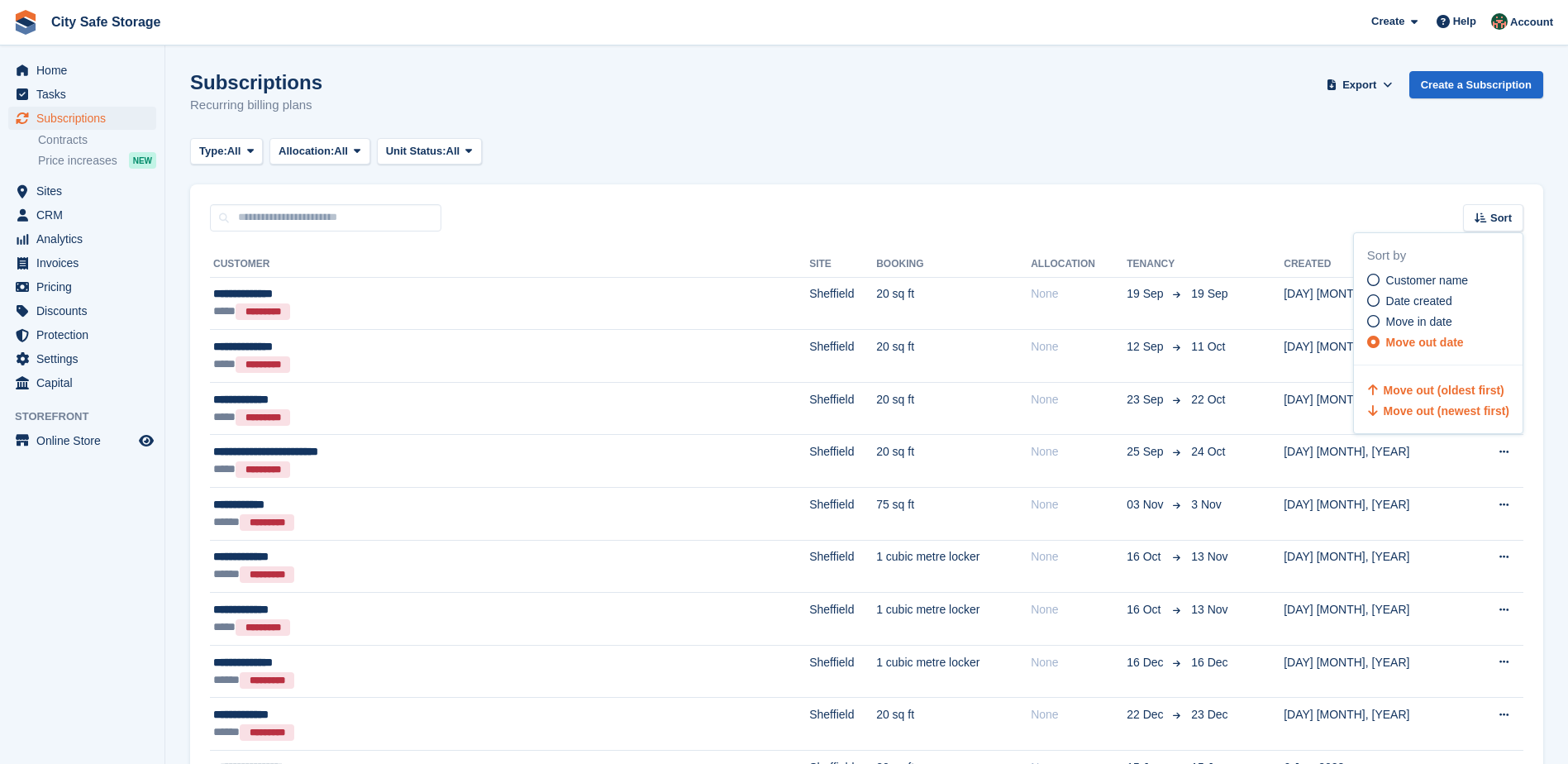 click on "Move out (newest first)" at bounding box center (1446, 411) 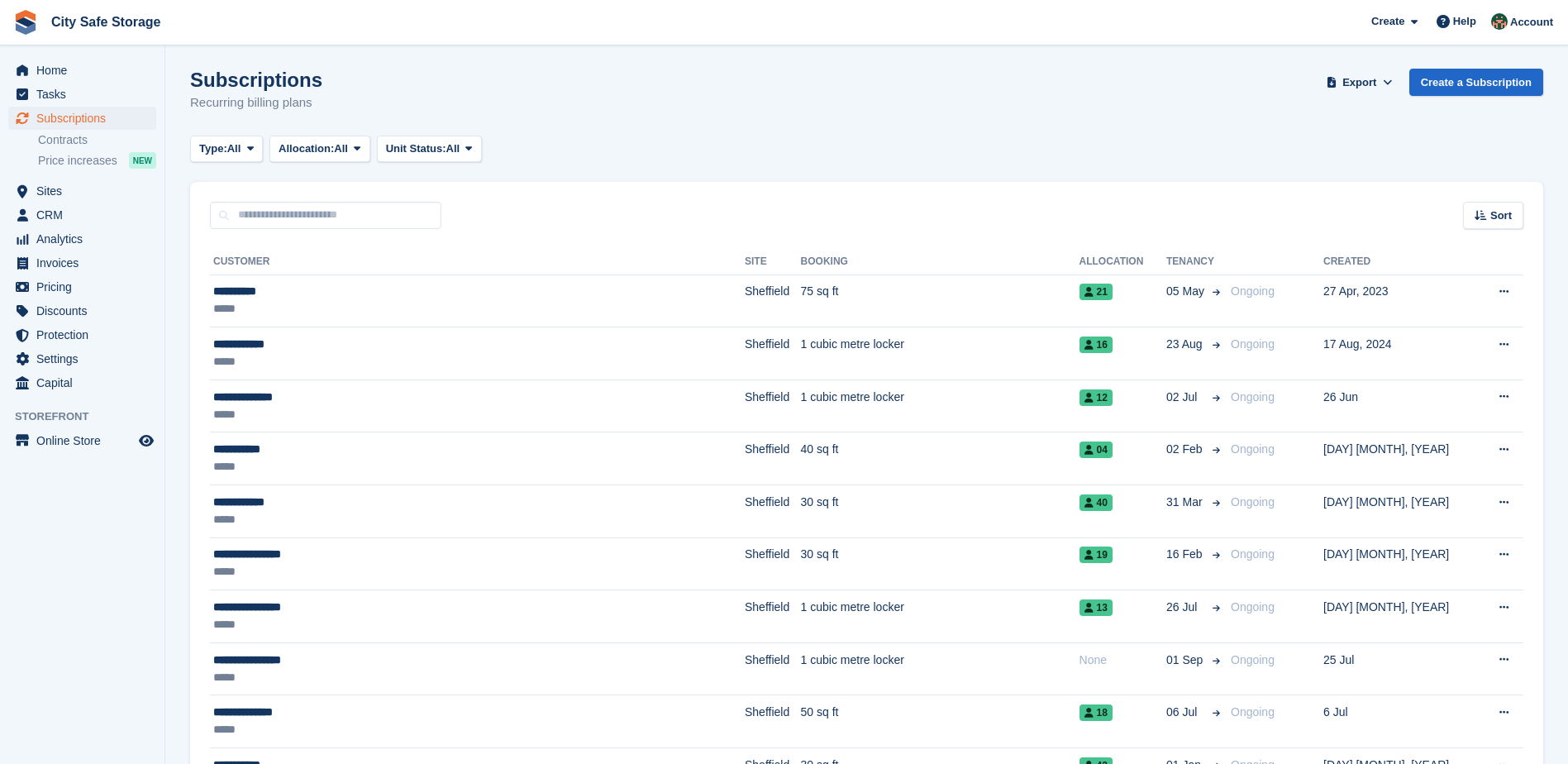 scroll, scrollTop: 0, scrollLeft: 0, axis: both 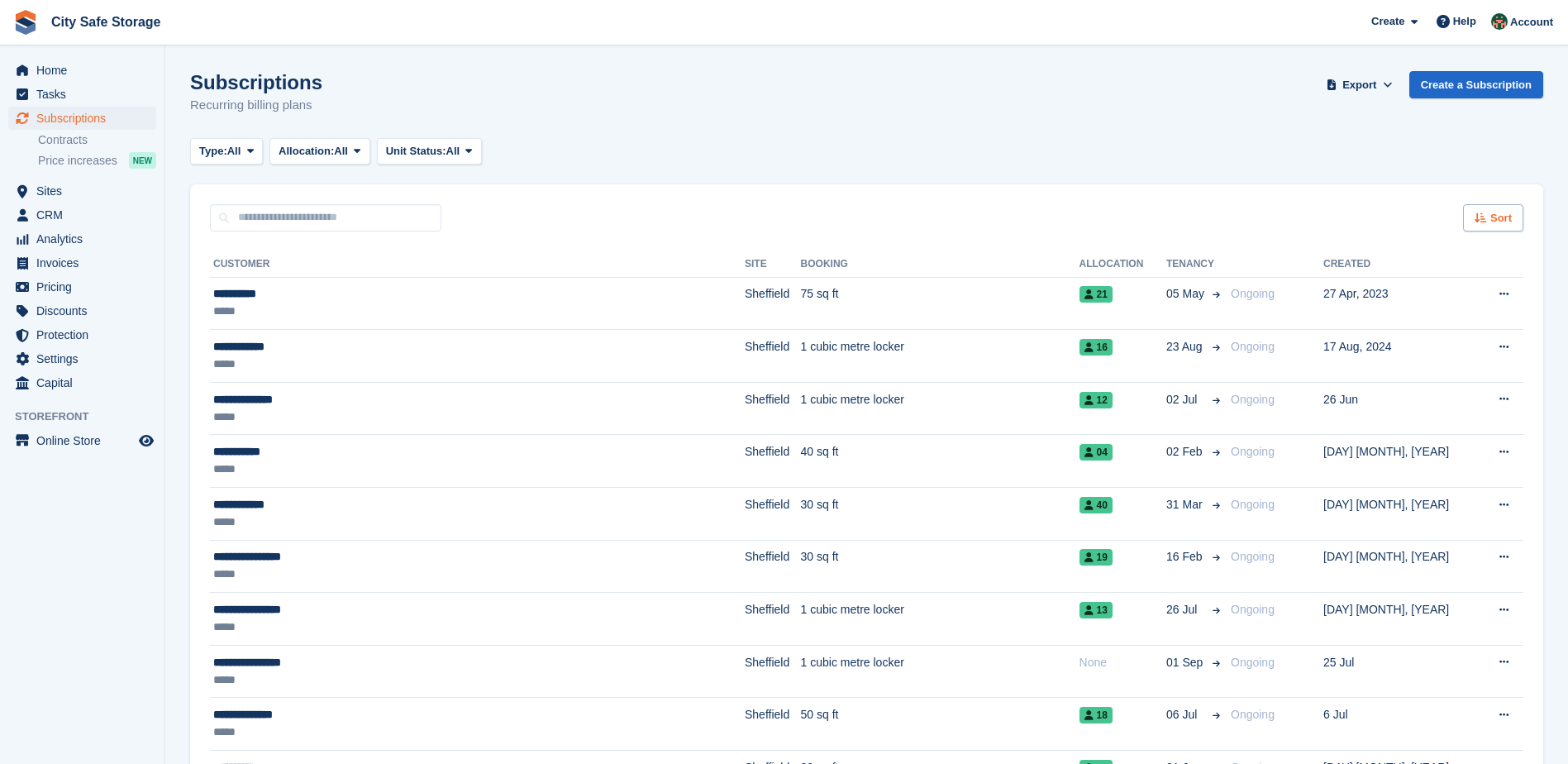 click on "Sort" at bounding box center (1501, 218) 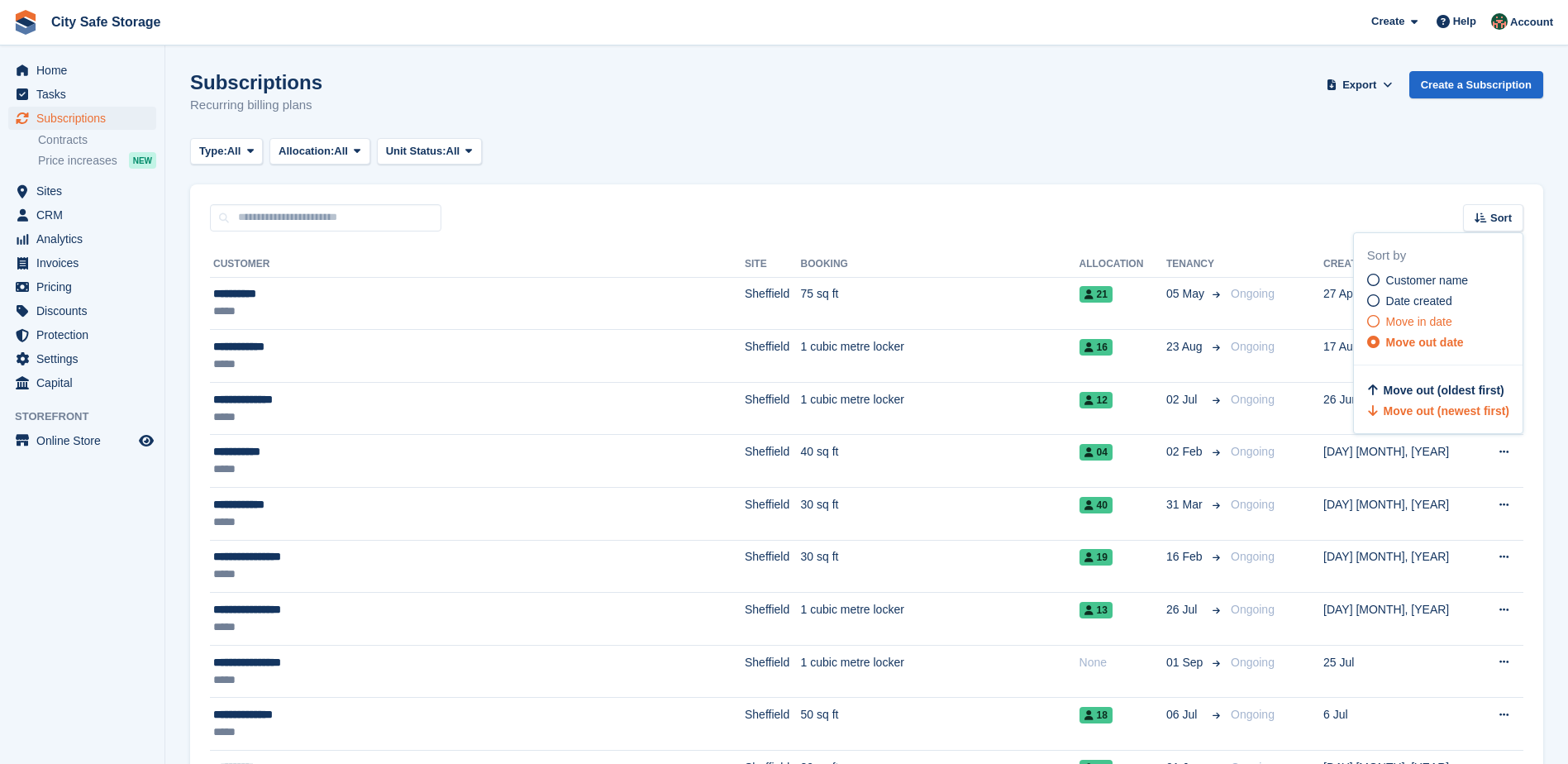 click on "Move in date" at bounding box center [1419, 322] 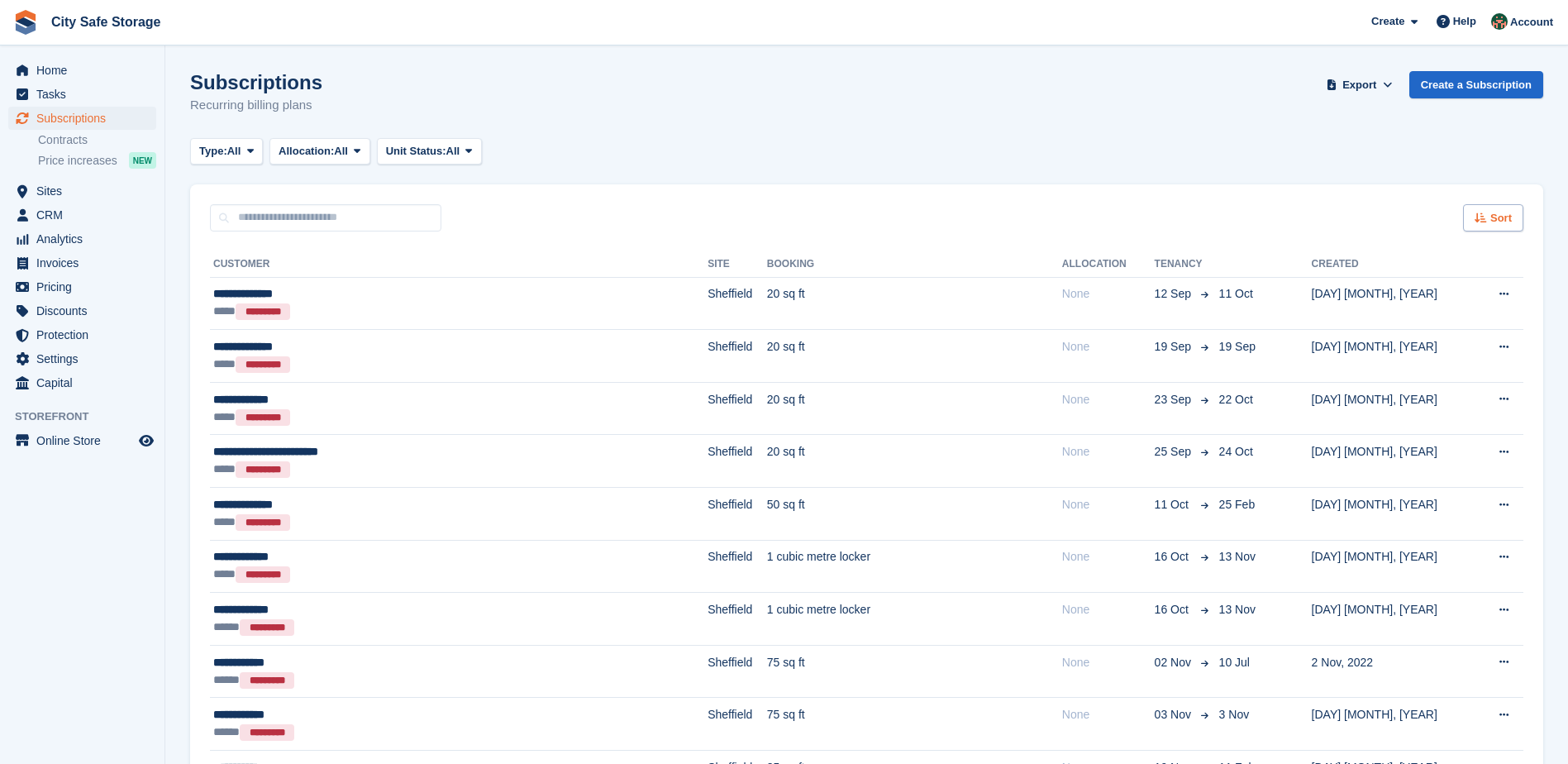 click on "Sort" at bounding box center [1493, 217] 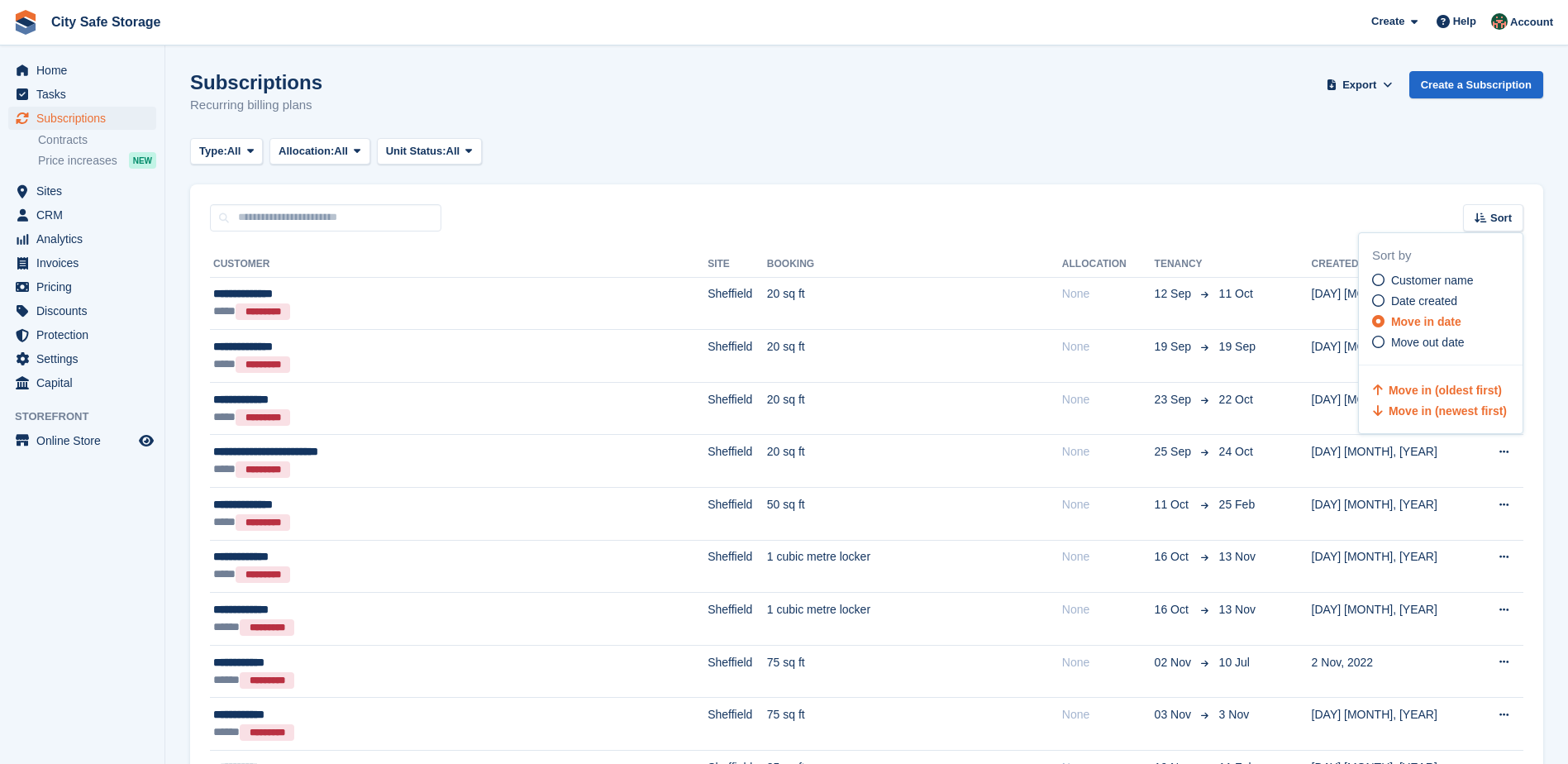 click on "Move in (newest first)" at bounding box center [1447, 411] 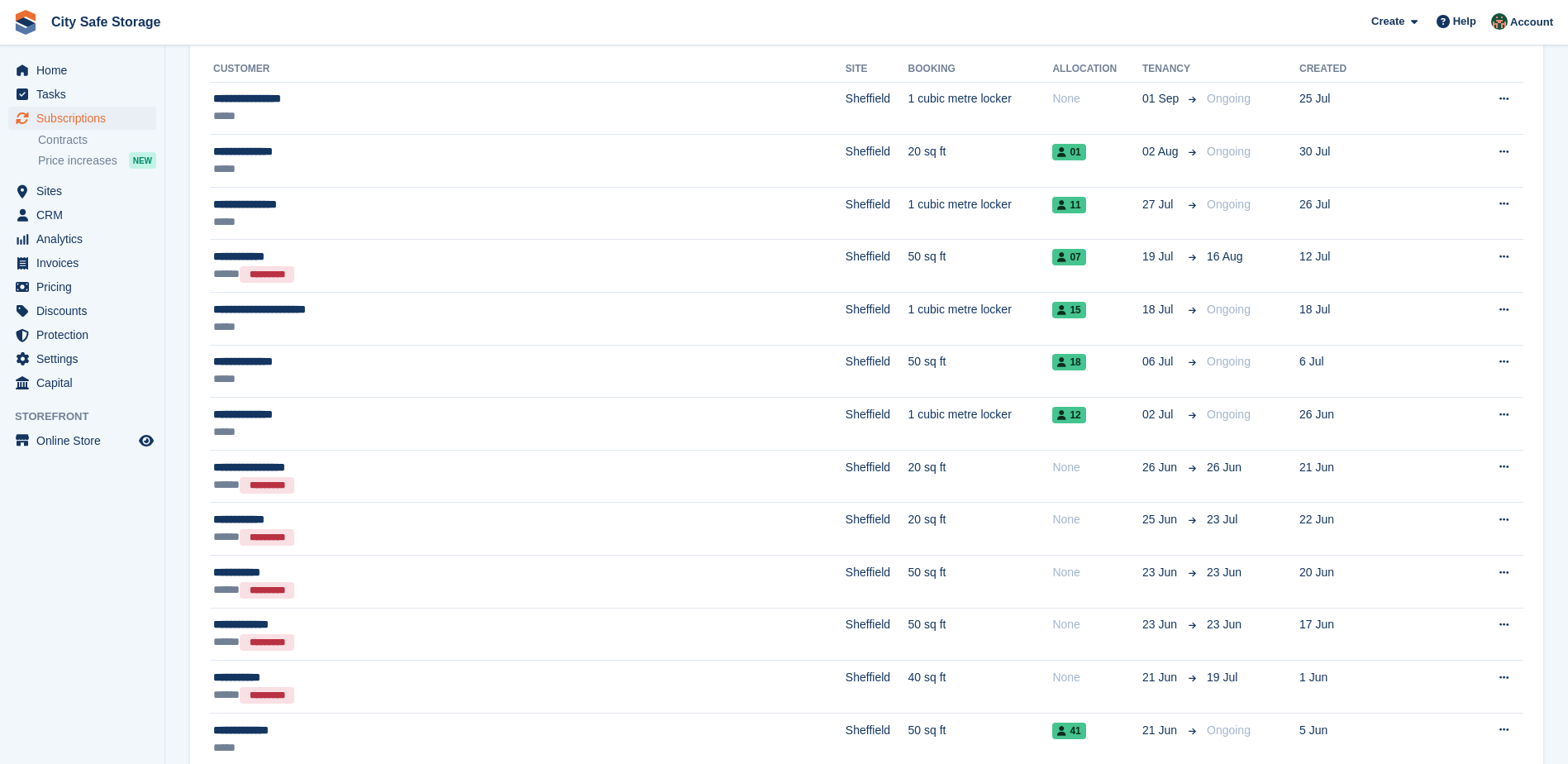 scroll, scrollTop: 198, scrollLeft: 0, axis: vertical 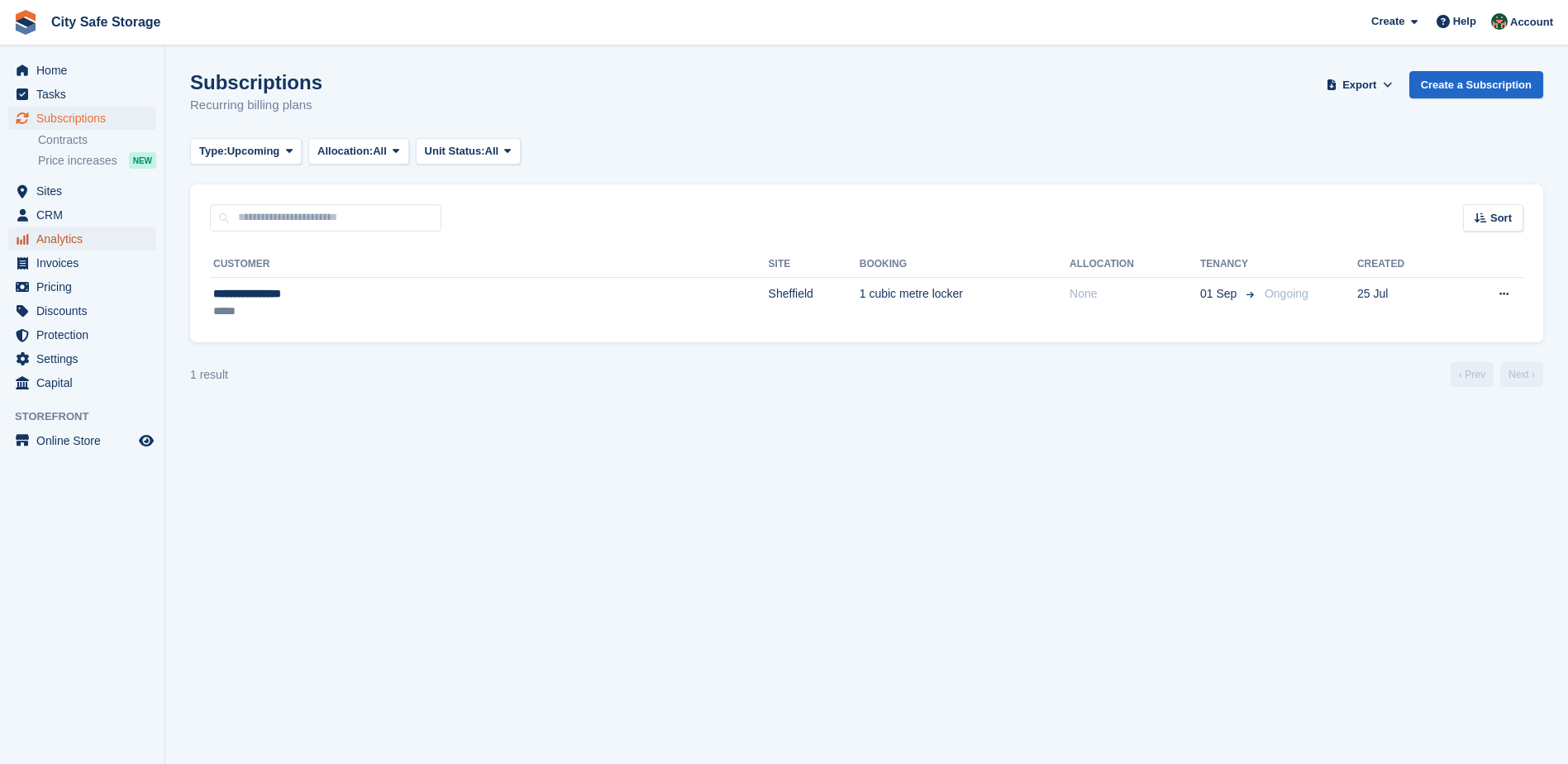 click on "Analytics" at bounding box center (86, 239) 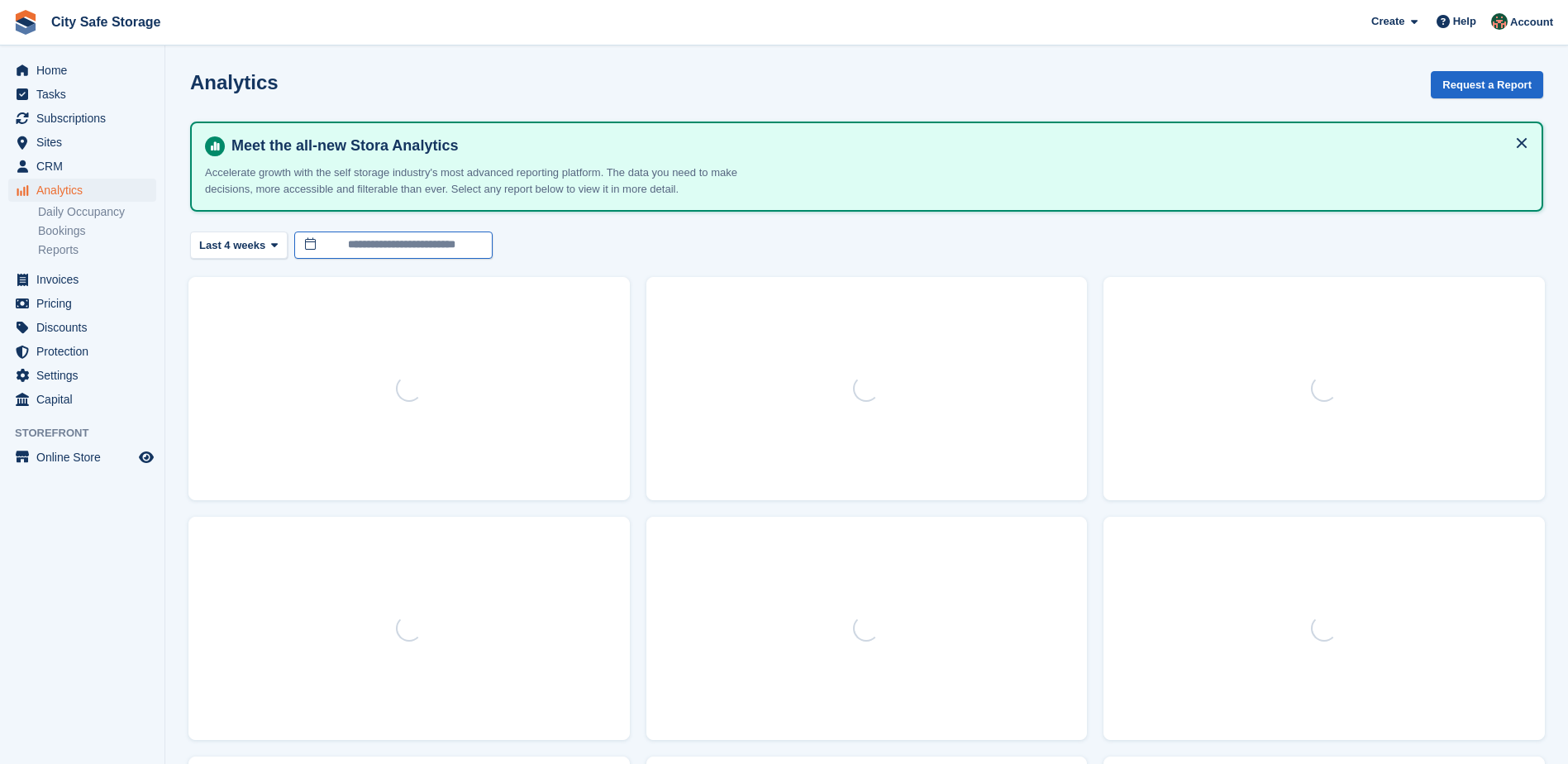 click on "**********" at bounding box center [393, 245] 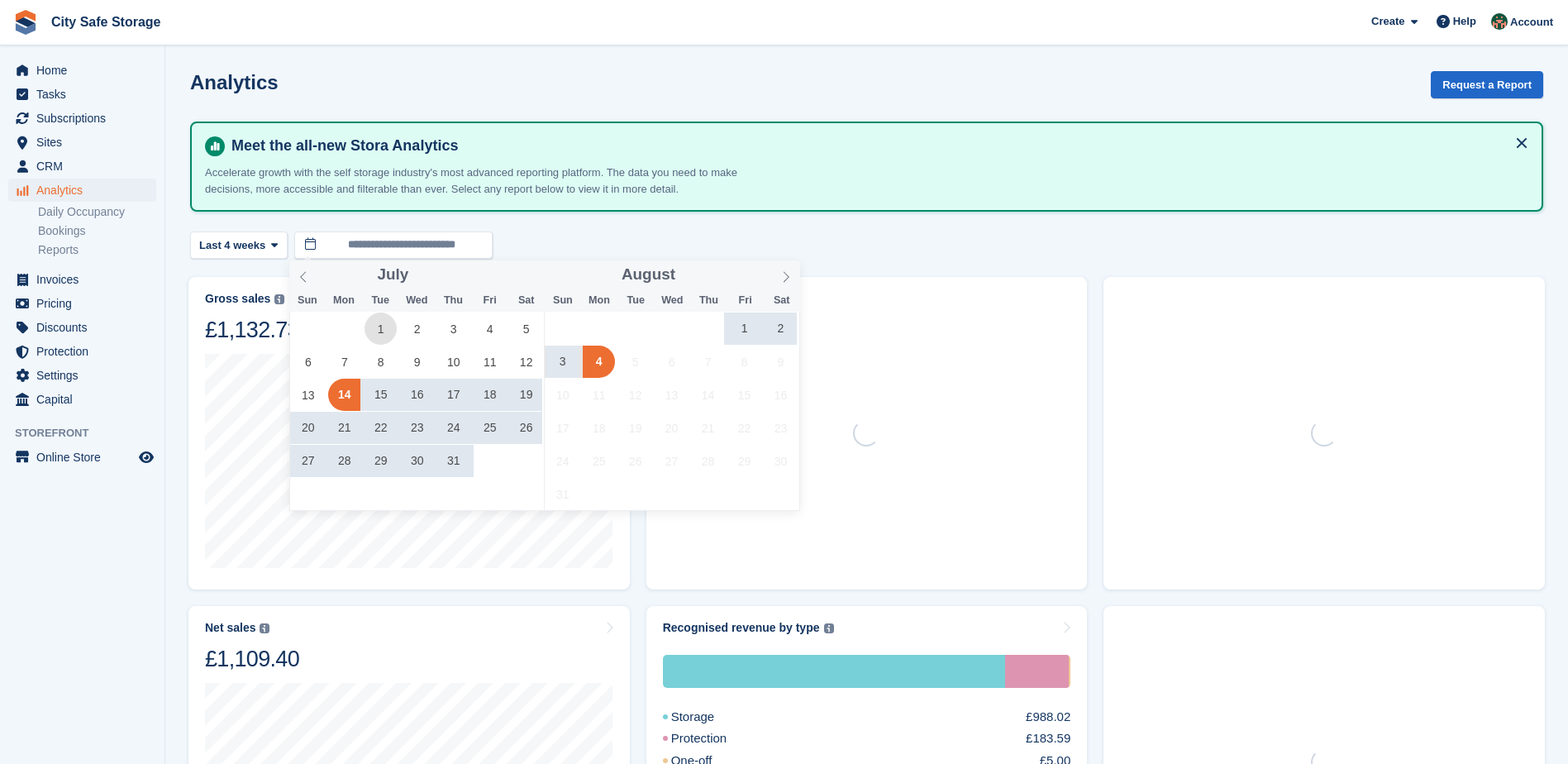 click on "1" at bounding box center (380, 328) 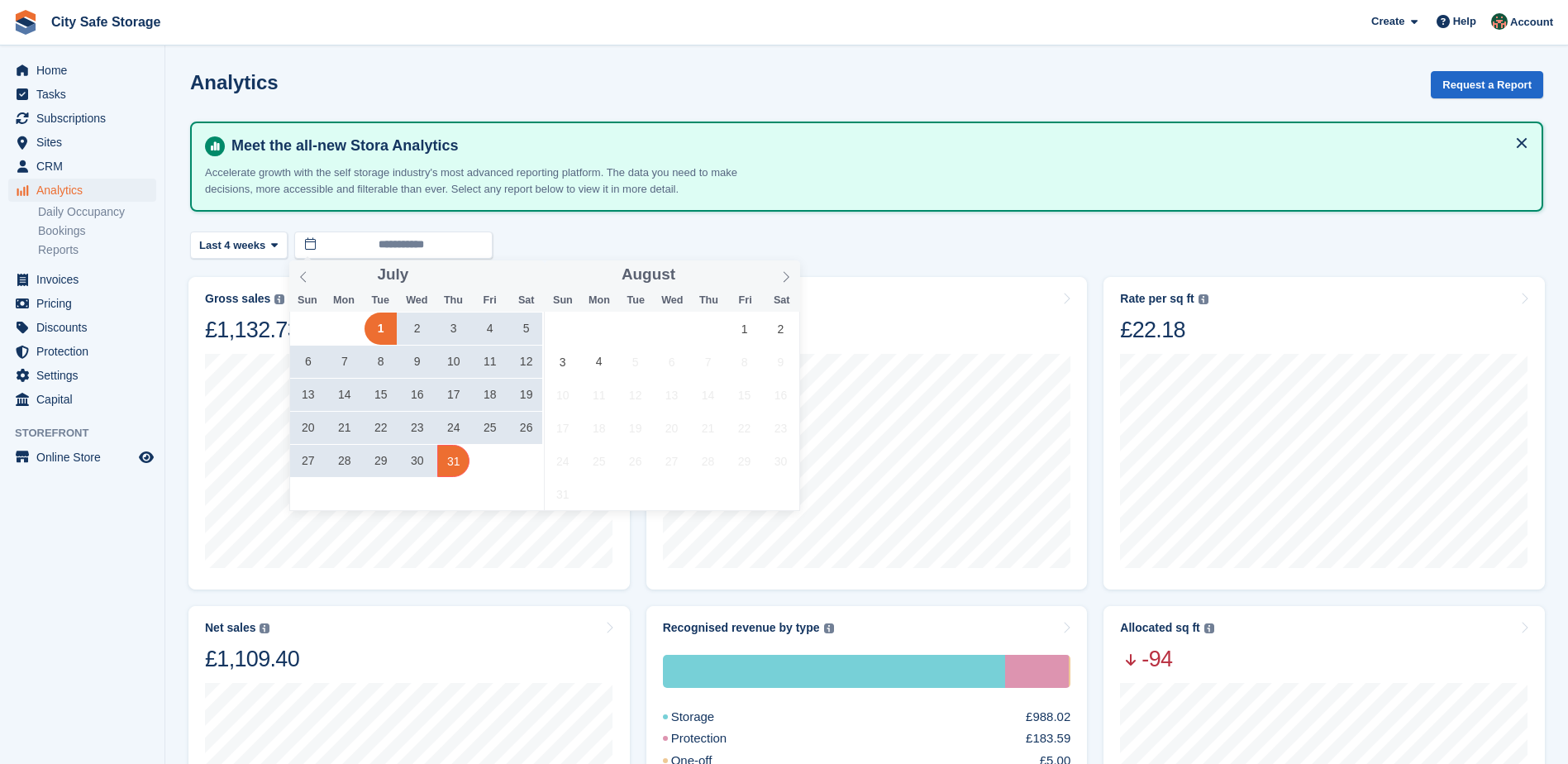click on "31" at bounding box center (453, 461) 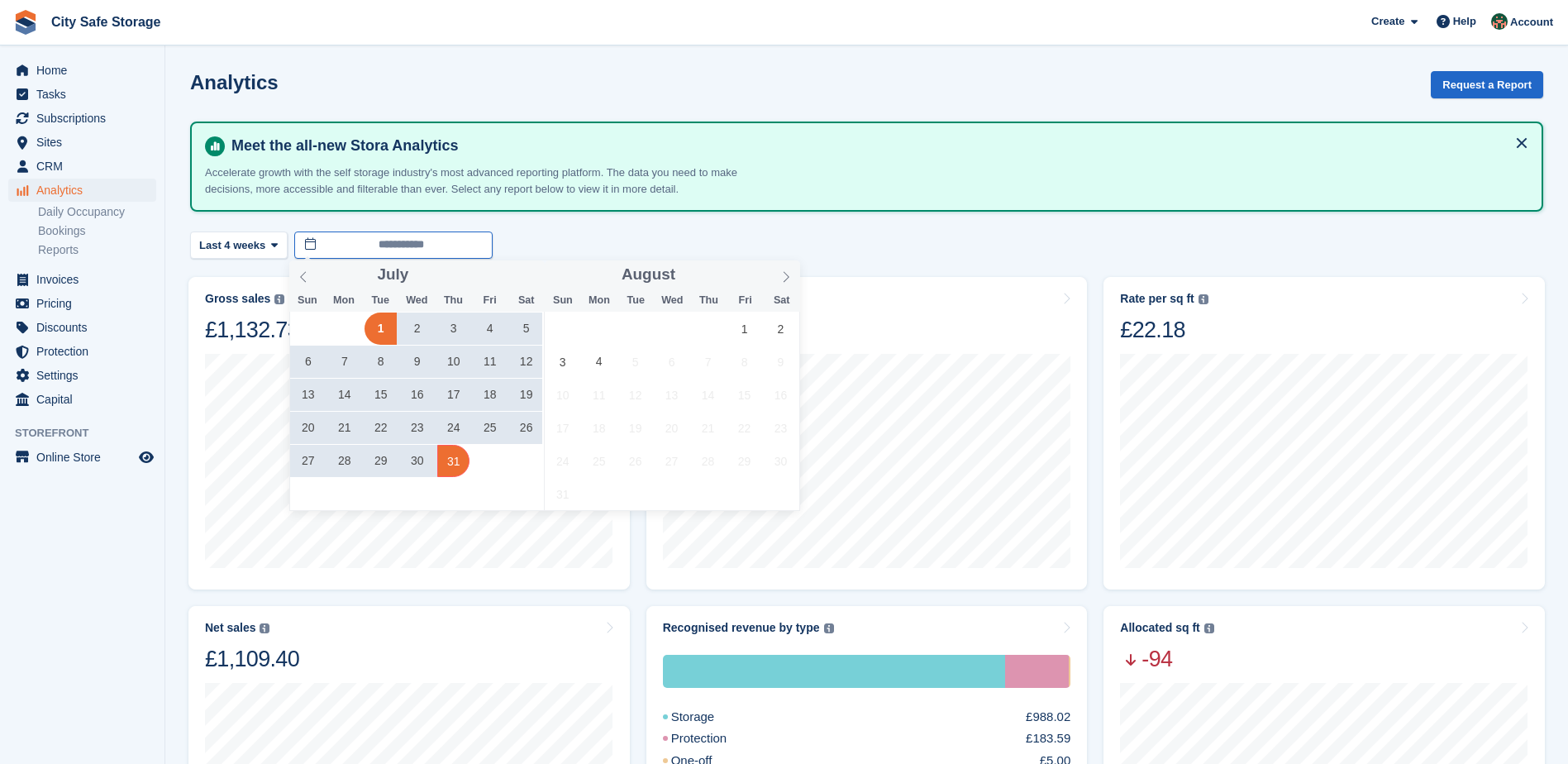 type on "**********" 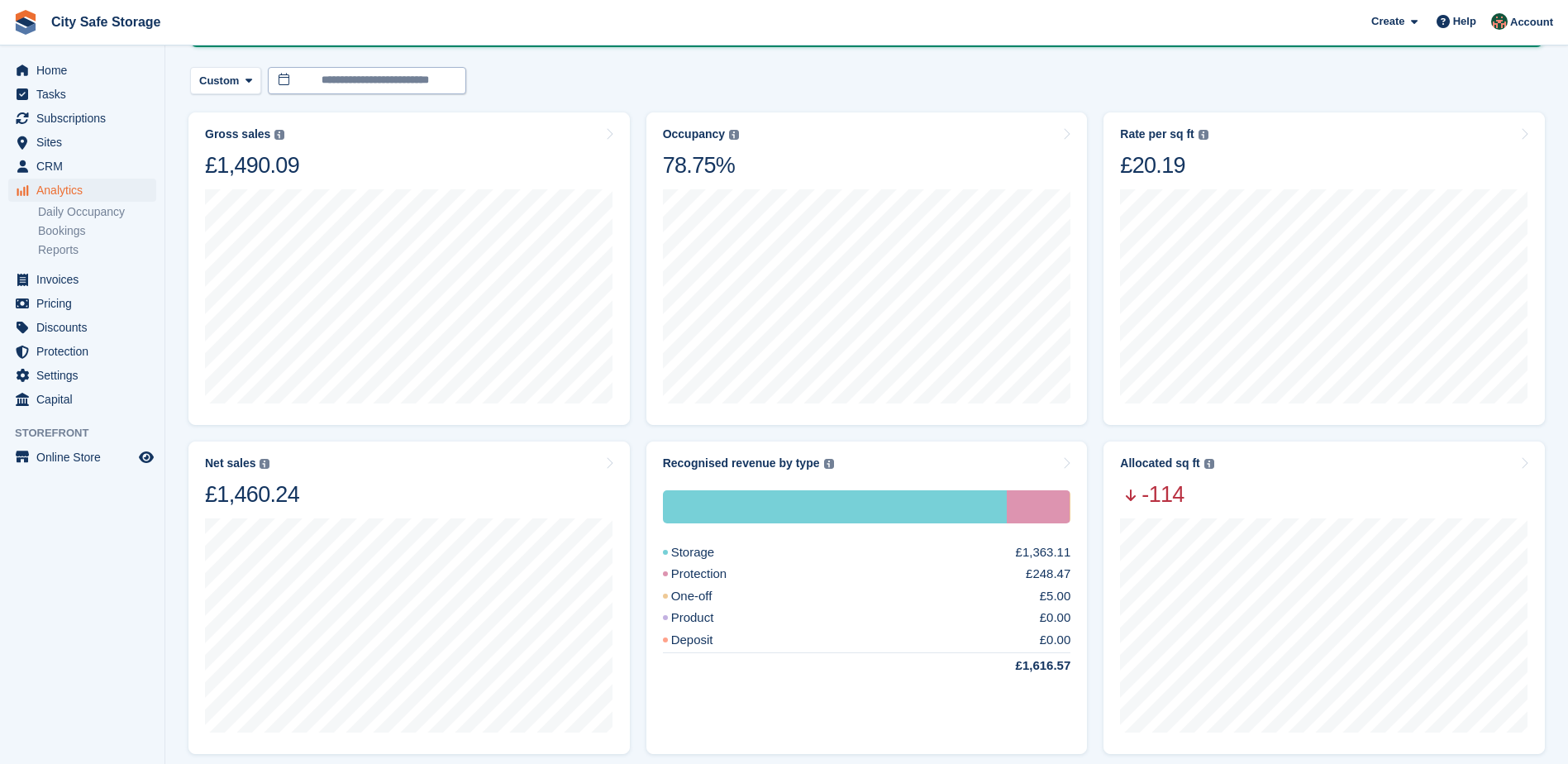 scroll, scrollTop: 165, scrollLeft: 0, axis: vertical 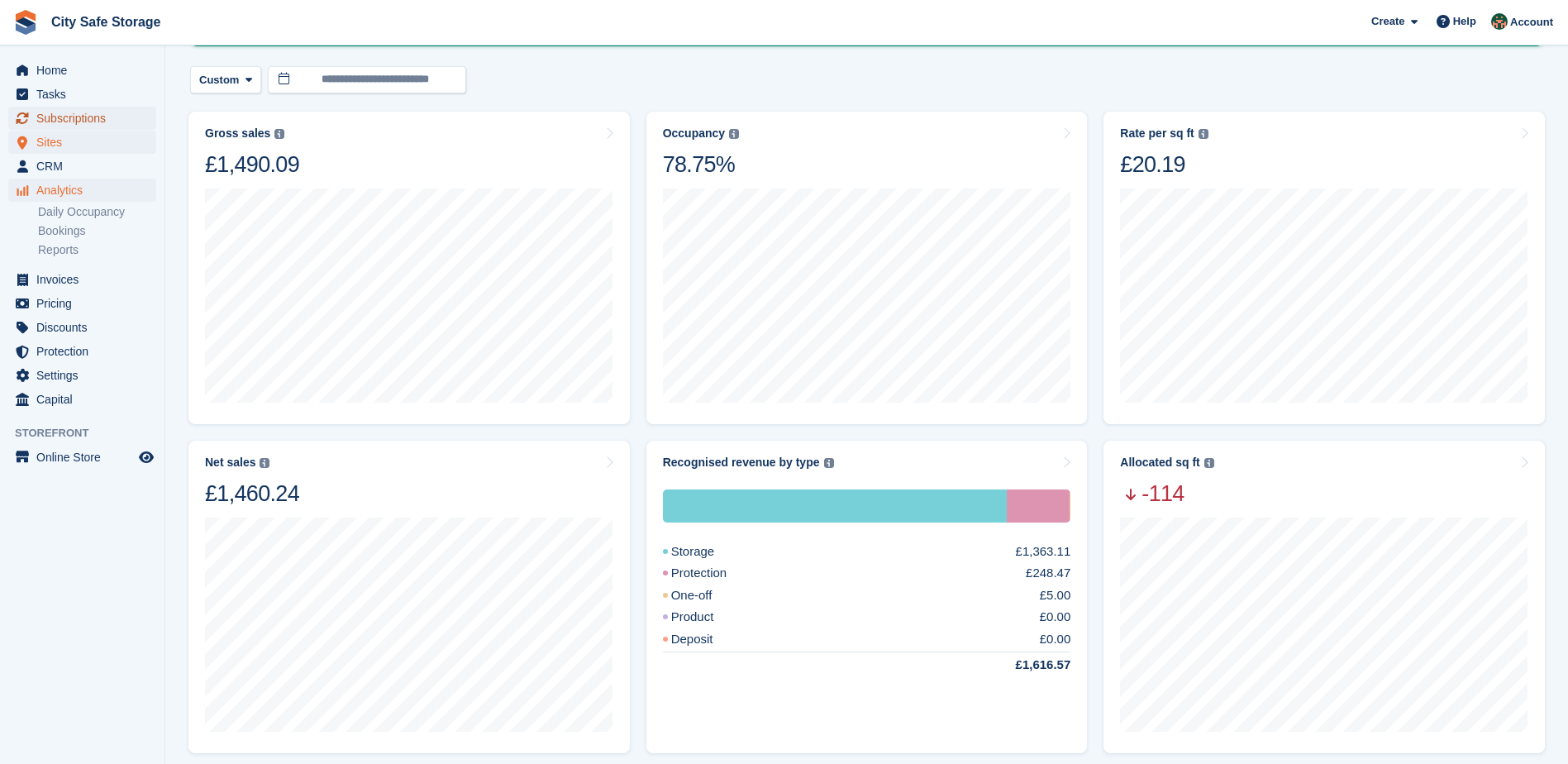 drag, startPoint x: 80, startPoint y: 124, endPoint x: 103, endPoint y: 149, distance: 33.970576 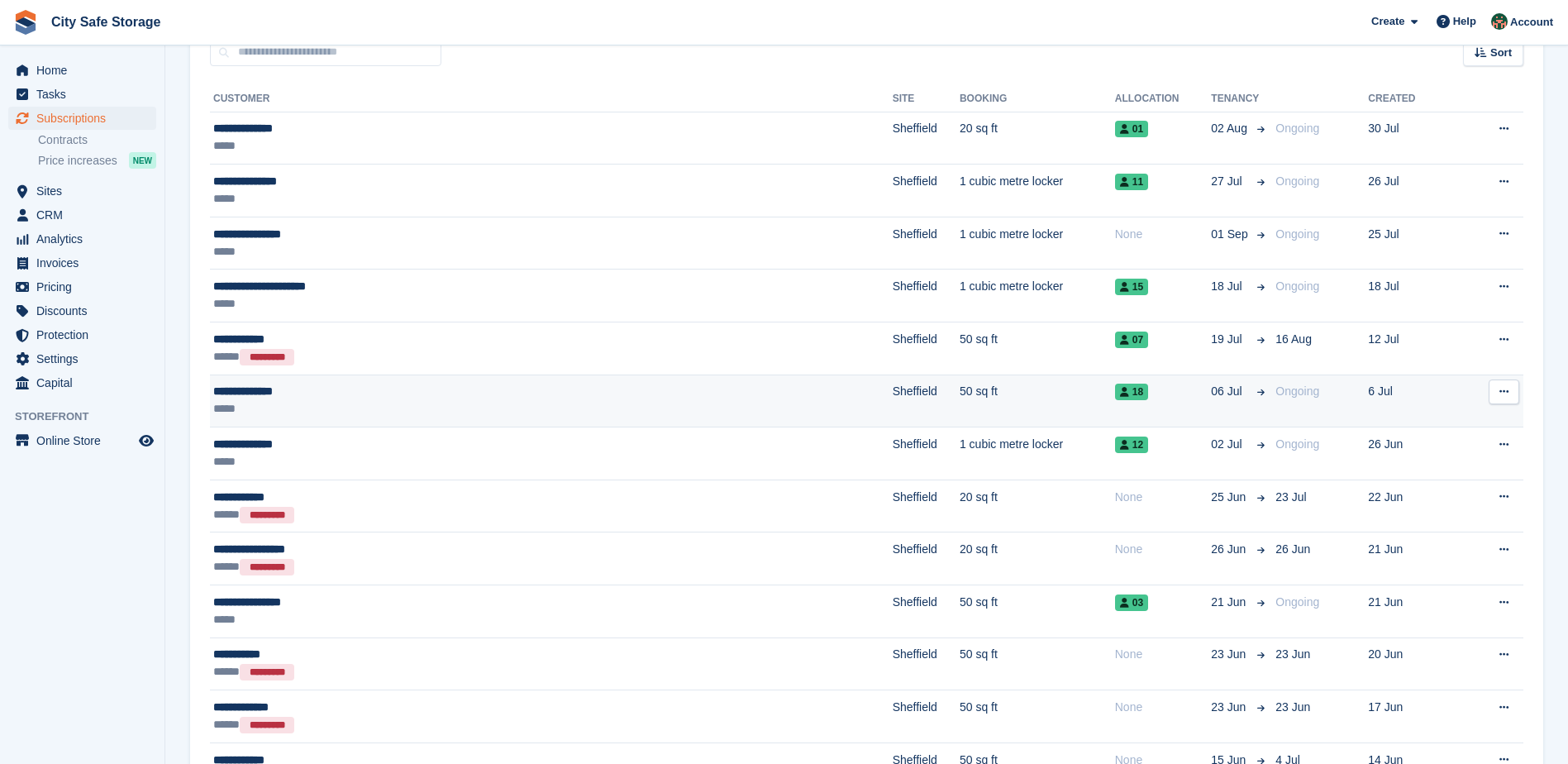 scroll, scrollTop: 0, scrollLeft: 0, axis: both 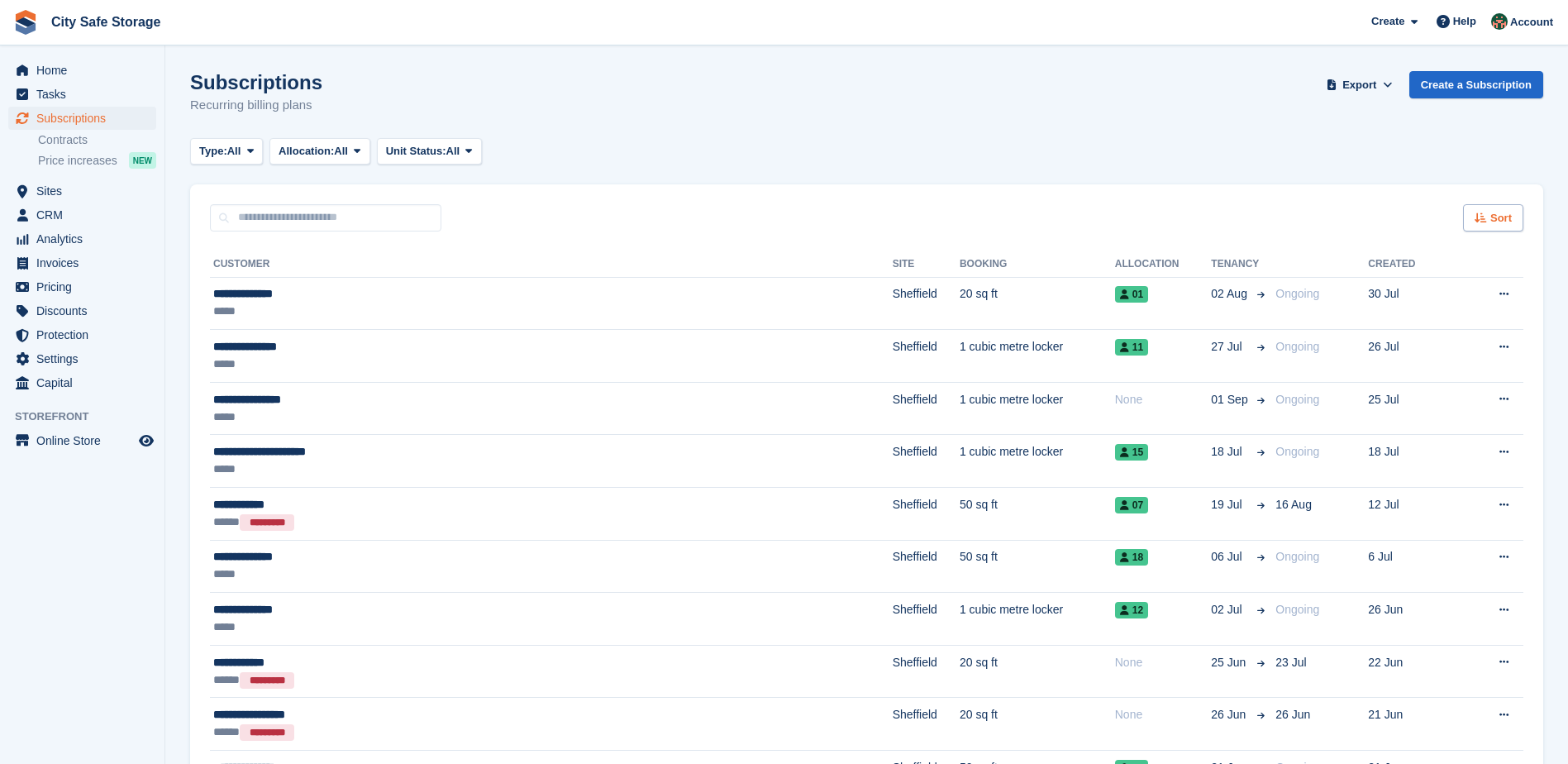 click on "Sort" at bounding box center [1501, 218] 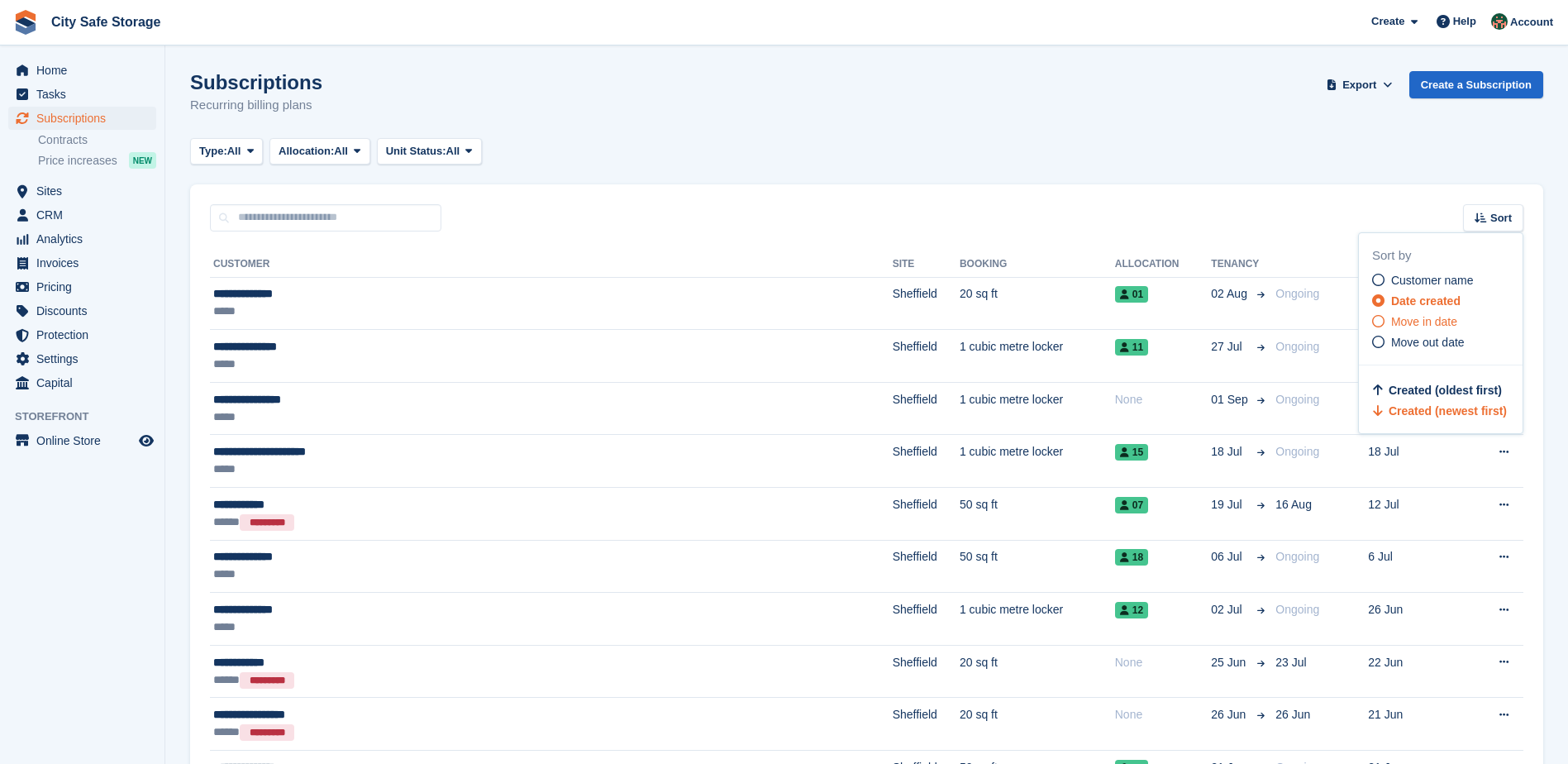 click on "Move in date" at bounding box center (1424, 322) 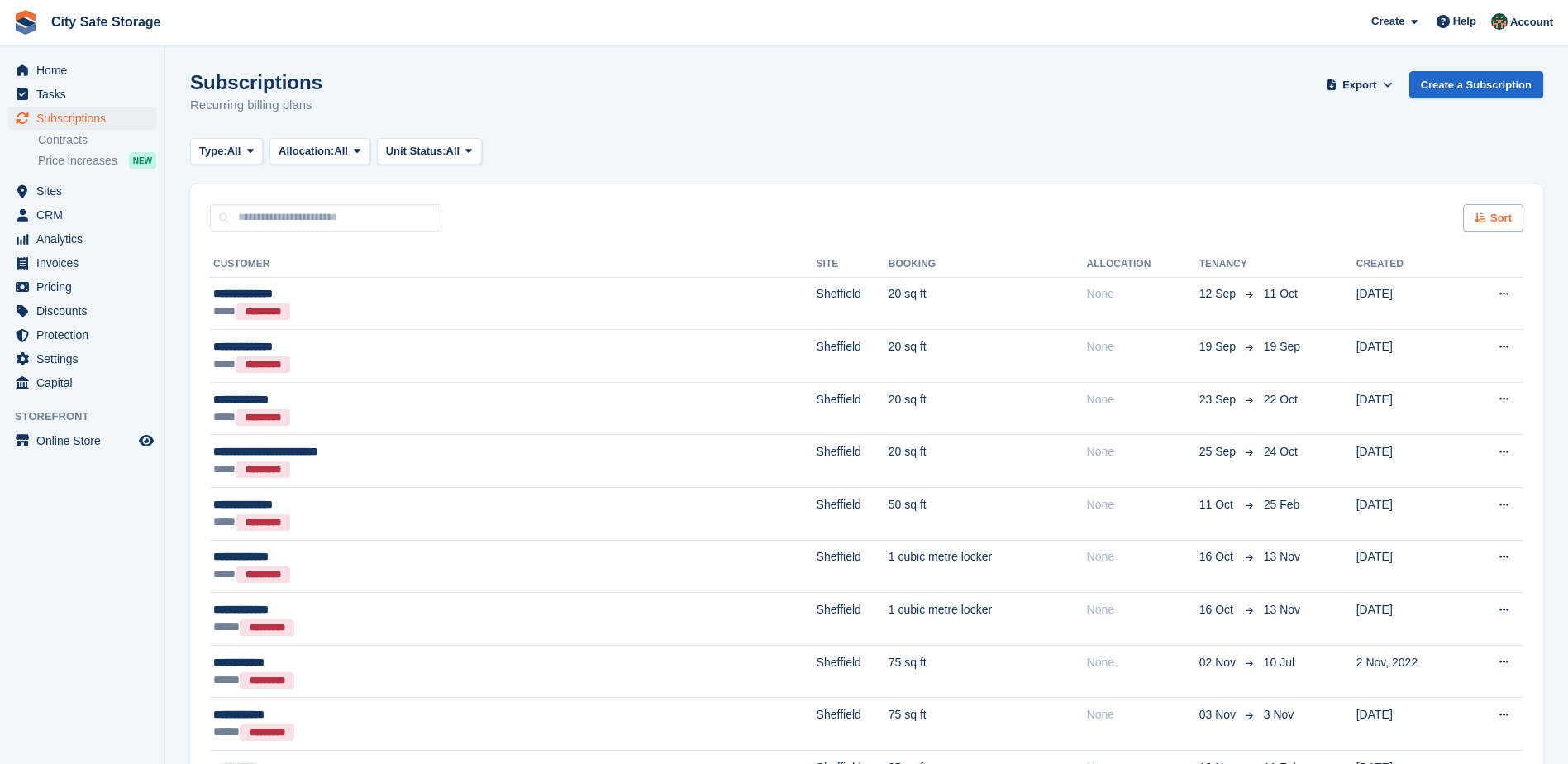 click on "Sort" at bounding box center [1501, 218] 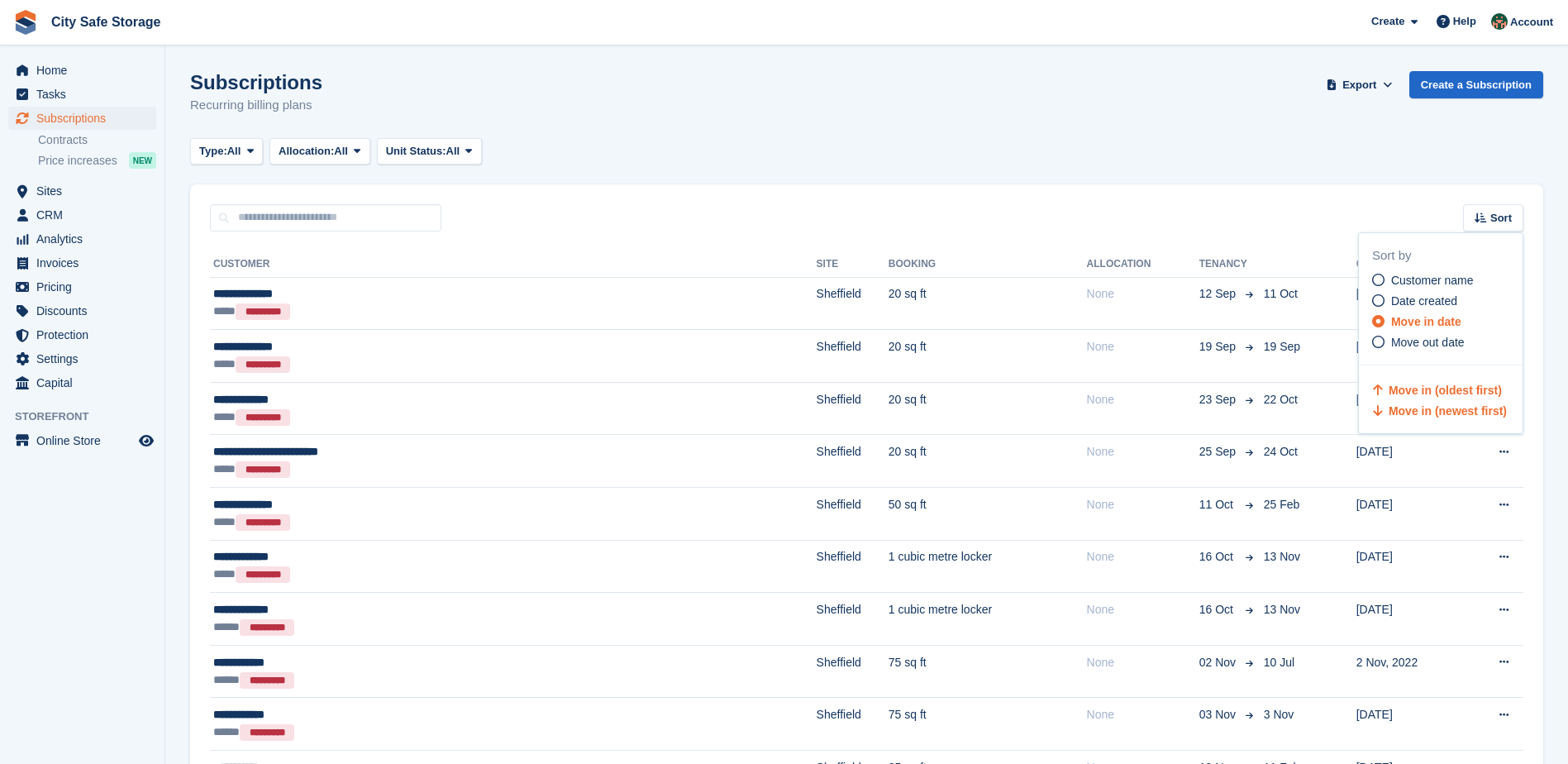 click on "Move in (newest first)" at bounding box center [1447, 411] 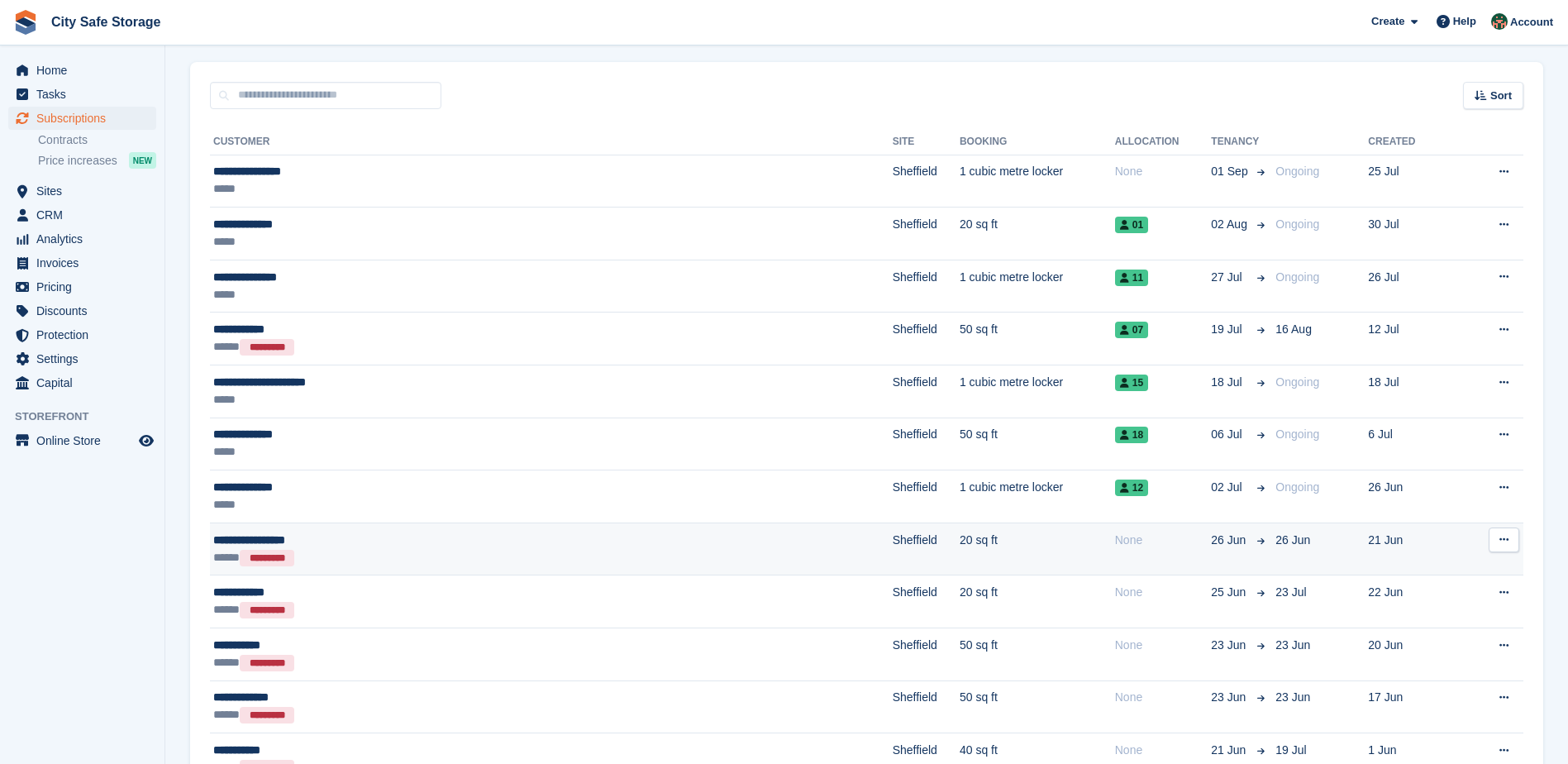 scroll, scrollTop: 0, scrollLeft: 0, axis: both 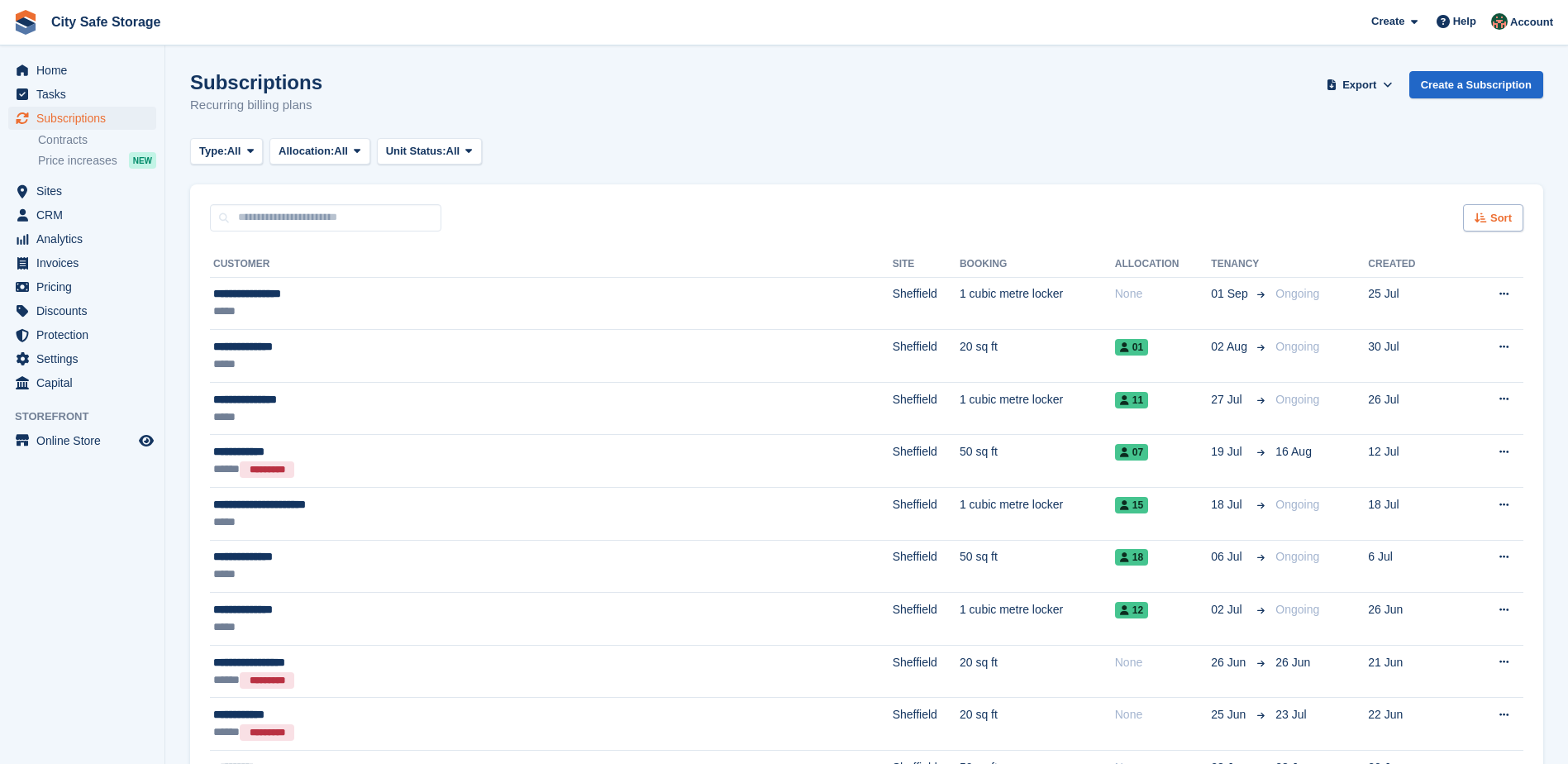 click on "Sort" at bounding box center [1493, 217] 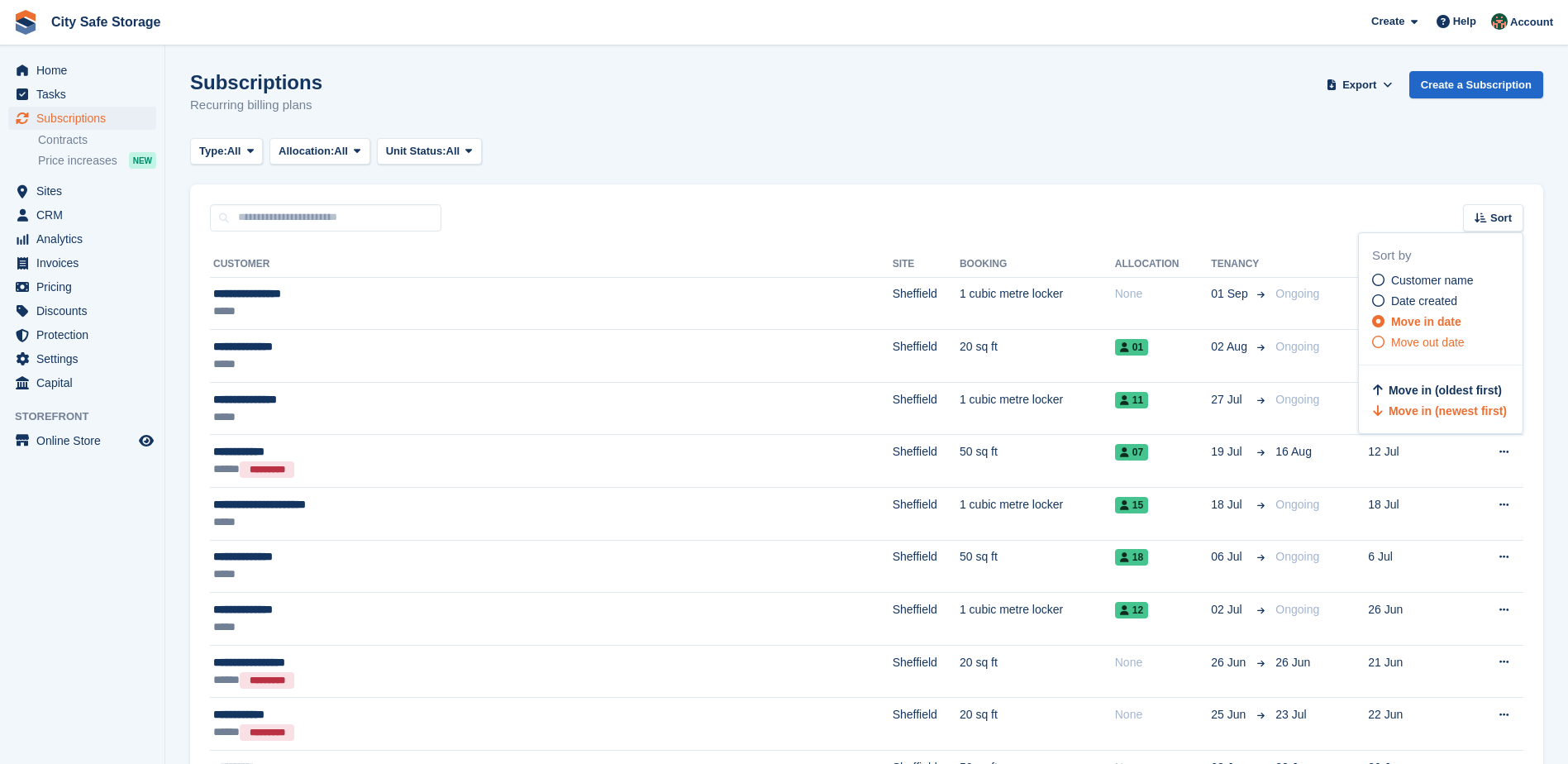 click on "Move out date" at bounding box center (1427, 342) 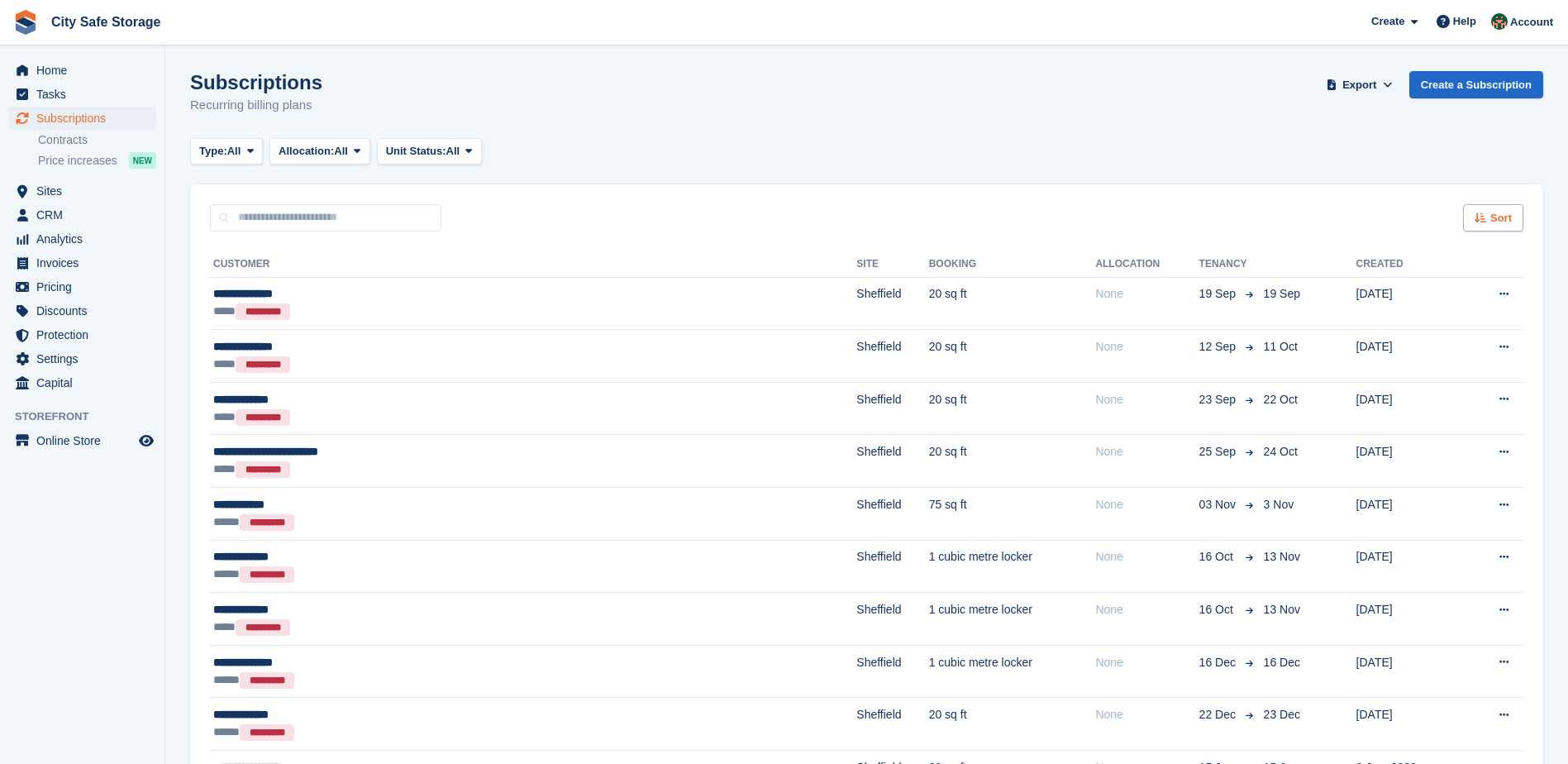 click on "Sort" at bounding box center [1501, 218] 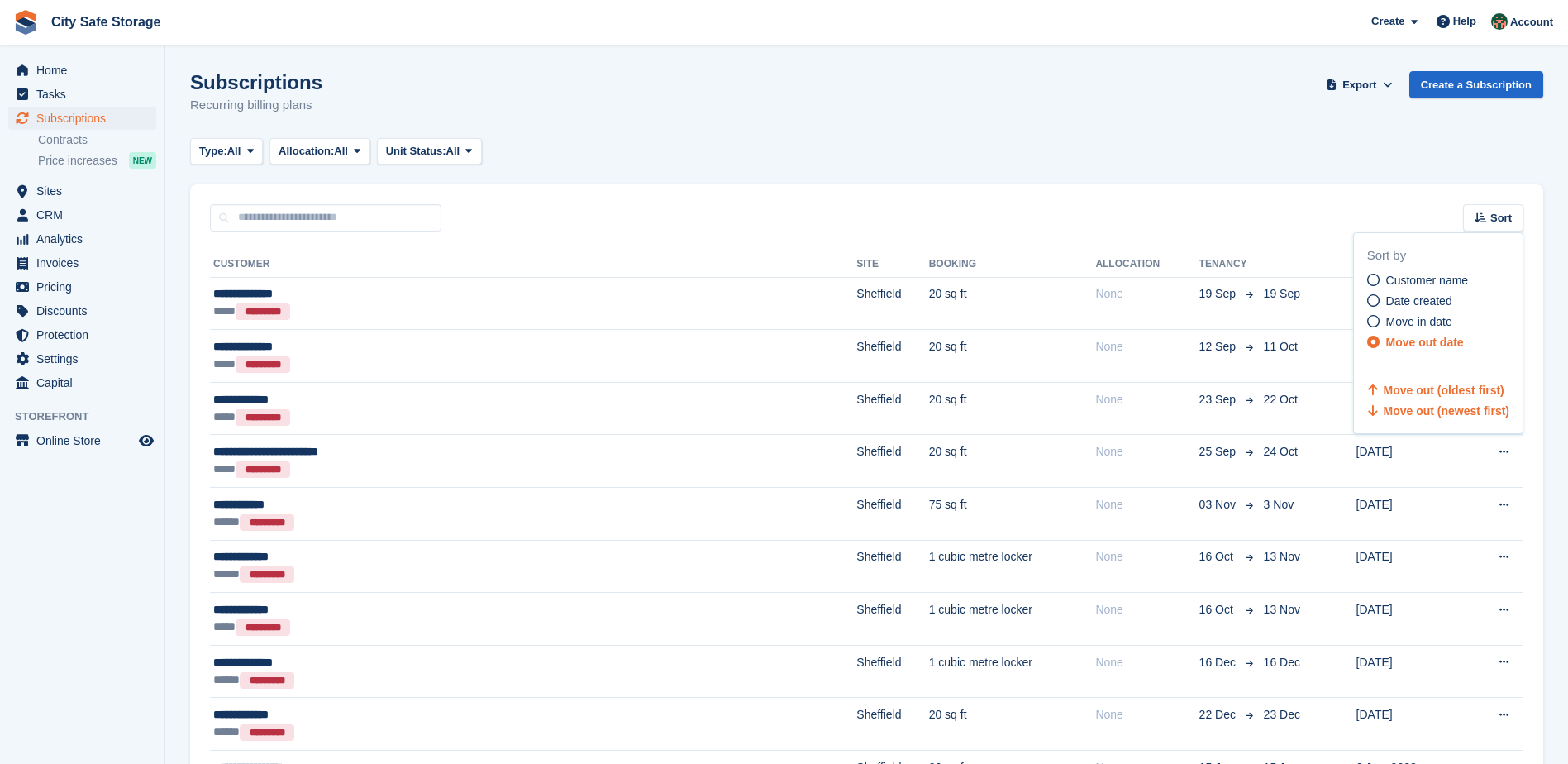 click on "Move out (newest first)" at bounding box center [1446, 411] 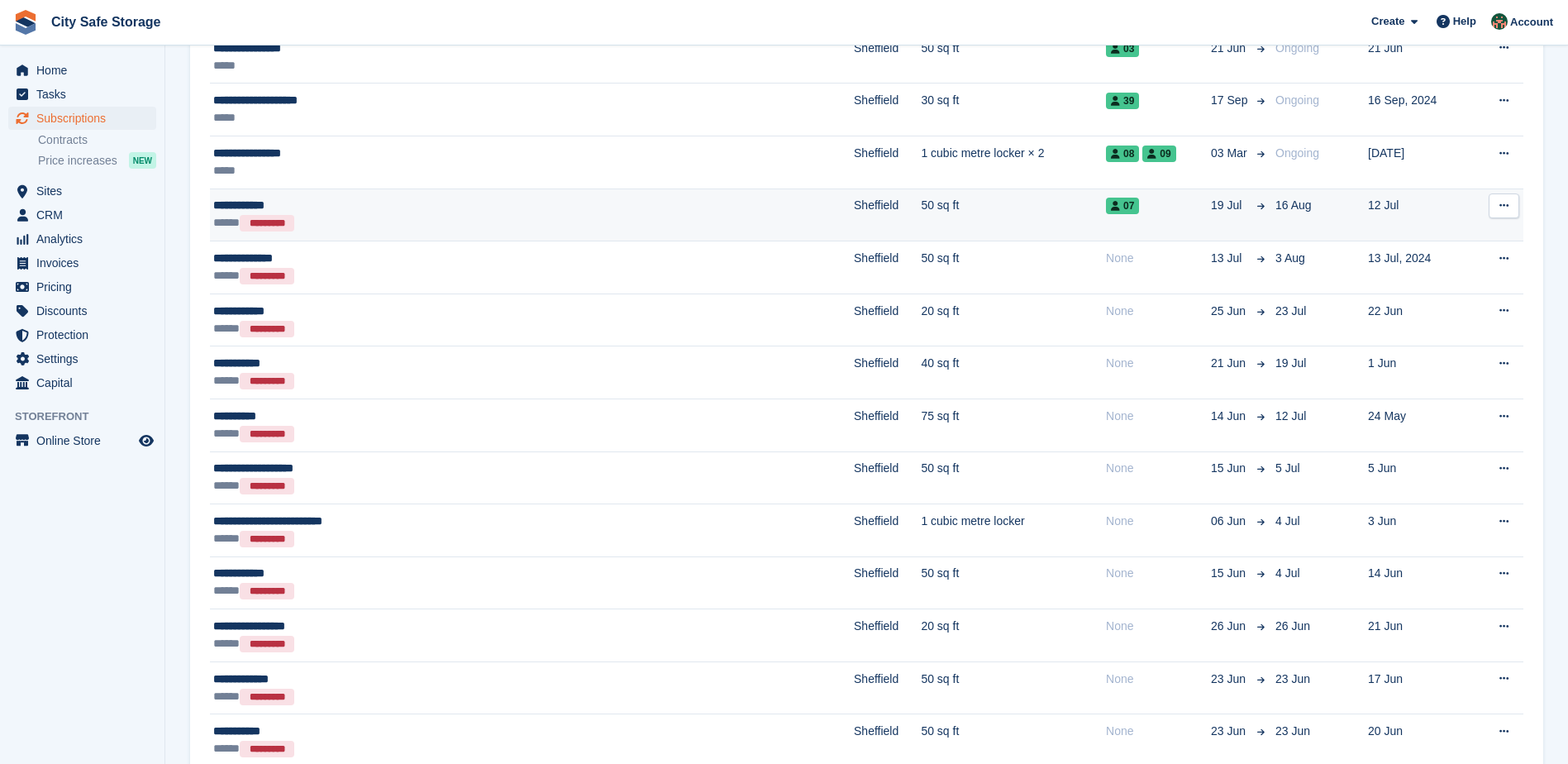 scroll, scrollTop: 1323, scrollLeft: 0, axis: vertical 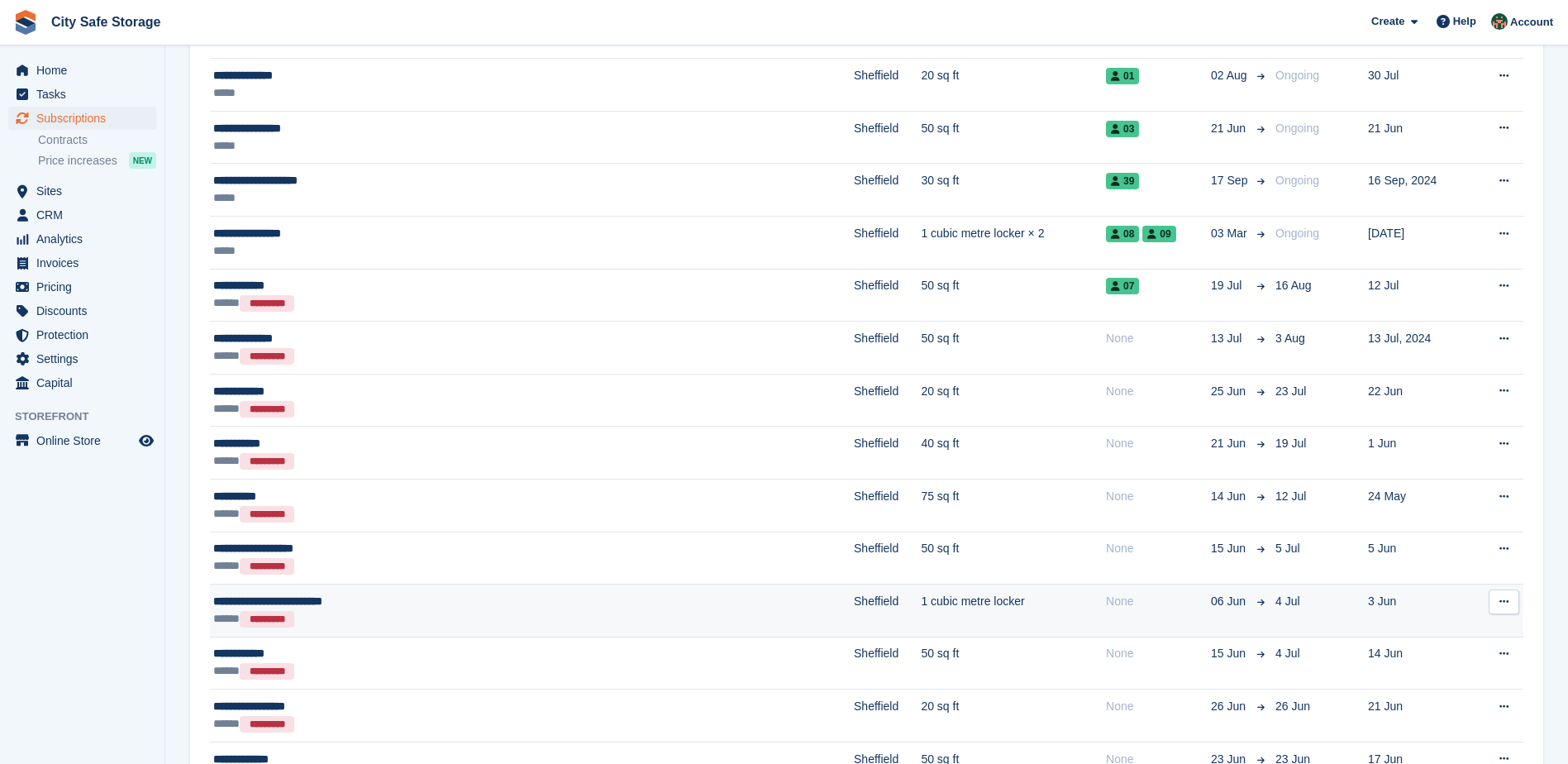 click on "***** *********" at bounding box center (426, 618) 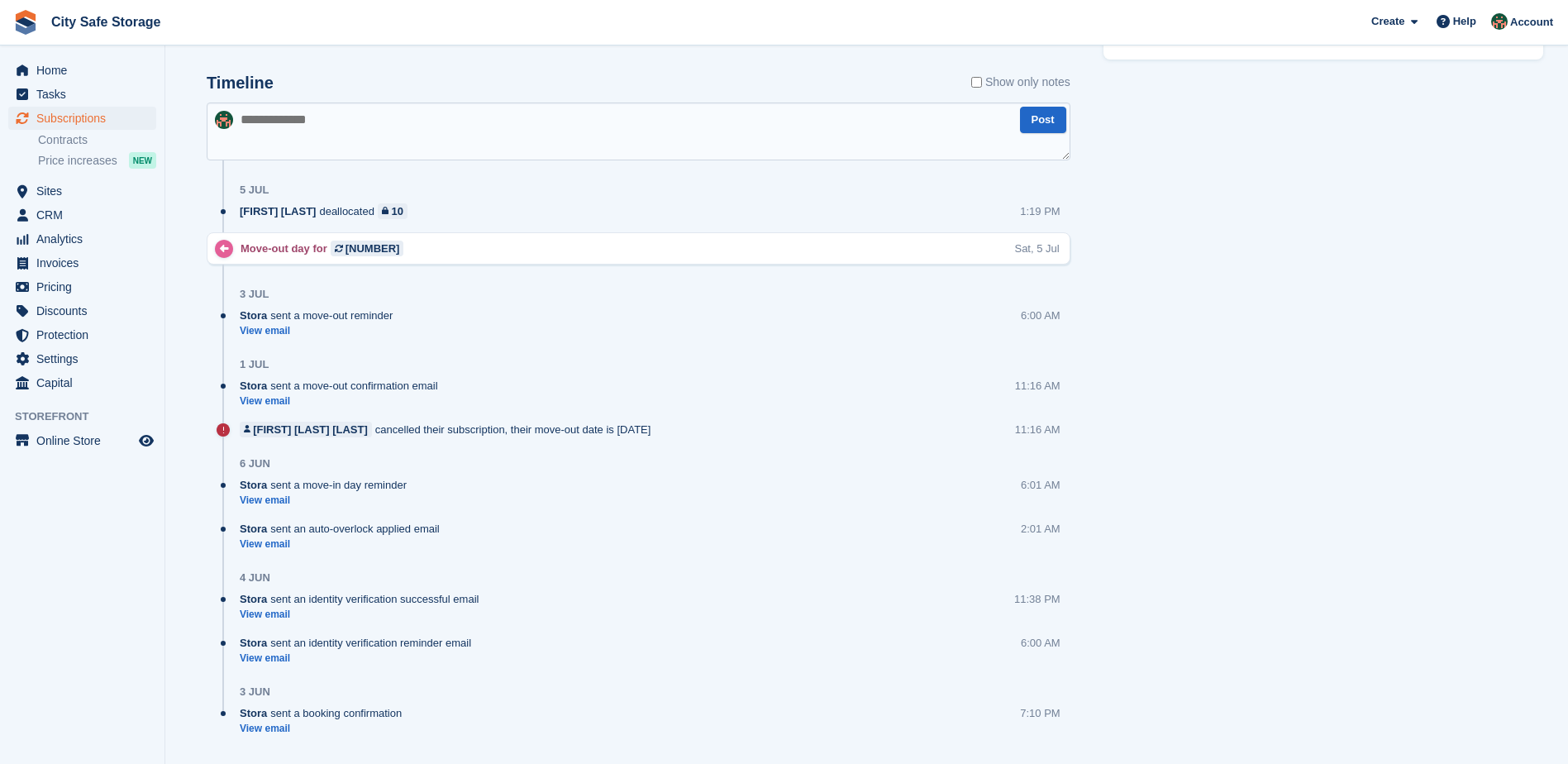 scroll, scrollTop: 870, scrollLeft: 0, axis: vertical 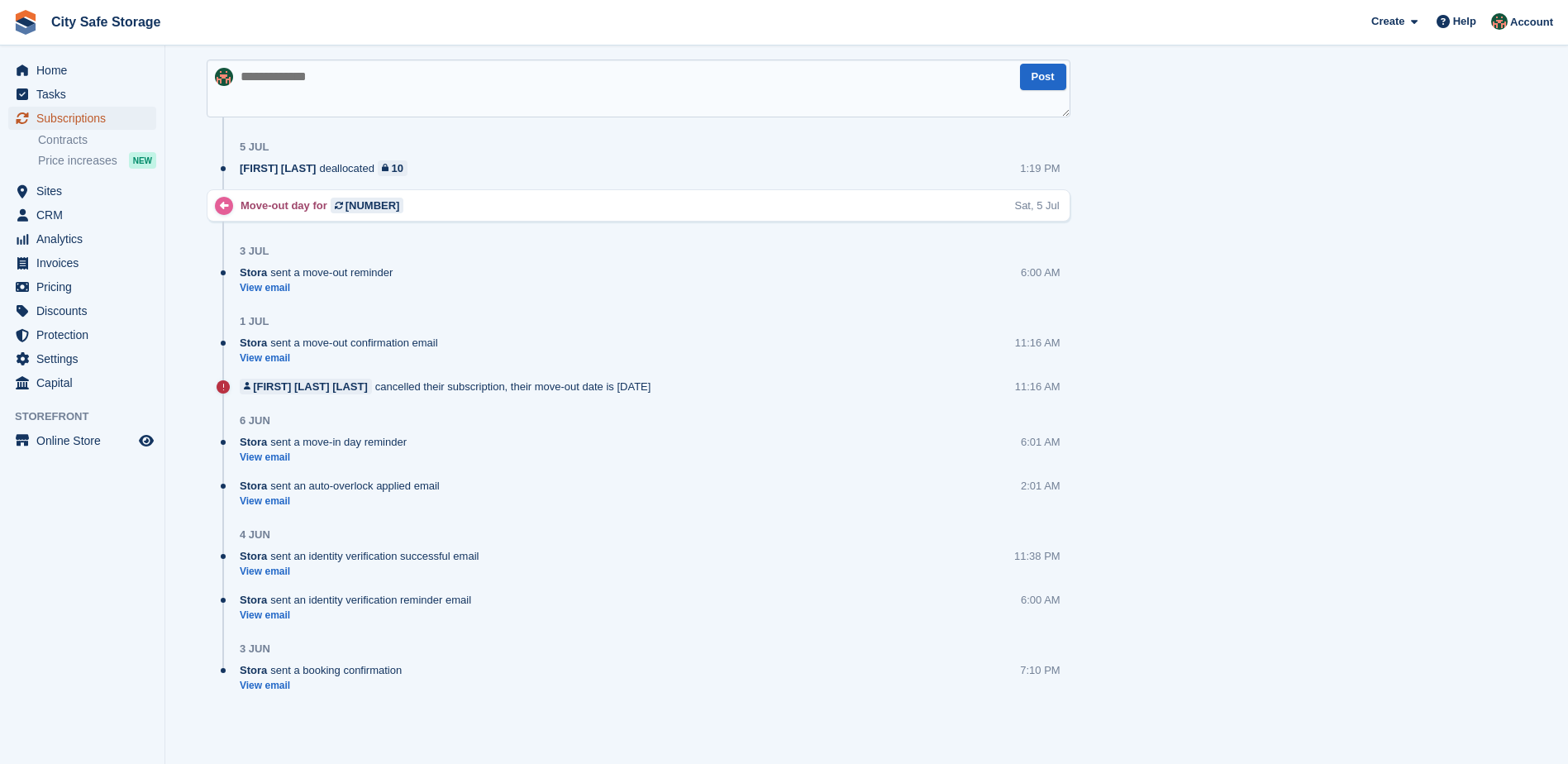 click on "Subscriptions" at bounding box center (86, 118) 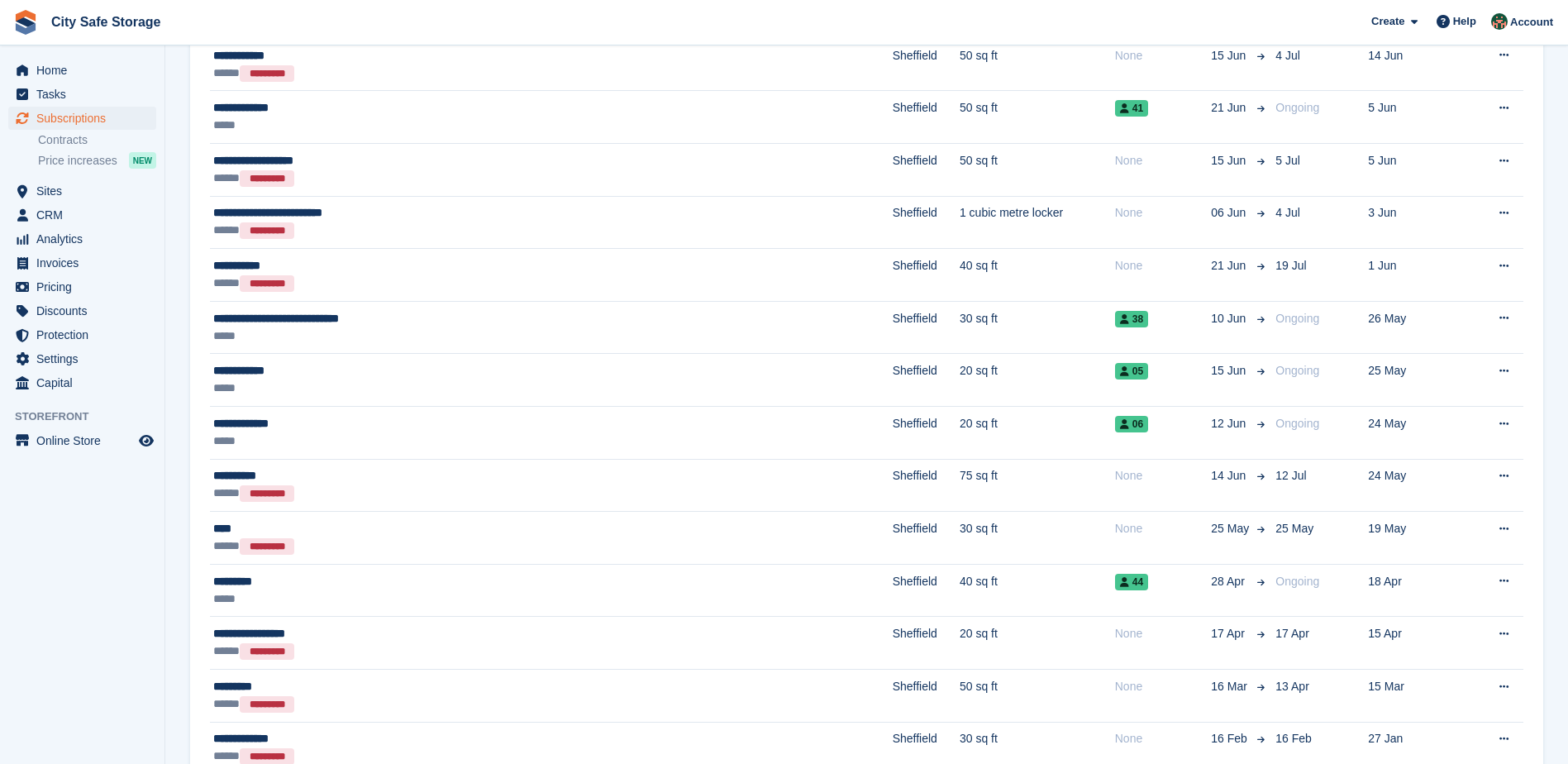 scroll, scrollTop: 0, scrollLeft: 0, axis: both 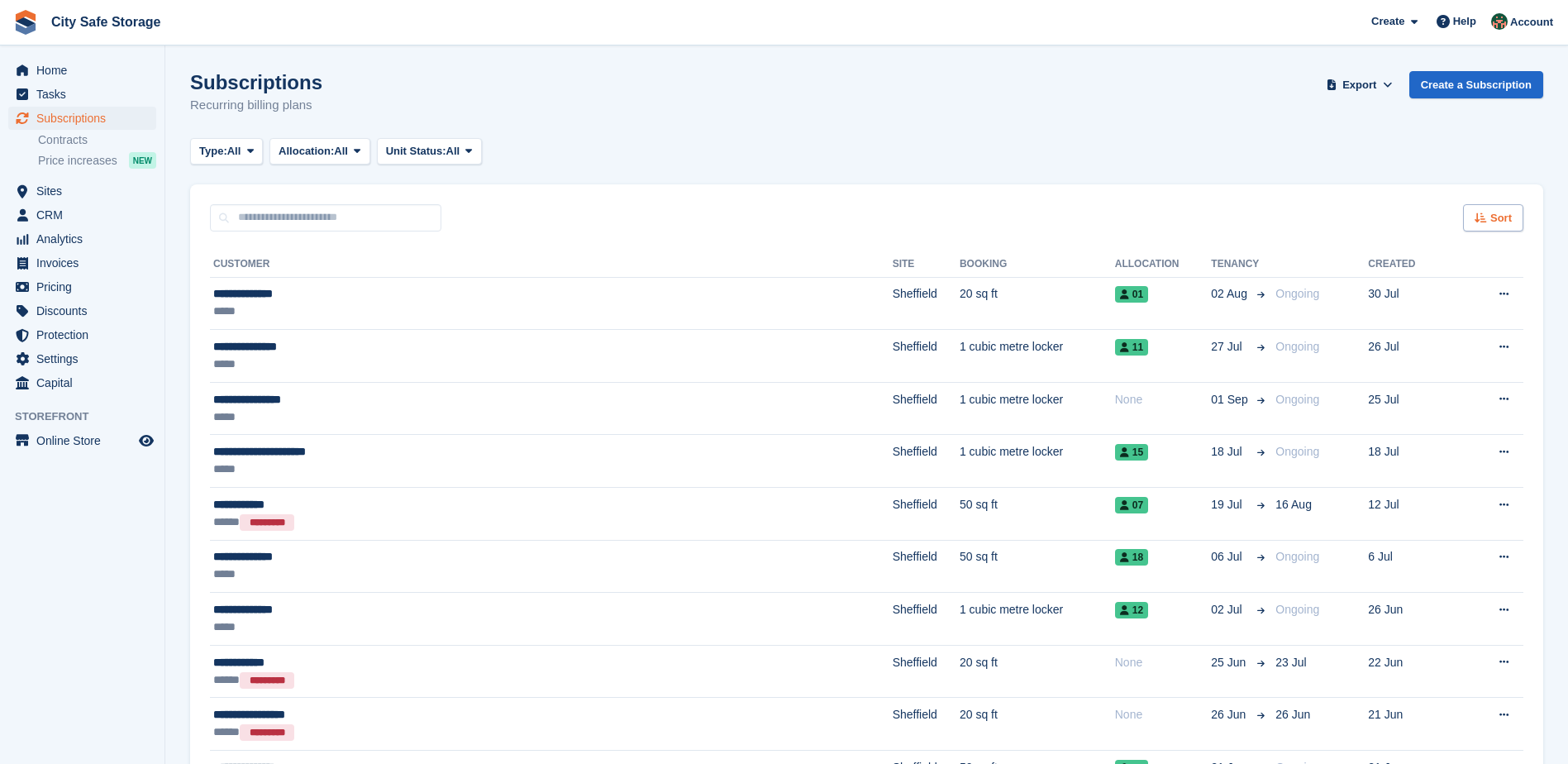 click on "Sort" at bounding box center (1493, 217) 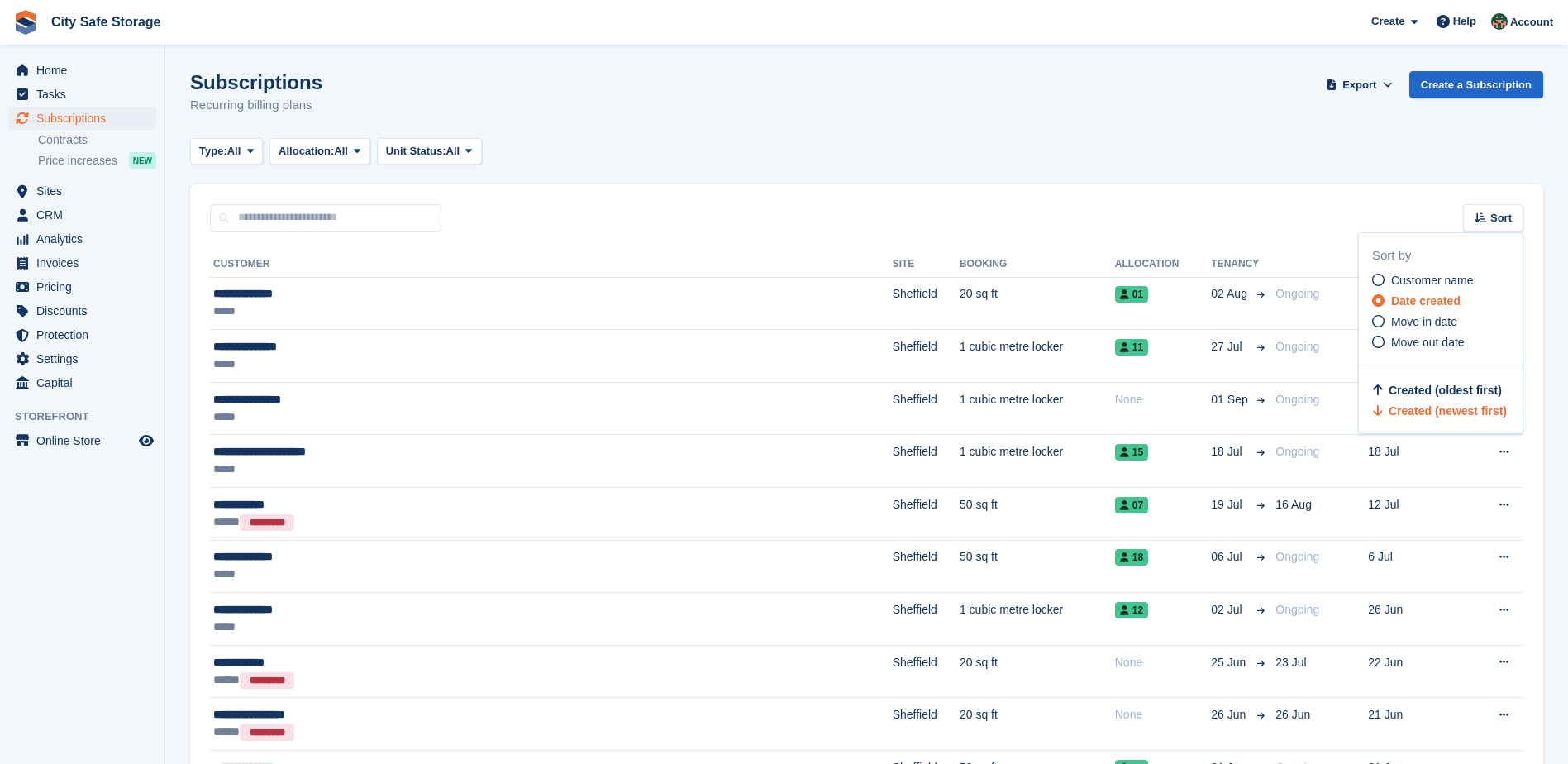 click on "Created (newest first)" at bounding box center (1447, 411) 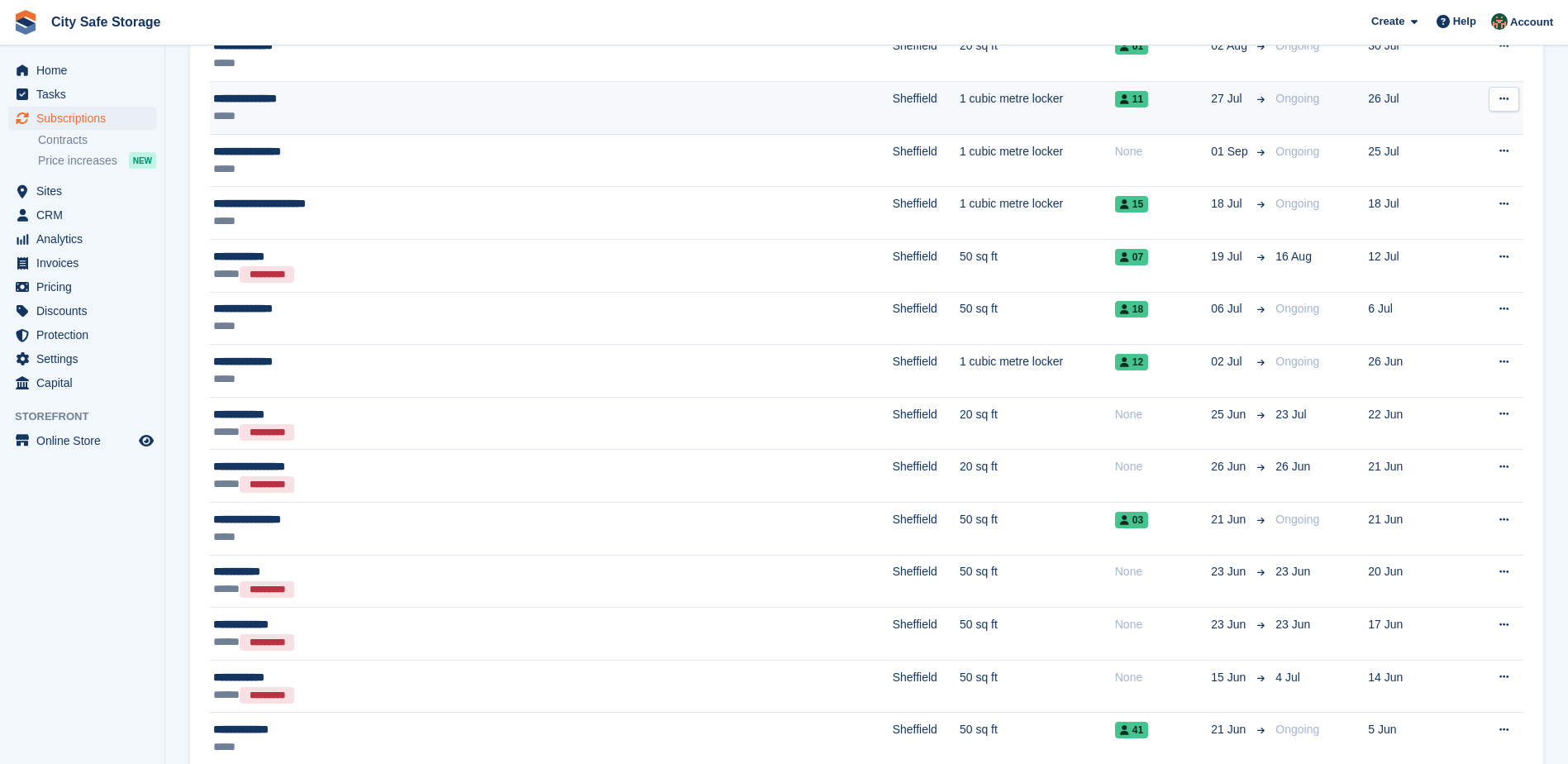 scroll, scrollTop: 165, scrollLeft: 0, axis: vertical 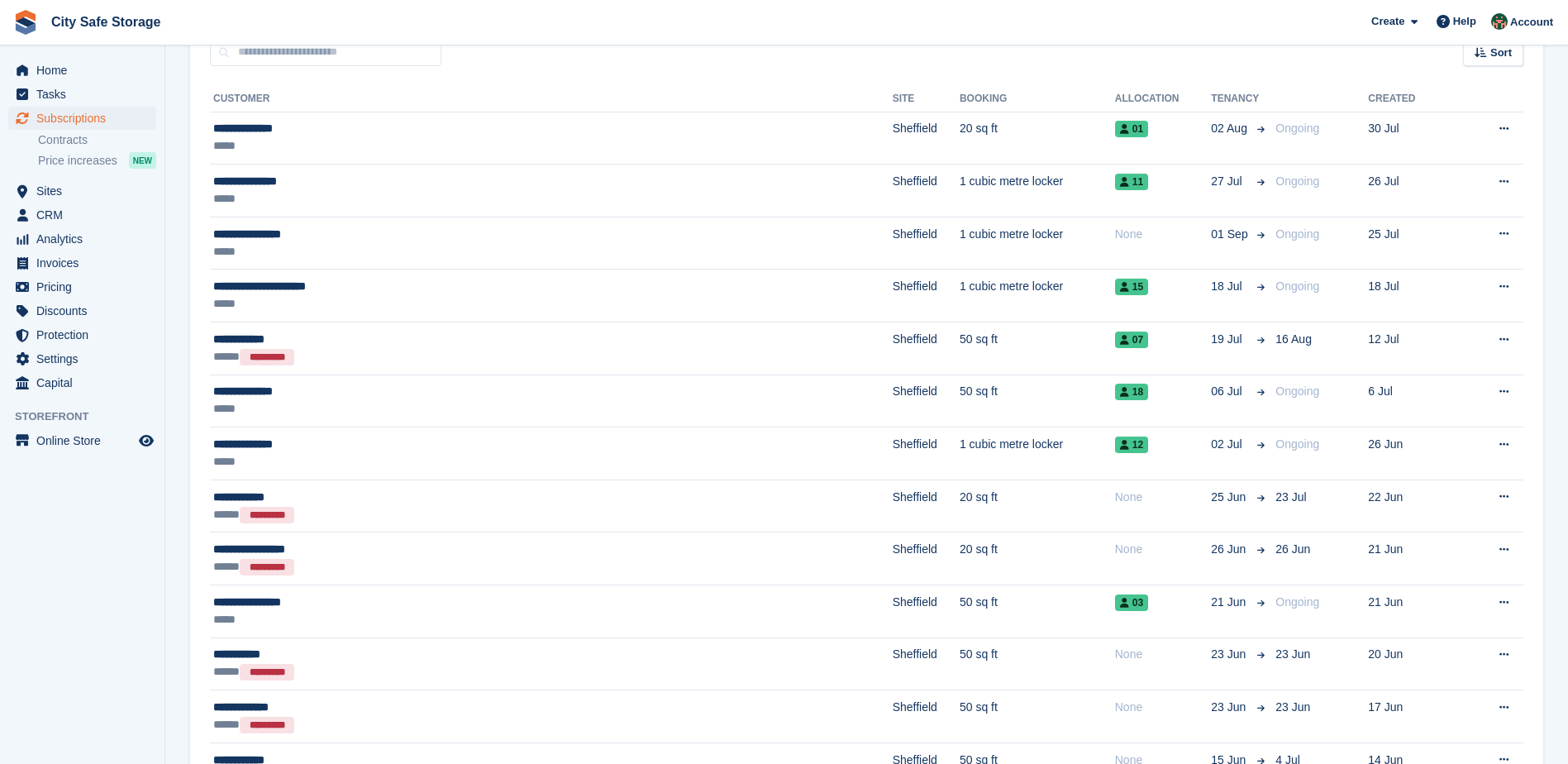 drag, startPoint x: 72, startPoint y: 557, endPoint x: 68, endPoint y: 546, distance: 11.7047 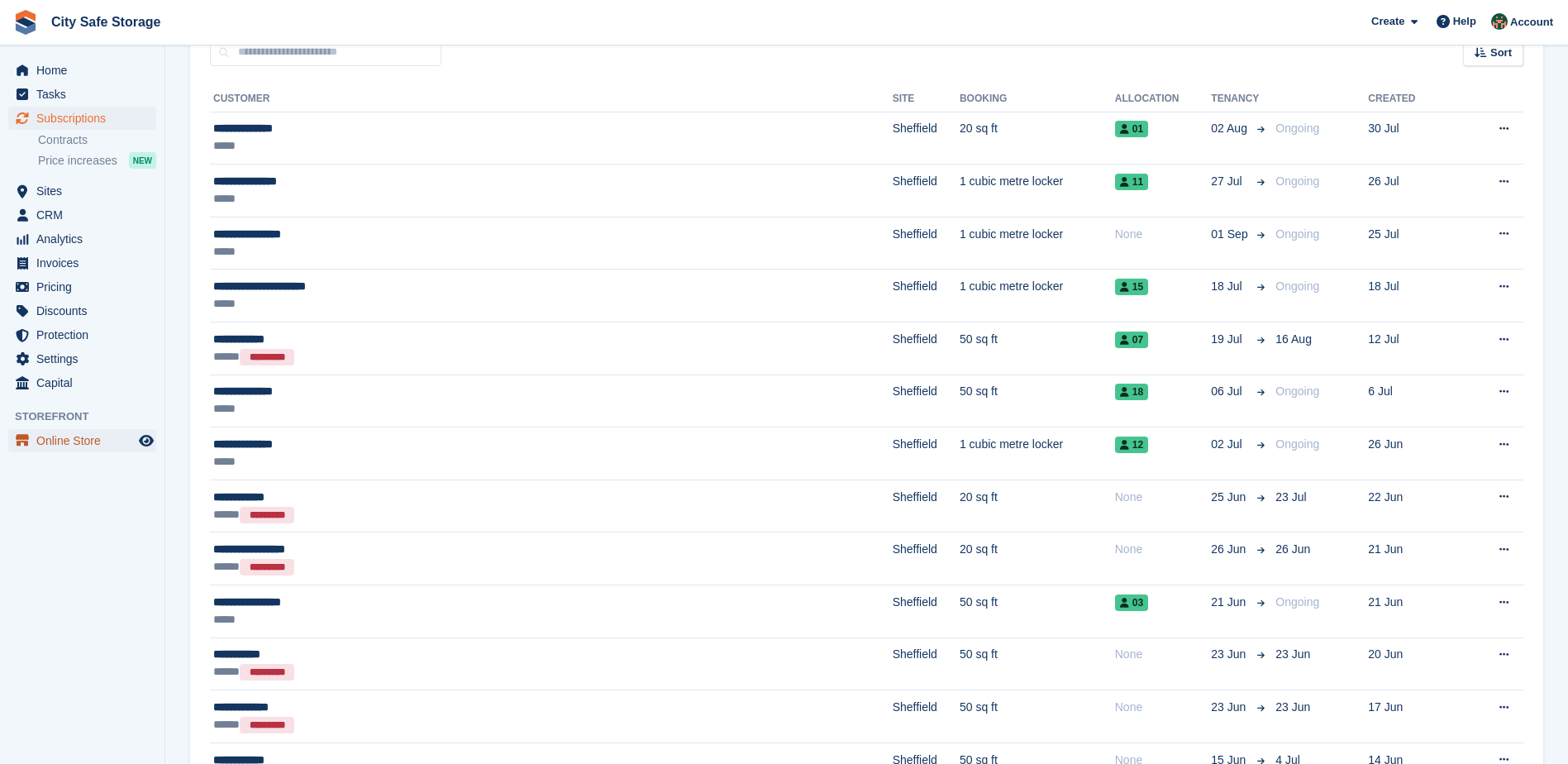 click on "Online Store" at bounding box center [86, 441] 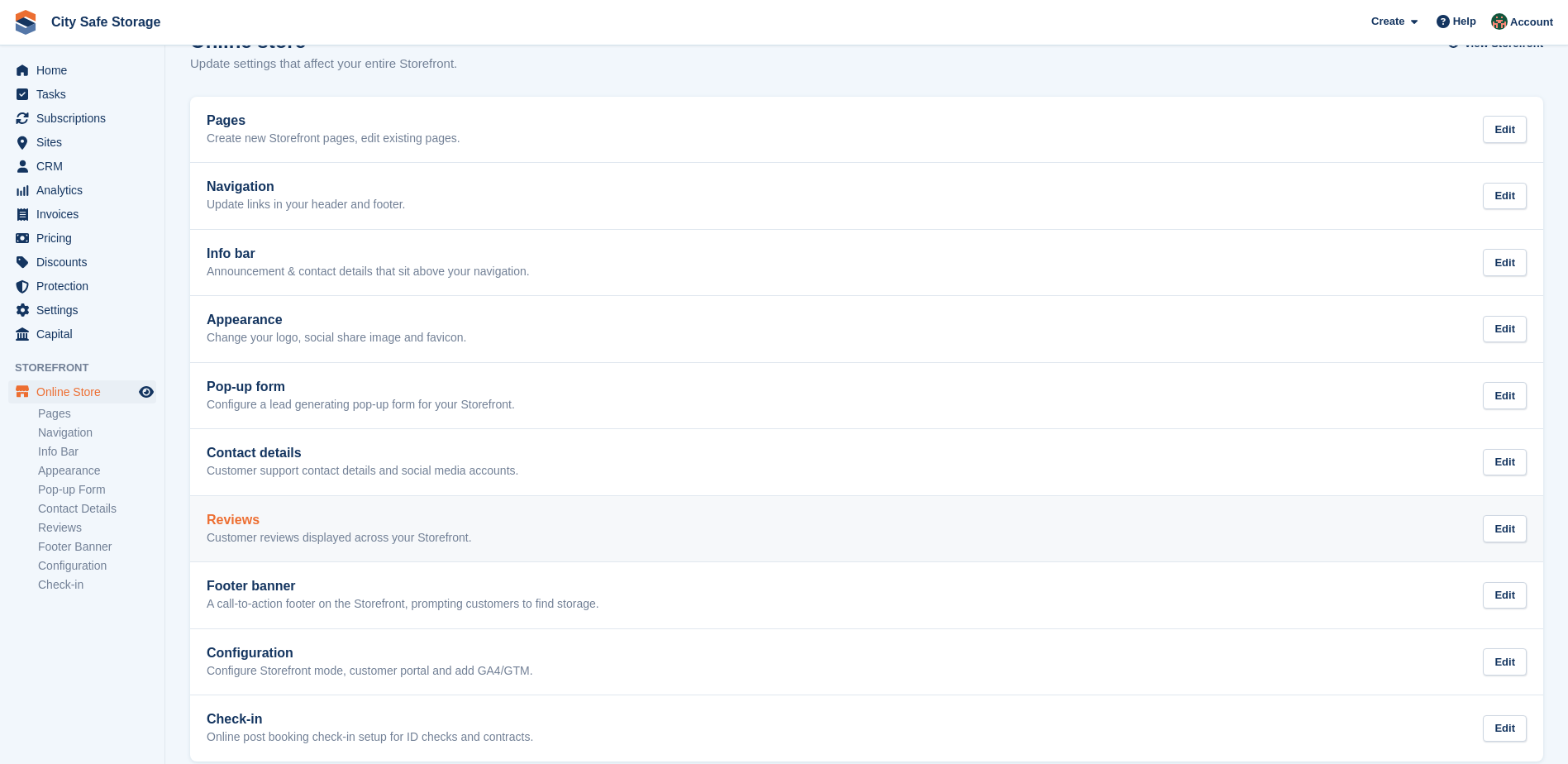 scroll, scrollTop: 64, scrollLeft: 0, axis: vertical 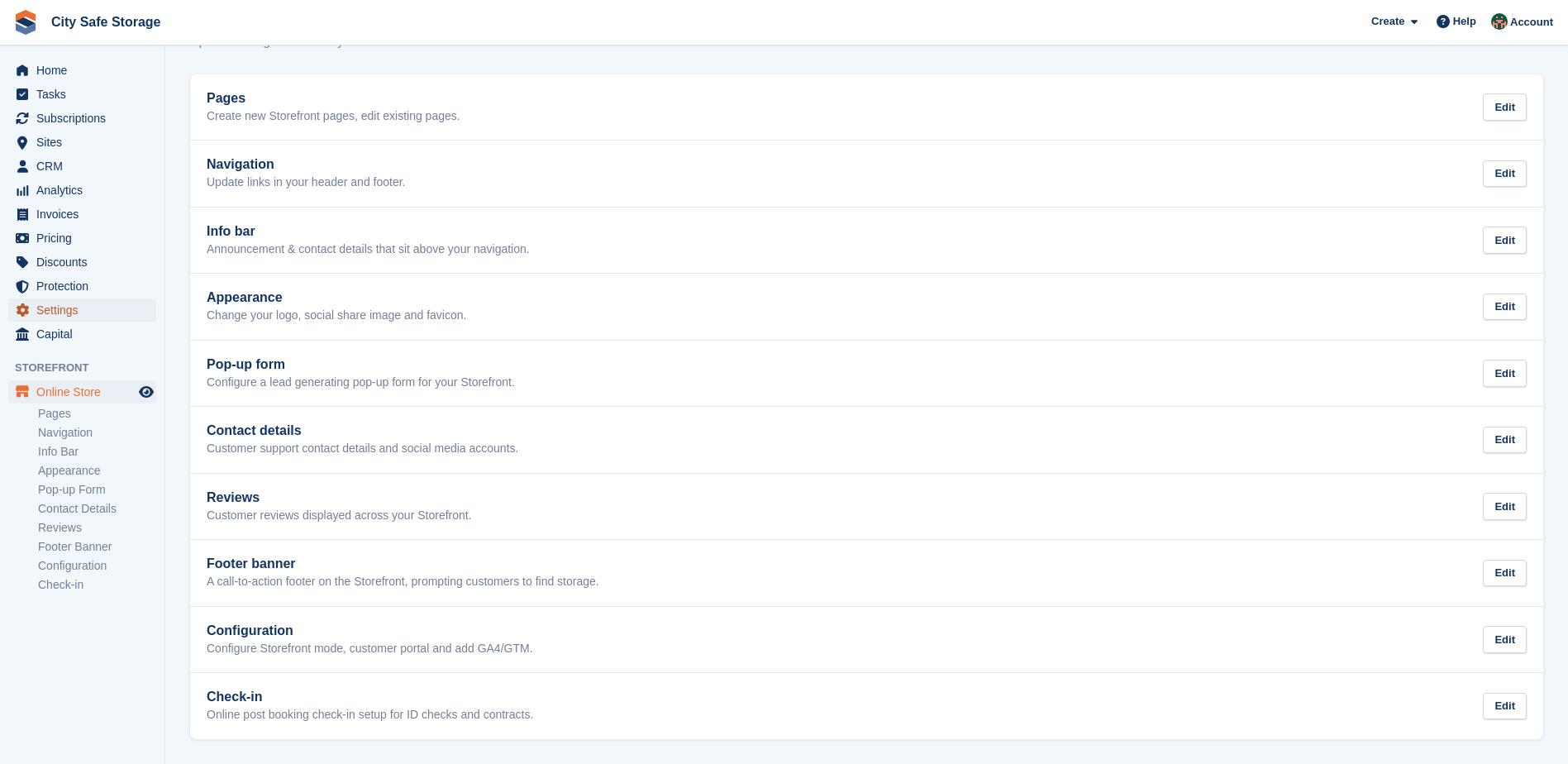 click on "Settings" at bounding box center (86, 310) 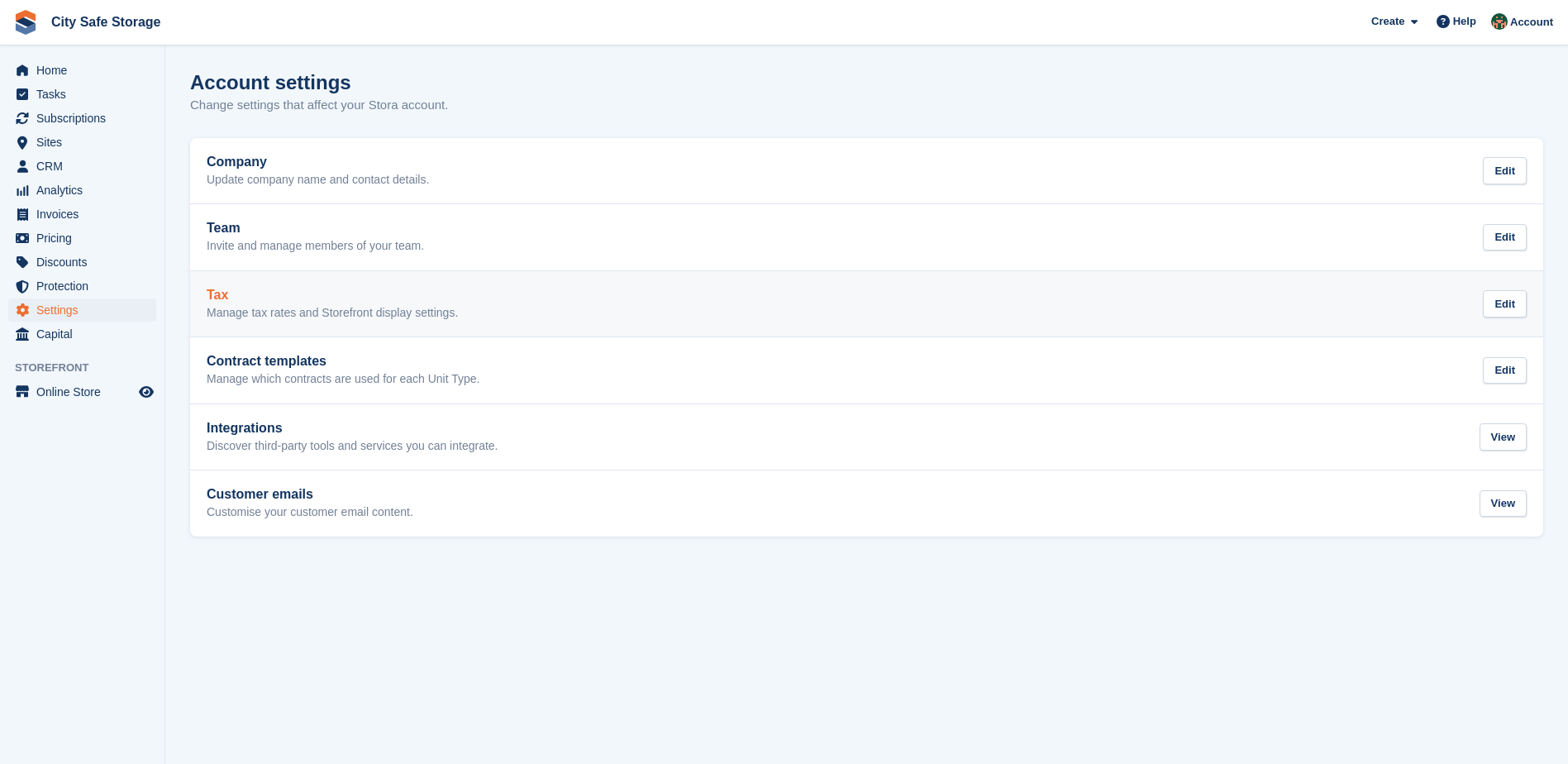 scroll, scrollTop: 0, scrollLeft: 0, axis: both 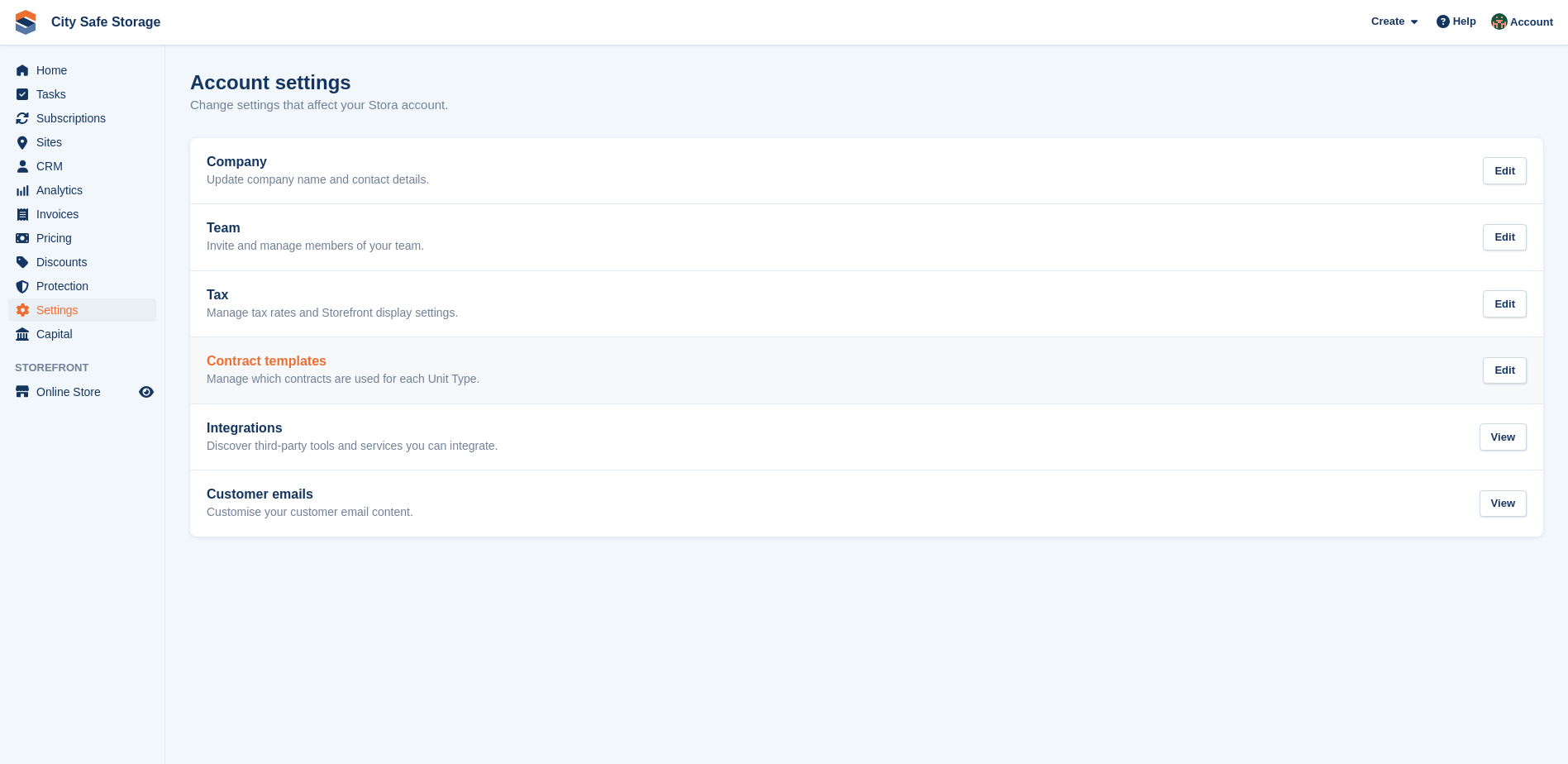 click on "Manage which contracts are used for each Unit Type." at bounding box center (343, 380) 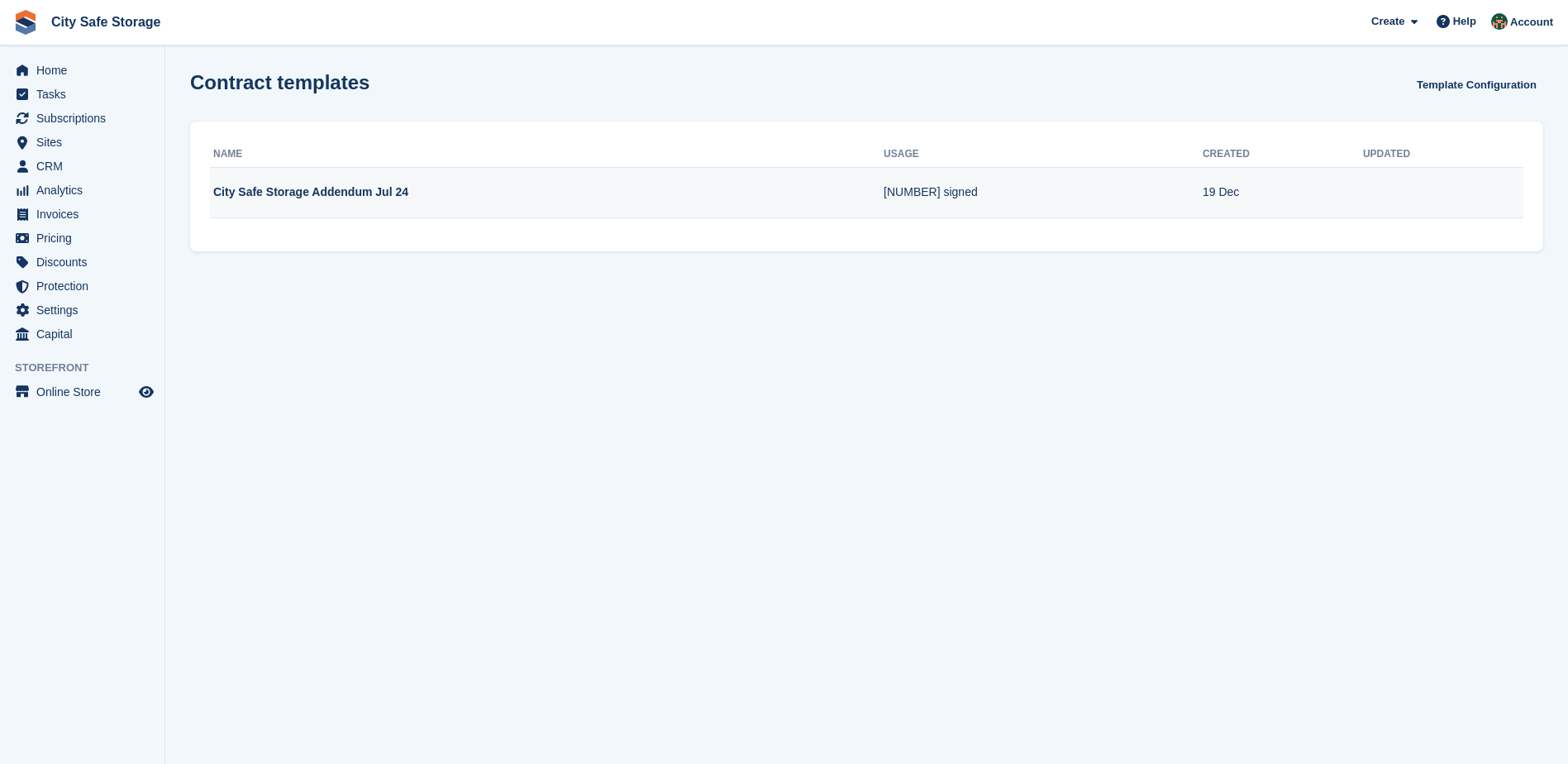 click on "City Safe Storage Addendum Jul 24" at bounding box center (546, 193) 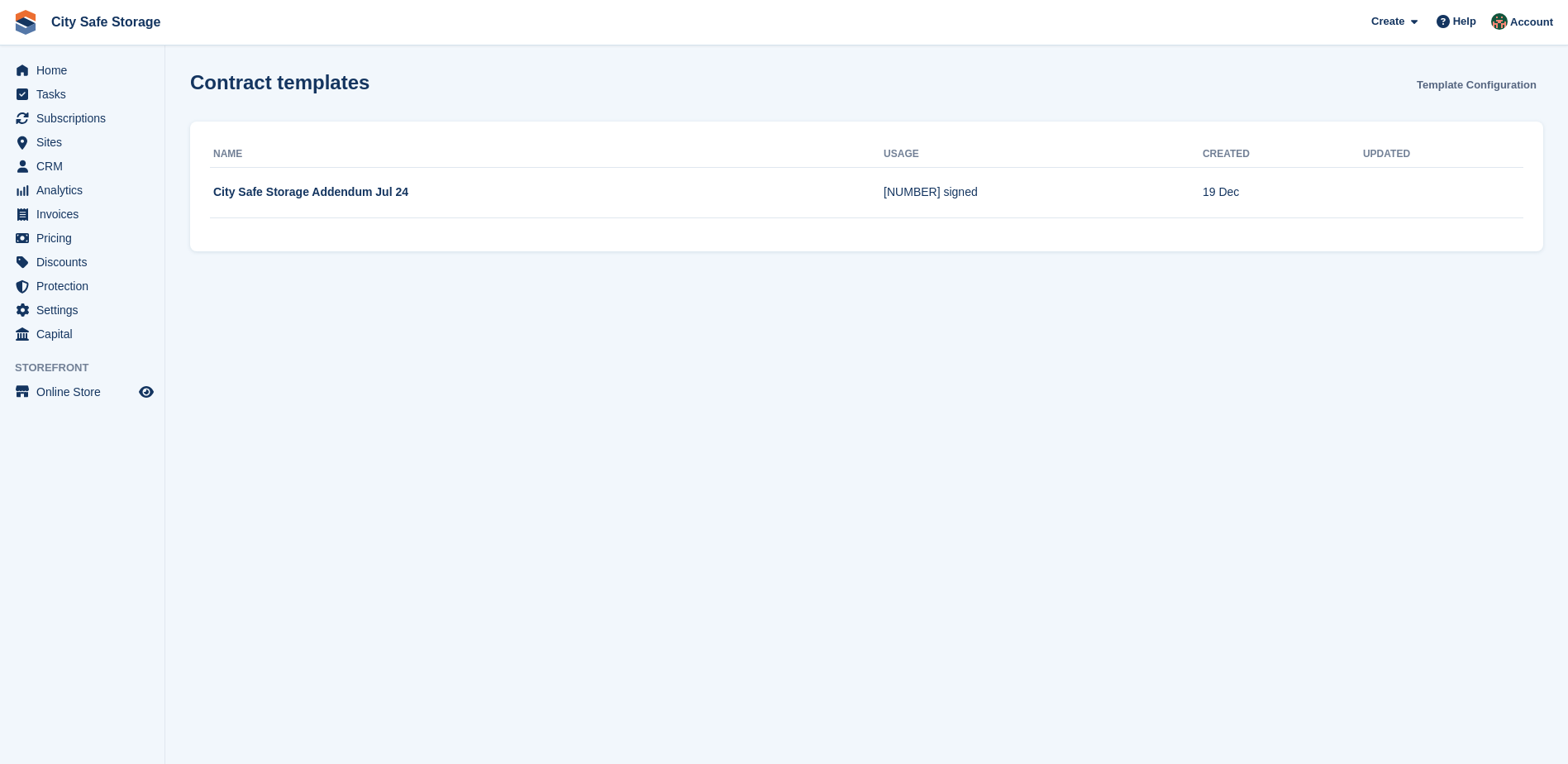 click on "Template Configuration" at bounding box center [1476, 84] 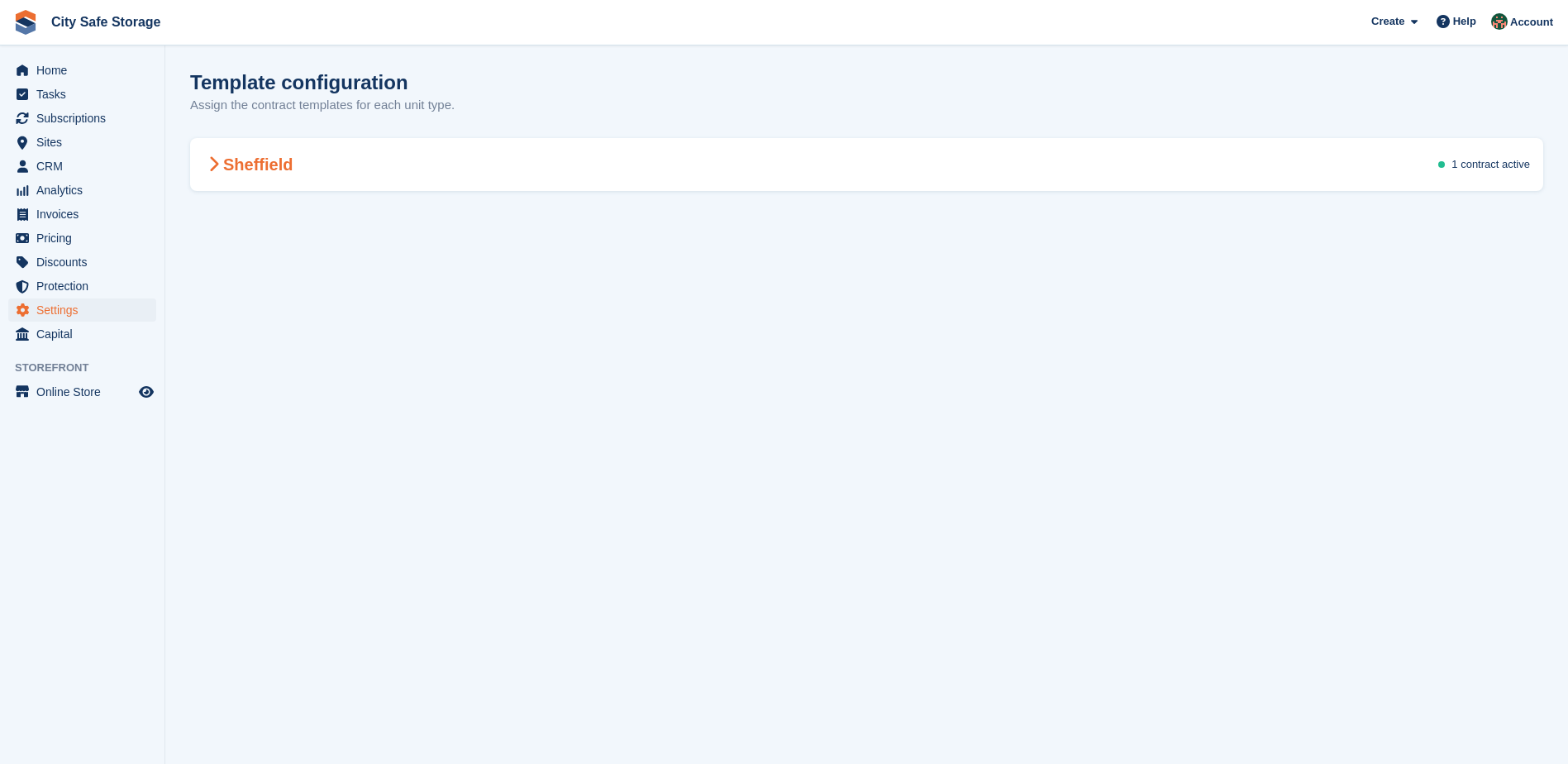 click on "Sheffield" at bounding box center [248, 165] 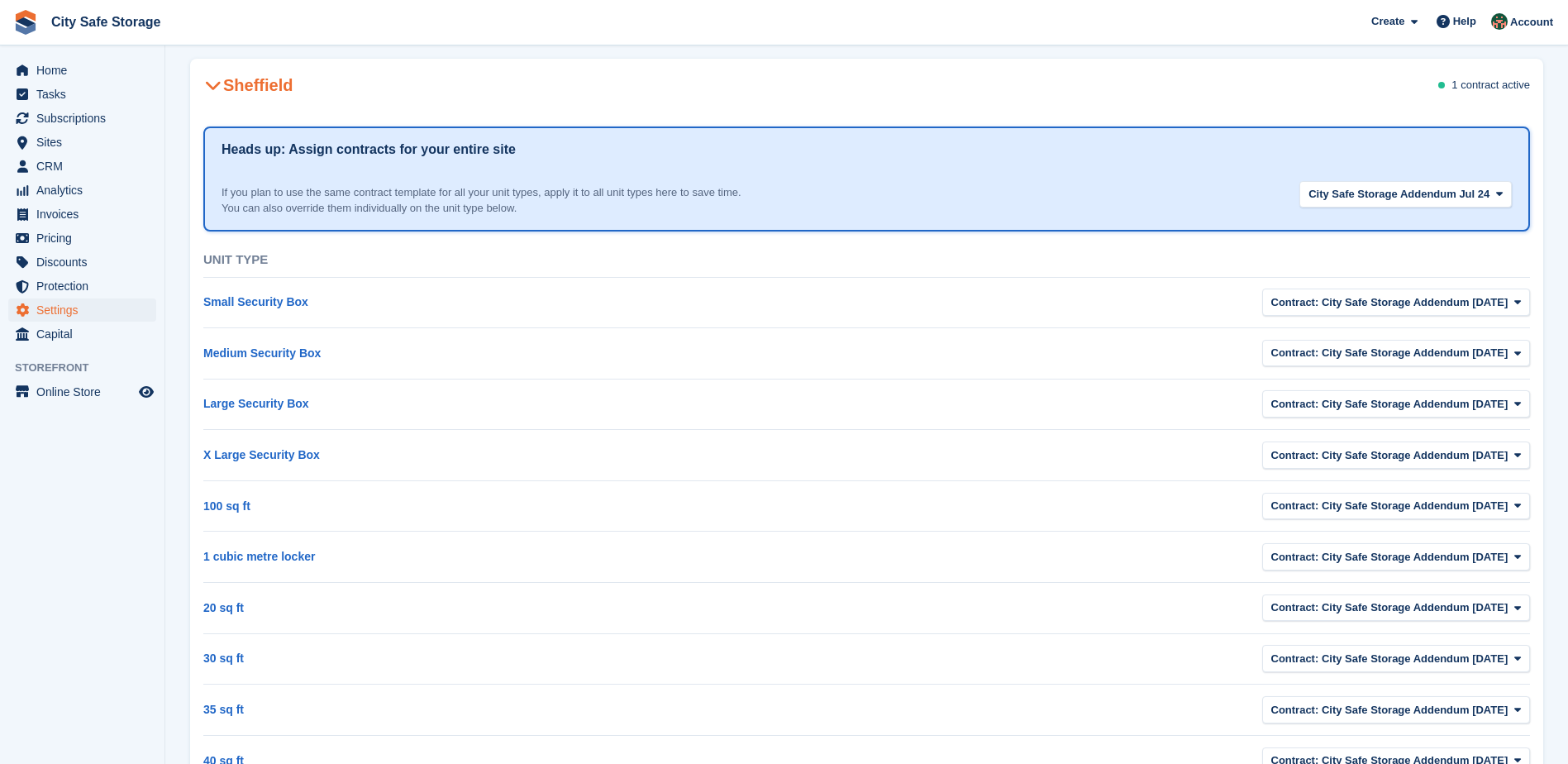 scroll, scrollTop: 0, scrollLeft: 0, axis: both 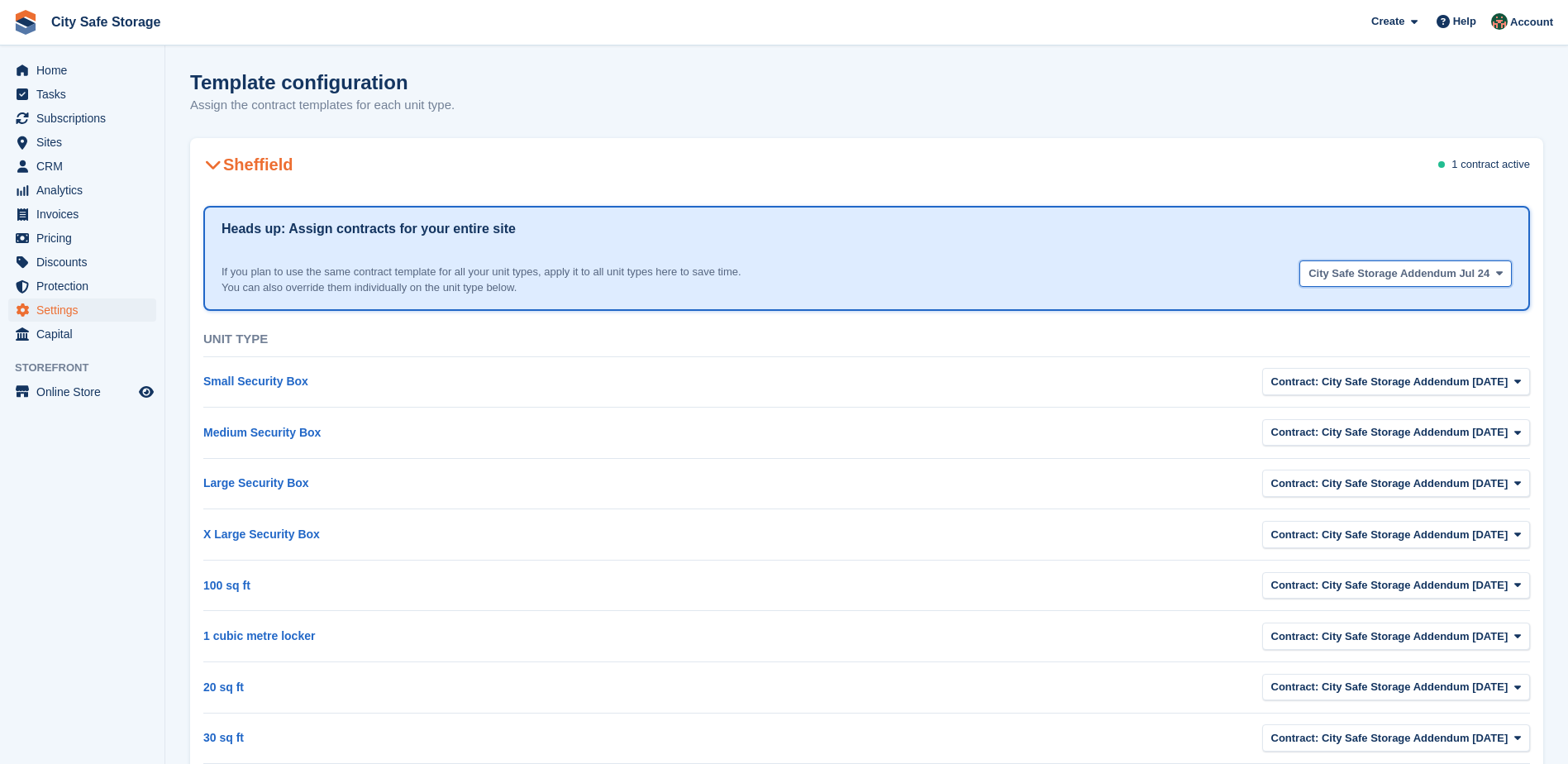 click on "City Safe Storage Addendum Jul 24" at bounding box center (1399, 274) 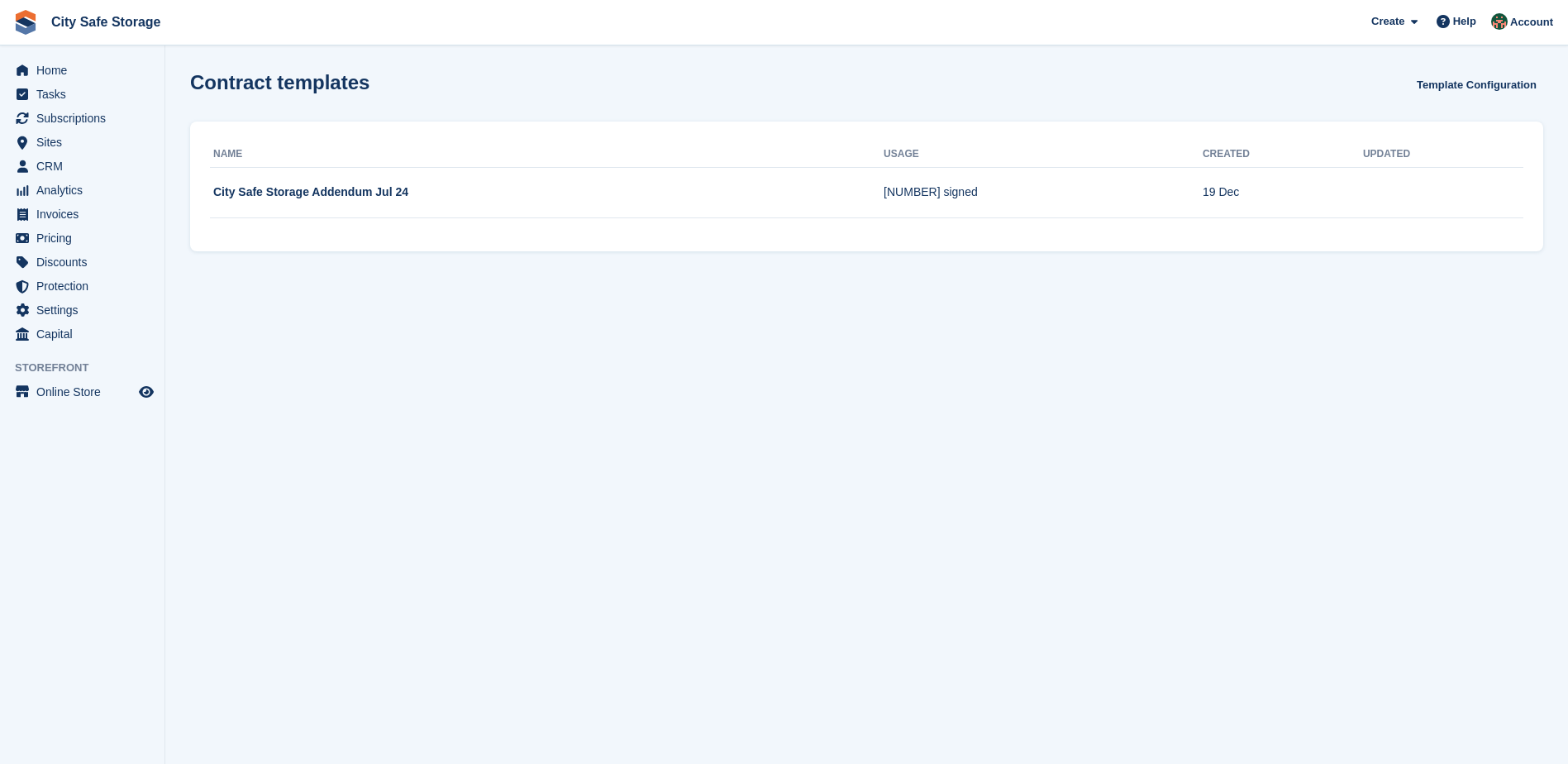 drag, startPoint x: 431, startPoint y: 187, endPoint x: 206, endPoint y: 202, distance: 225.49945 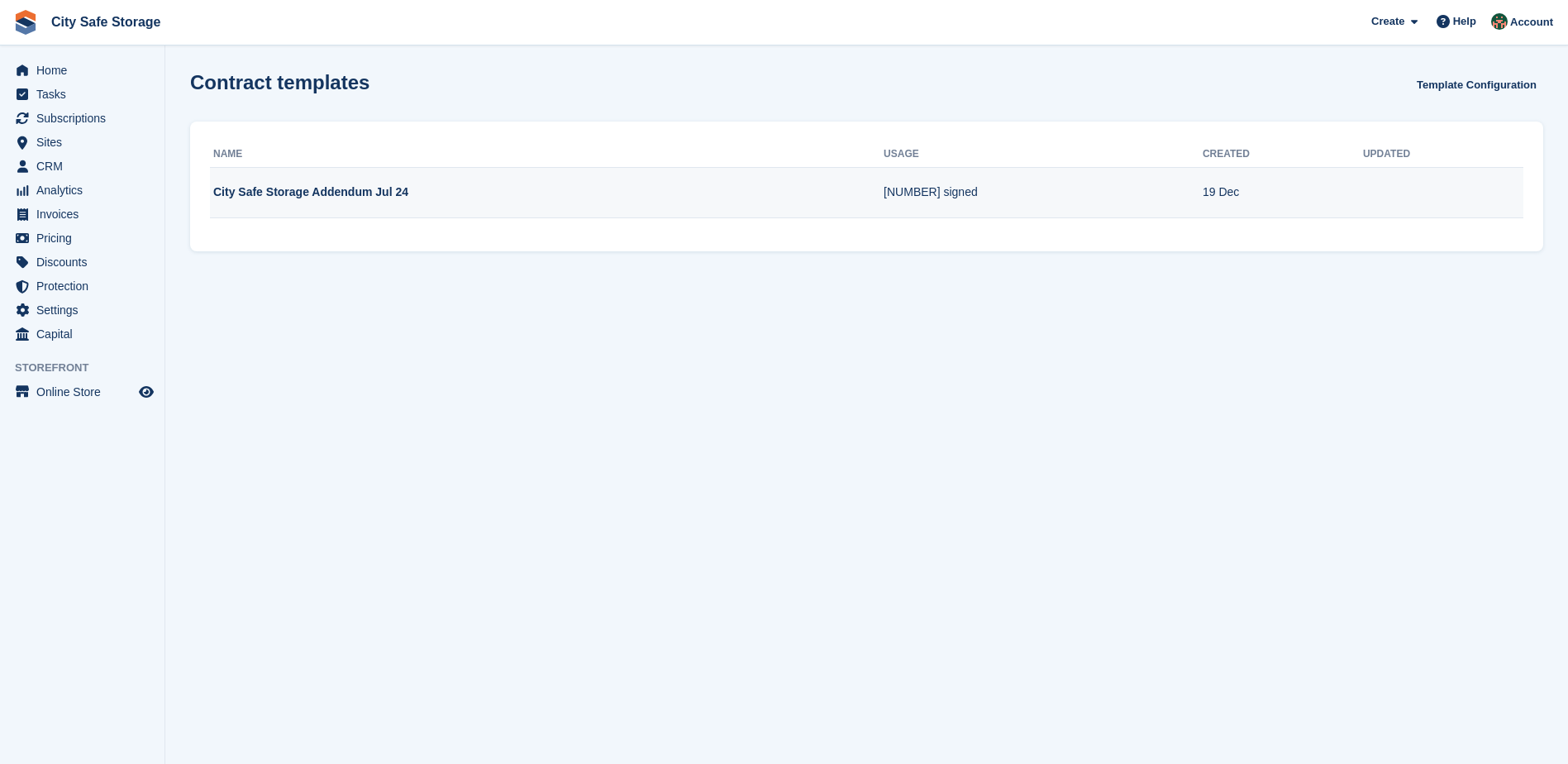 drag, startPoint x: 415, startPoint y: 192, endPoint x: 213, endPoint y: 195, distance: 202.02228 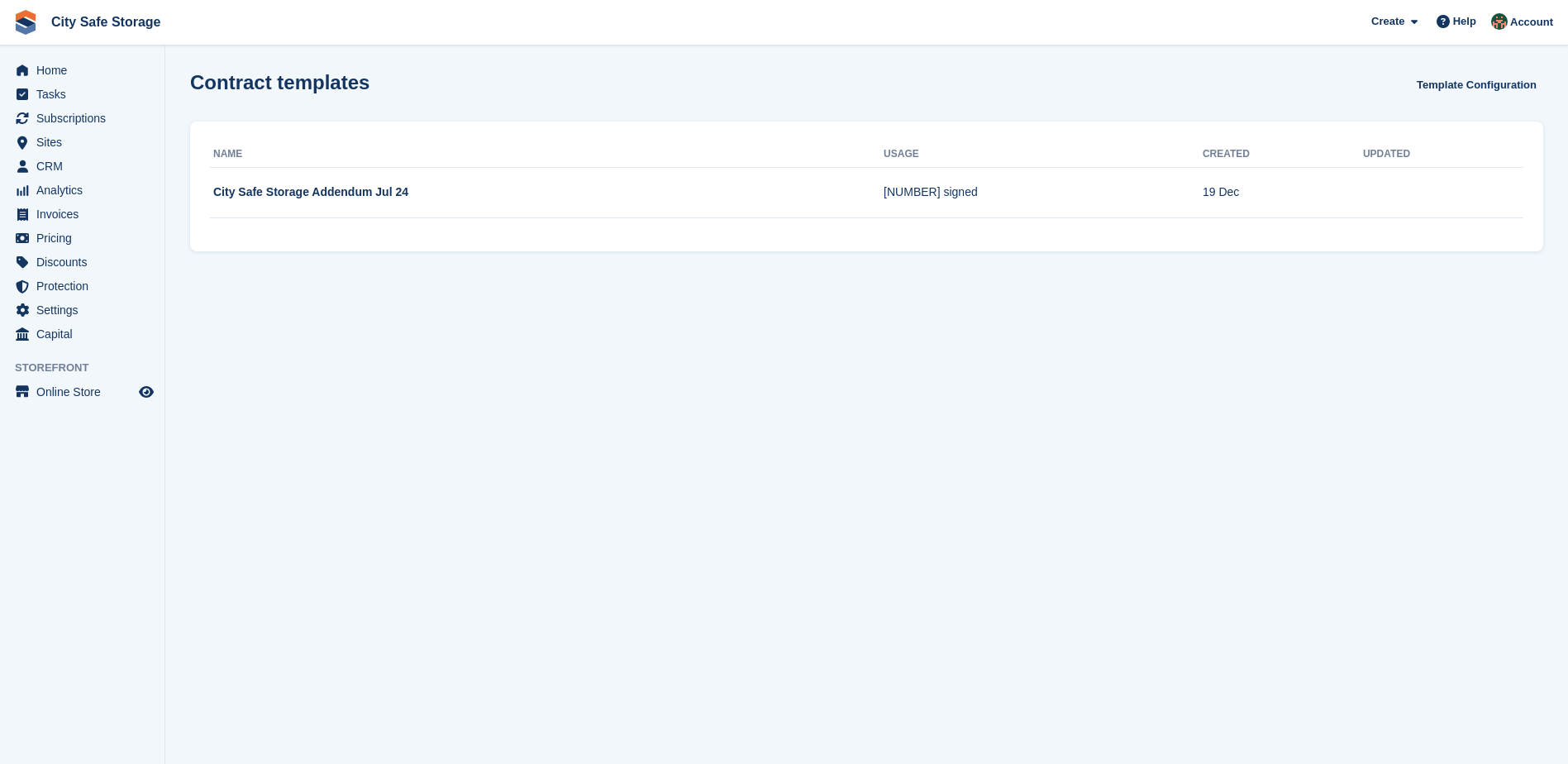 copy on "City Safe Storage Addendum Jul 24" 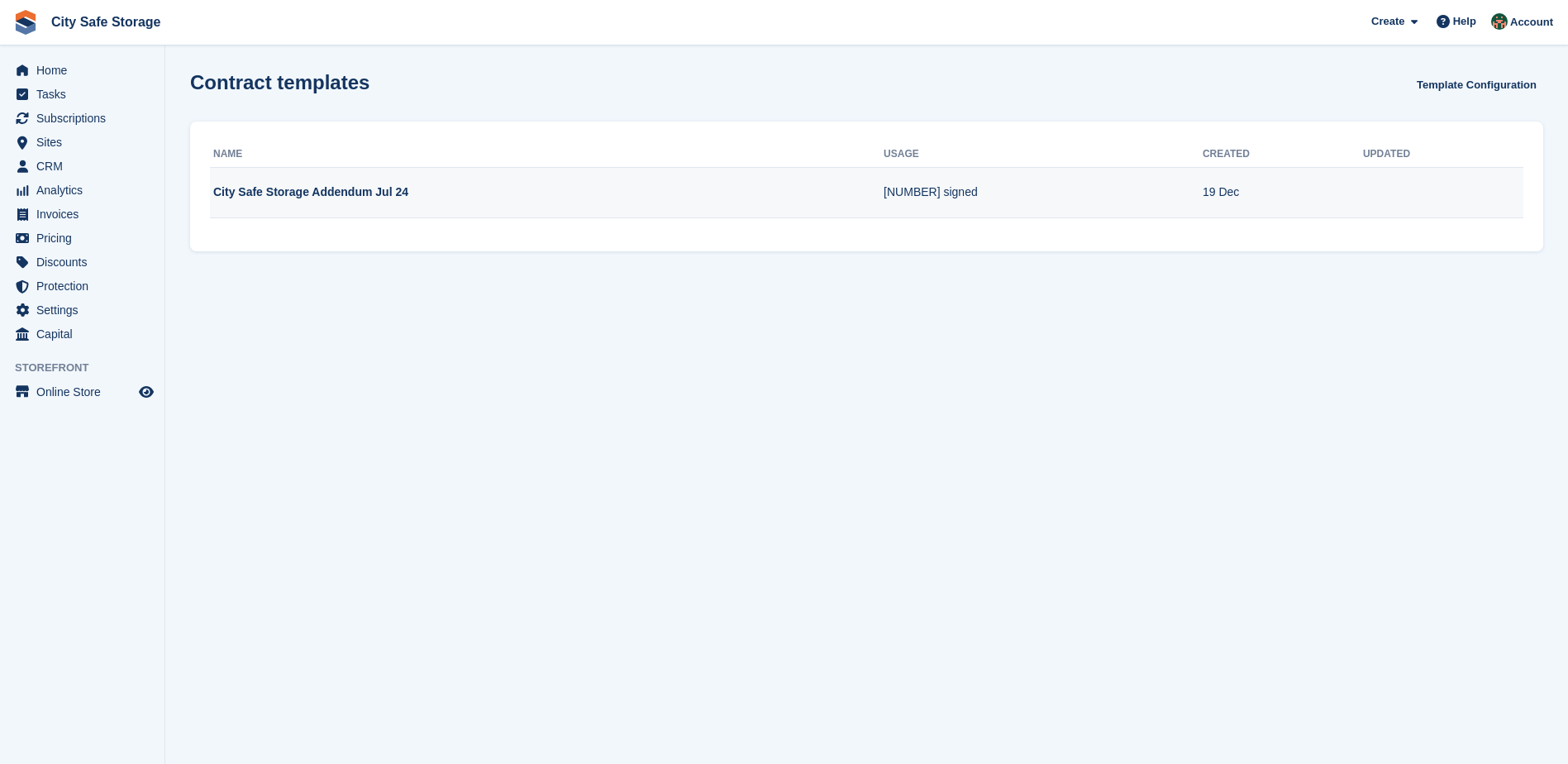 click on "City Safe Storage Addendum Jul 24" at bounding box center (546, 193) 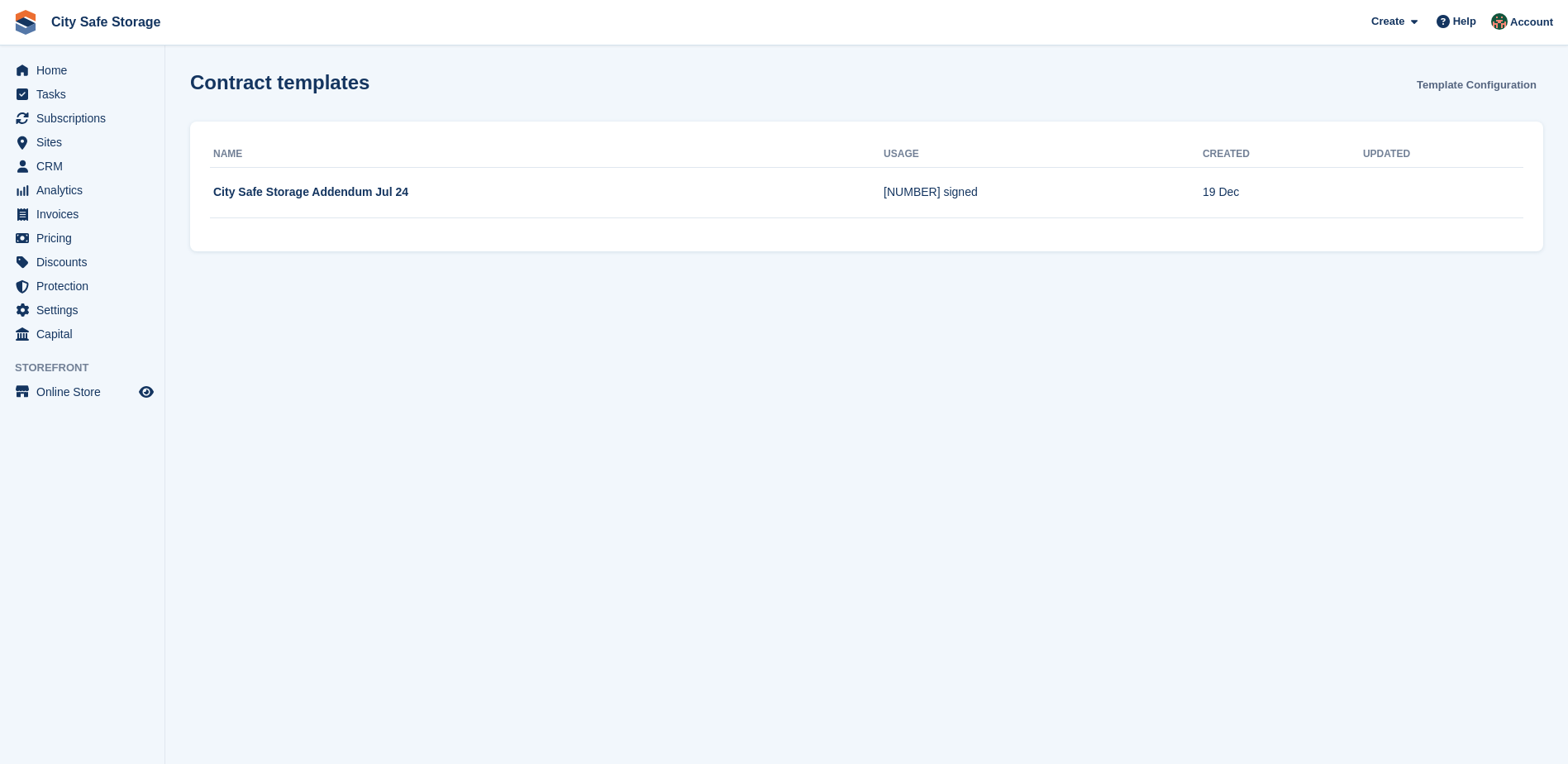 click on "Template Configuration" at bounding box center (1476, 84) 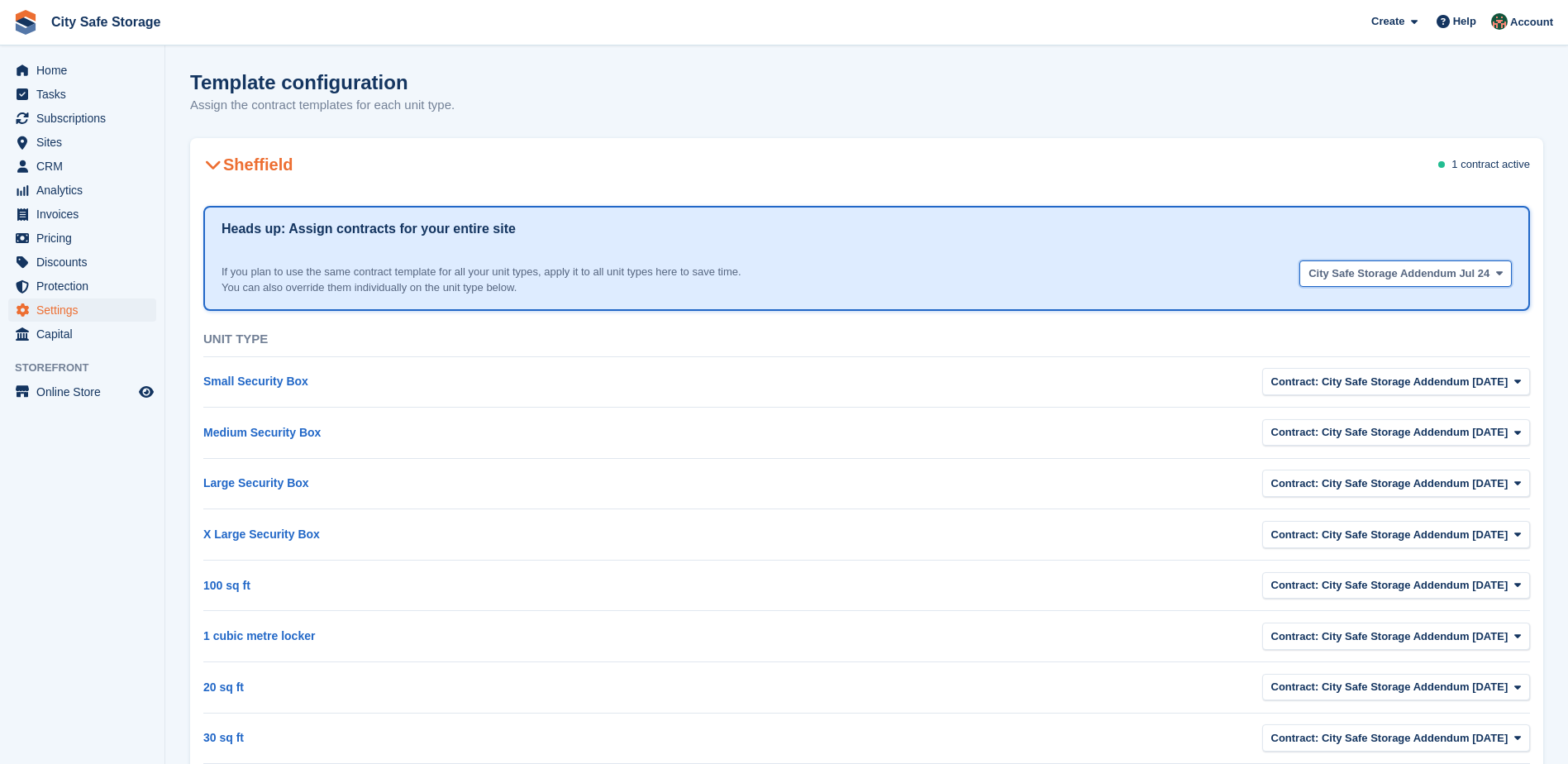 click on "City Safe Storage Addendum Jul 24" at bounding box center (1405, 274) 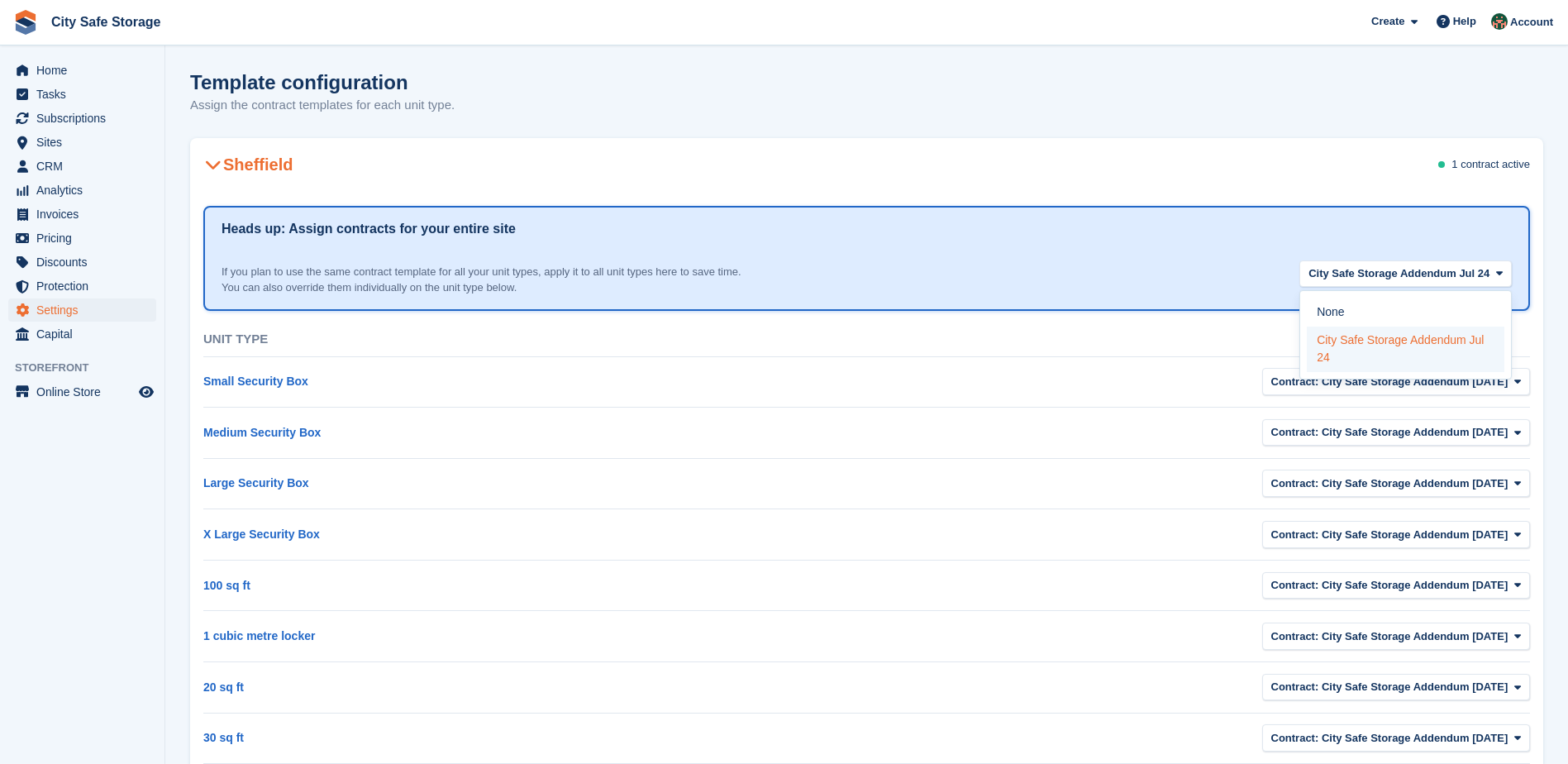 click on "City Safe Storage Addendum Jul 24" at bounding box center [1405, 350] 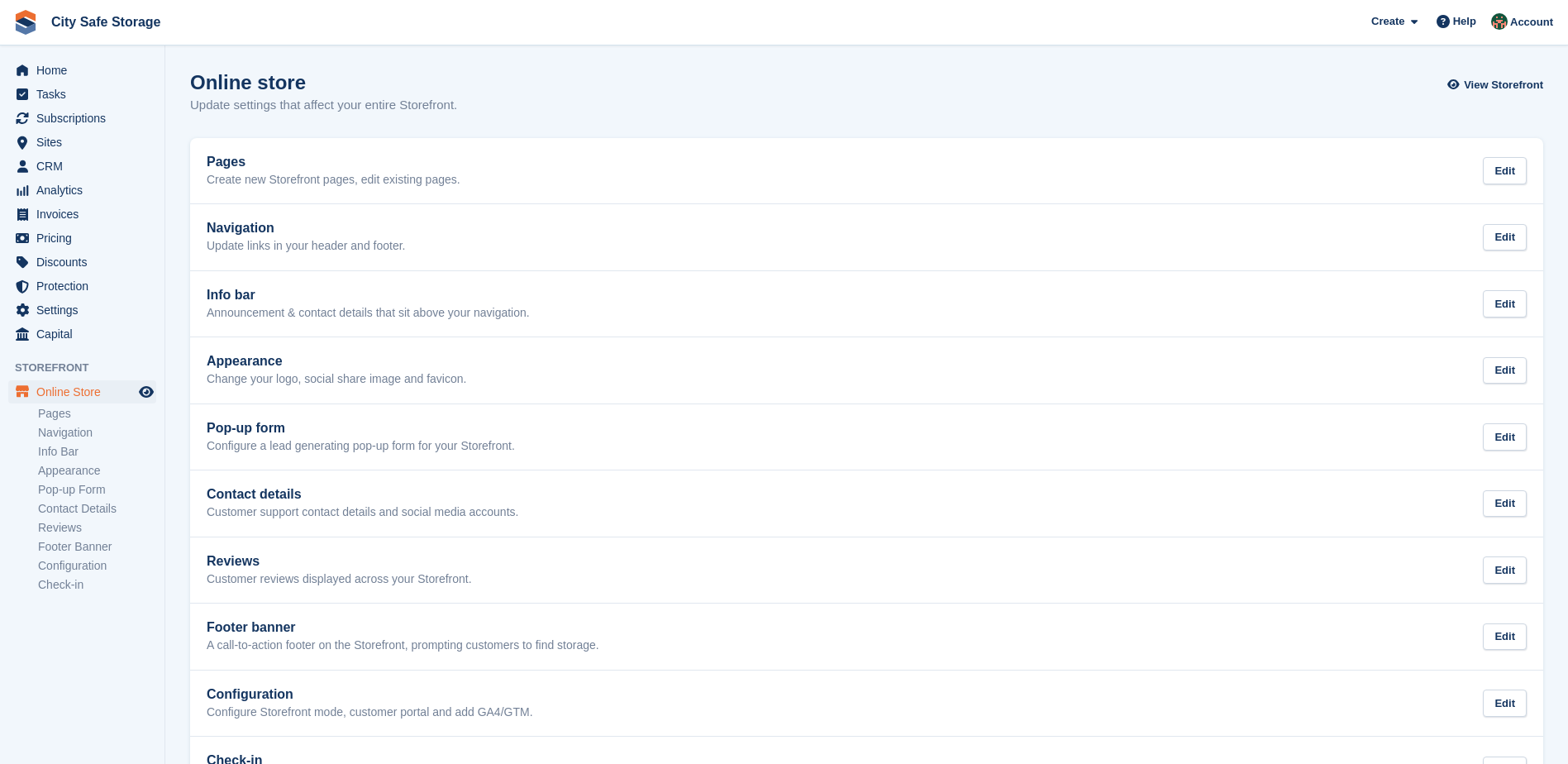 scroll, scrollTop: 64, scrollLeft: 0, axis: vertical 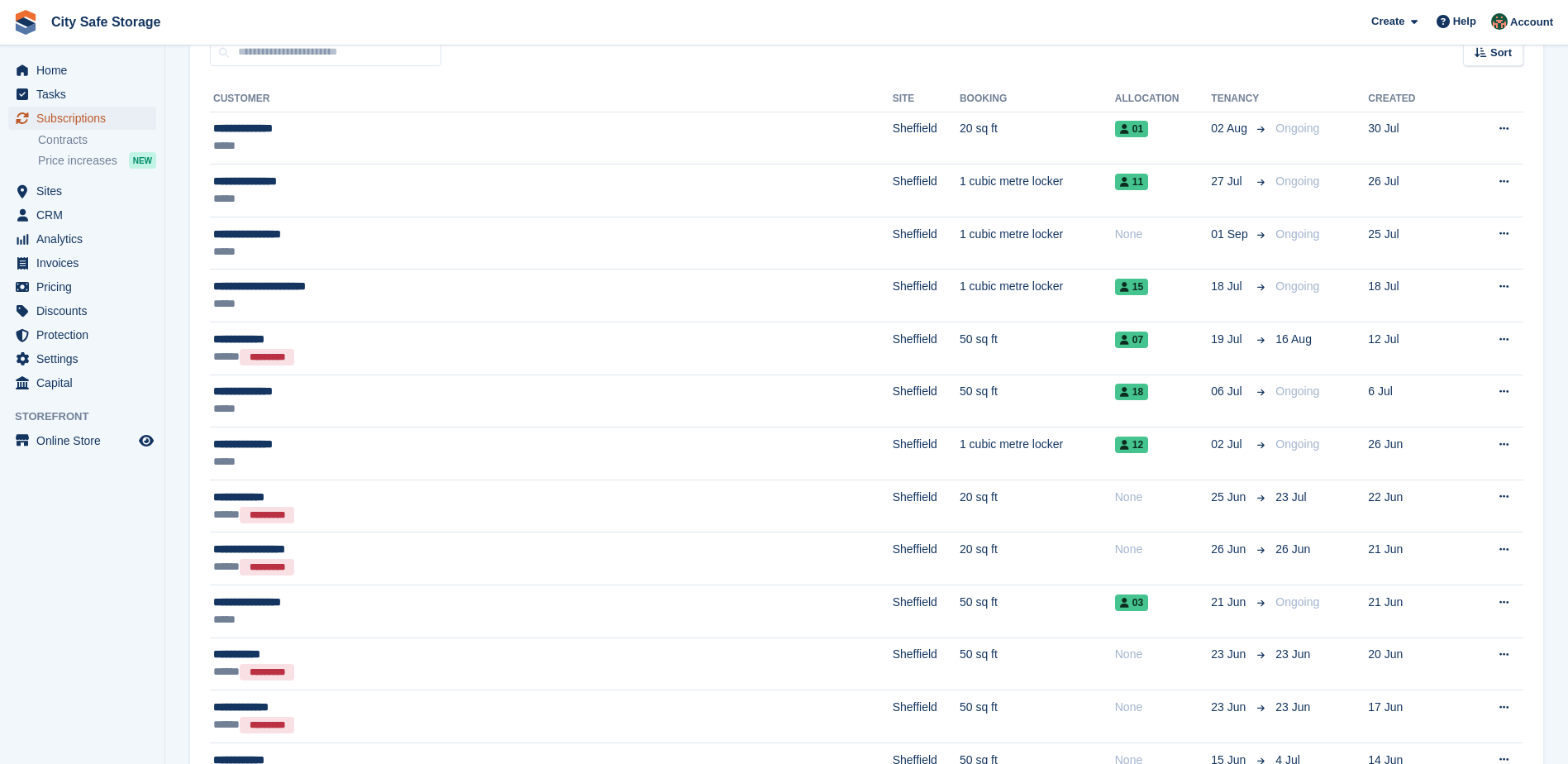 click on "Subscriptions" at bounding box center [86, 118] 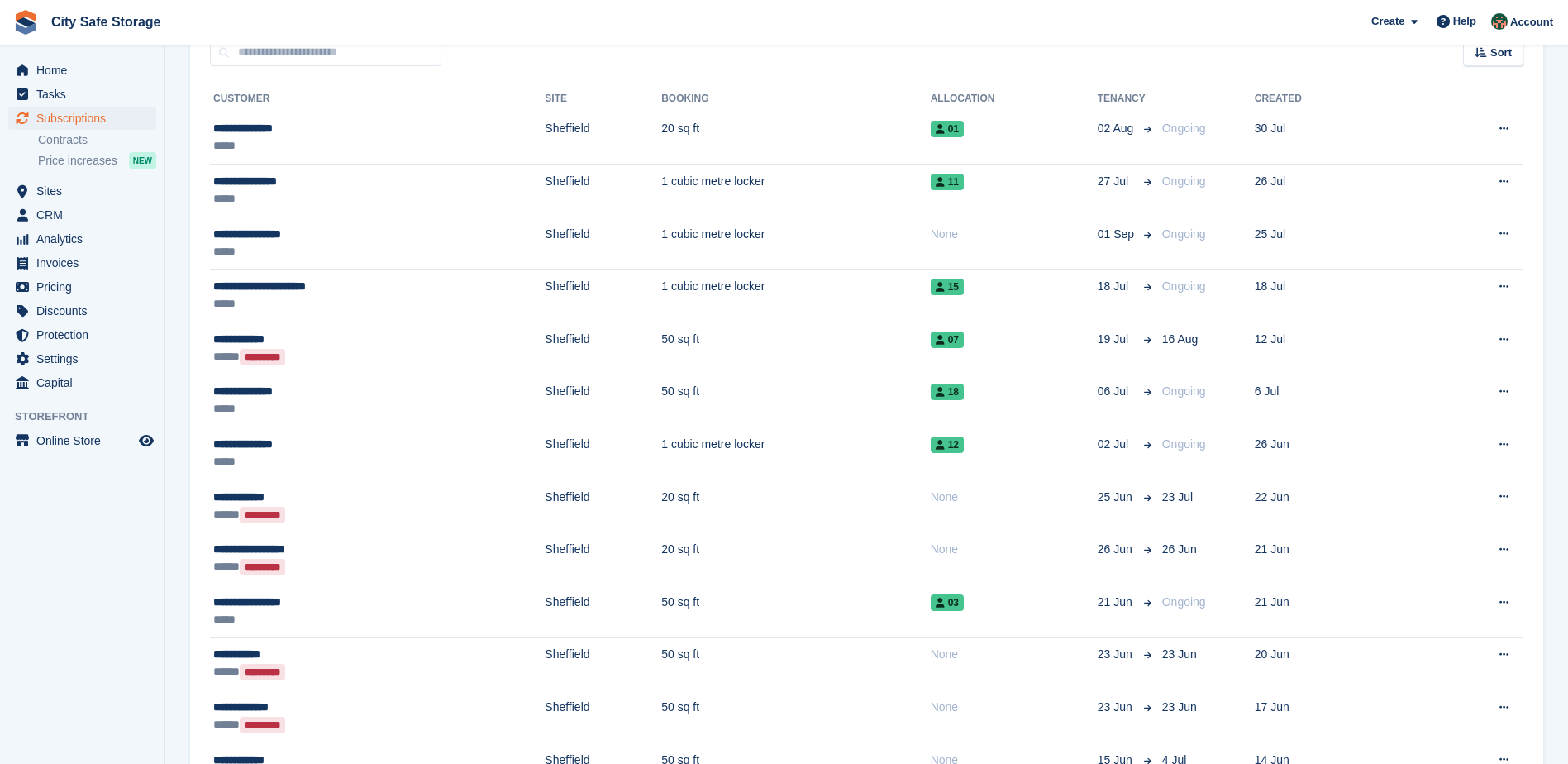 scroll, scrollTop: 0, scrollLeft: 0, axis: both 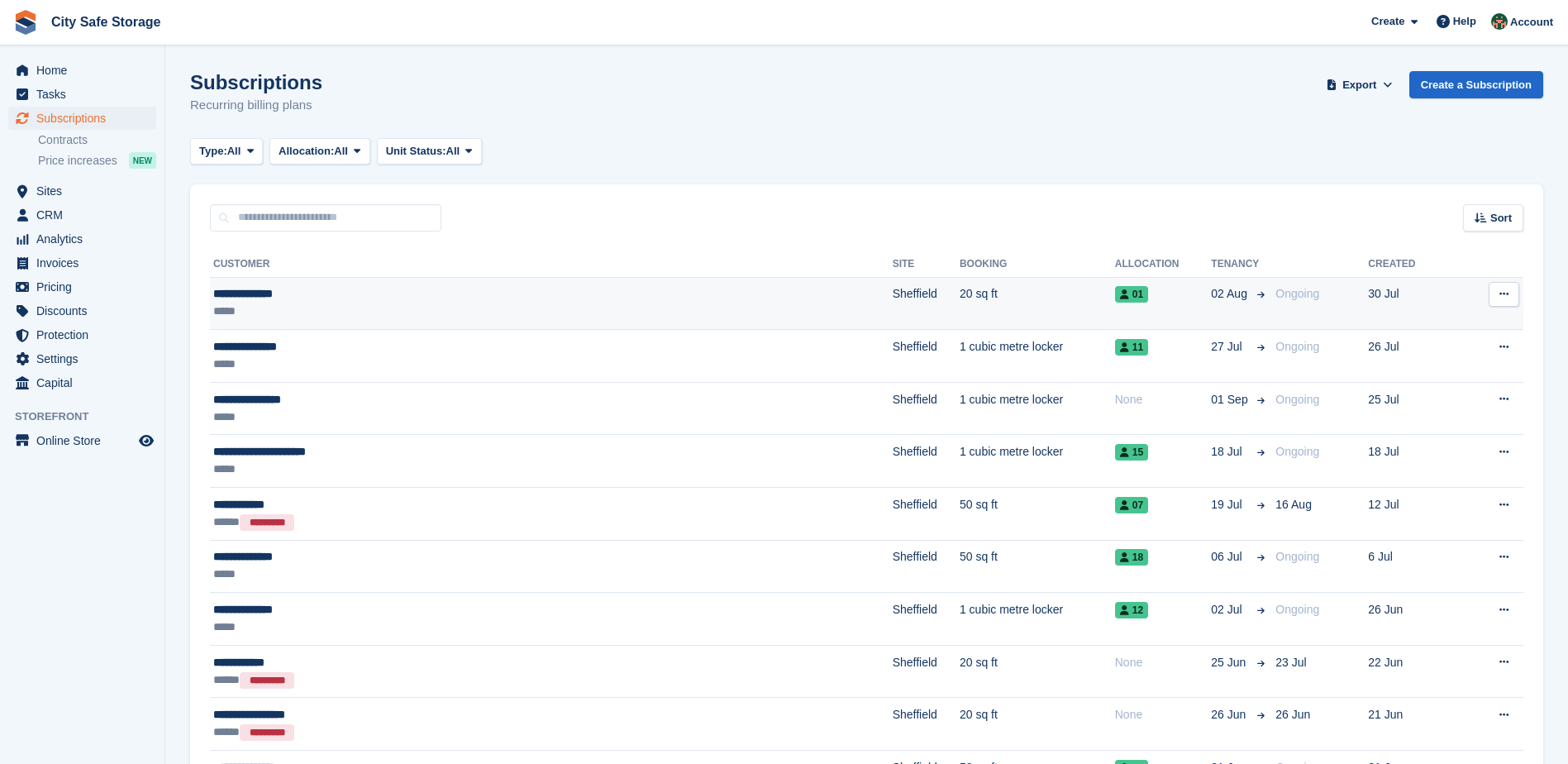 click on "01" at bounding box center [1163, 303] 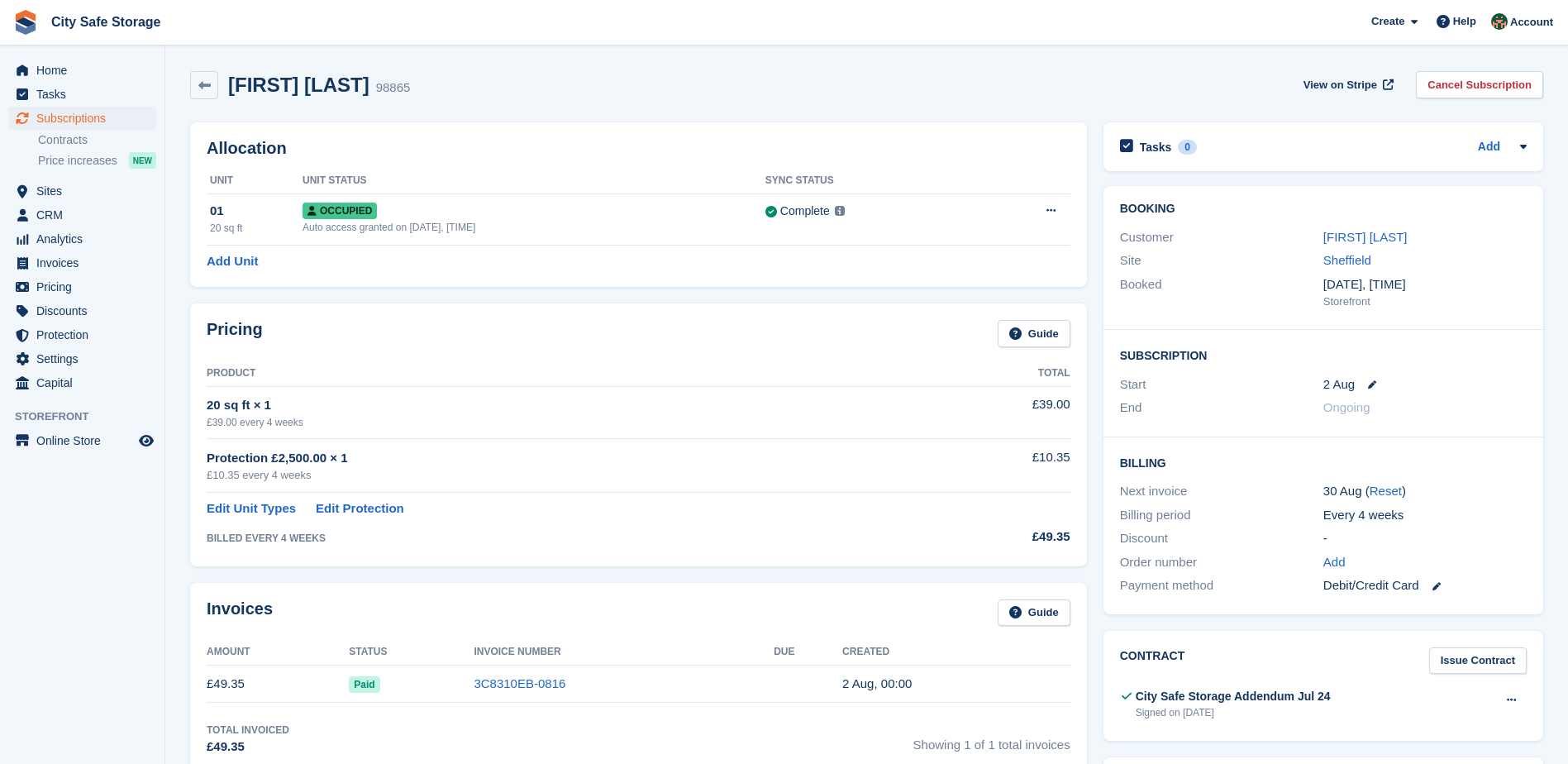 click at bounding box center (1511, 700) 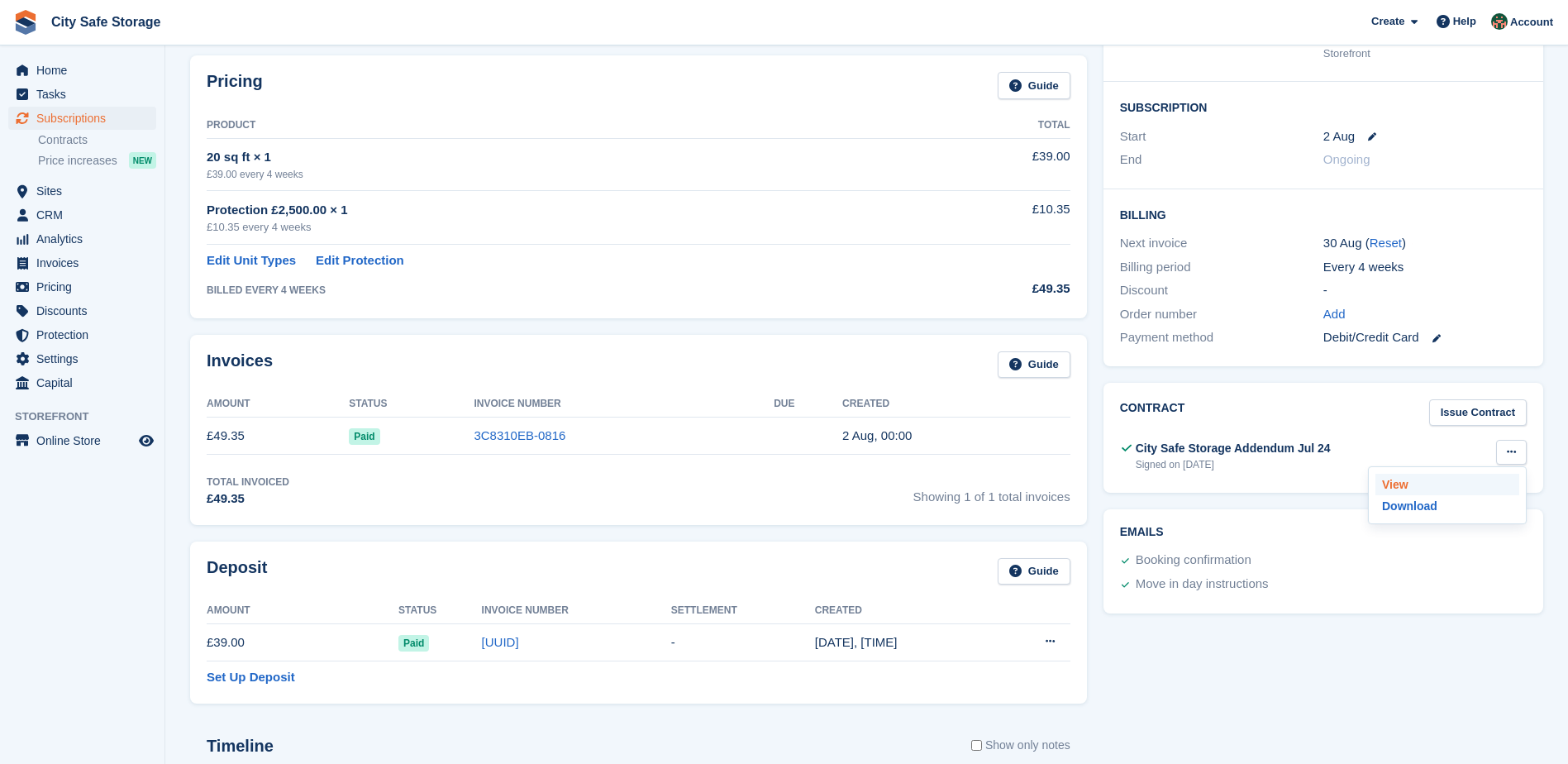 click on "View" at bounding box center [1447, 485] 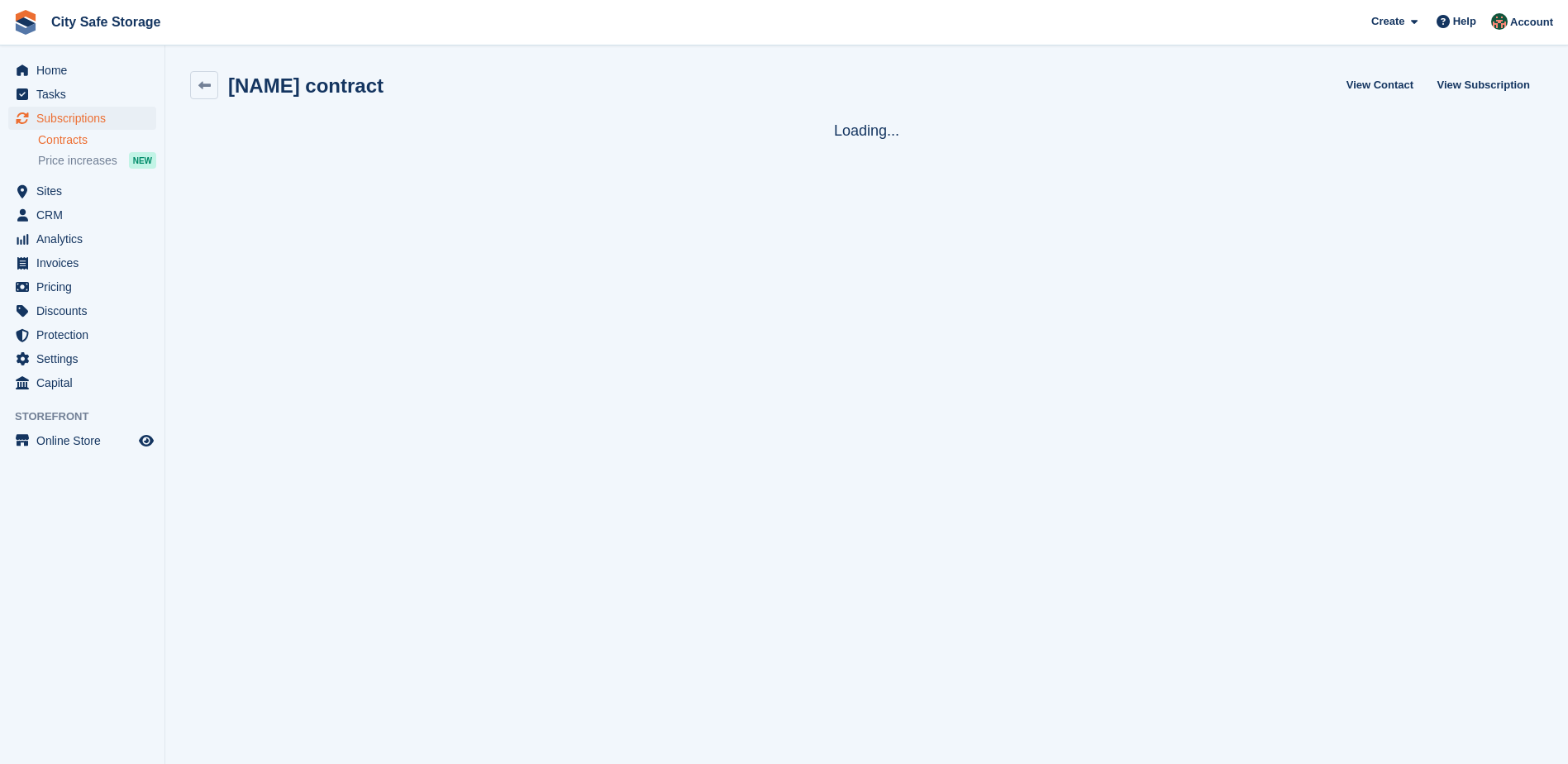 scroll, scrollTop: 0, scrollLeft: 0, axis: both 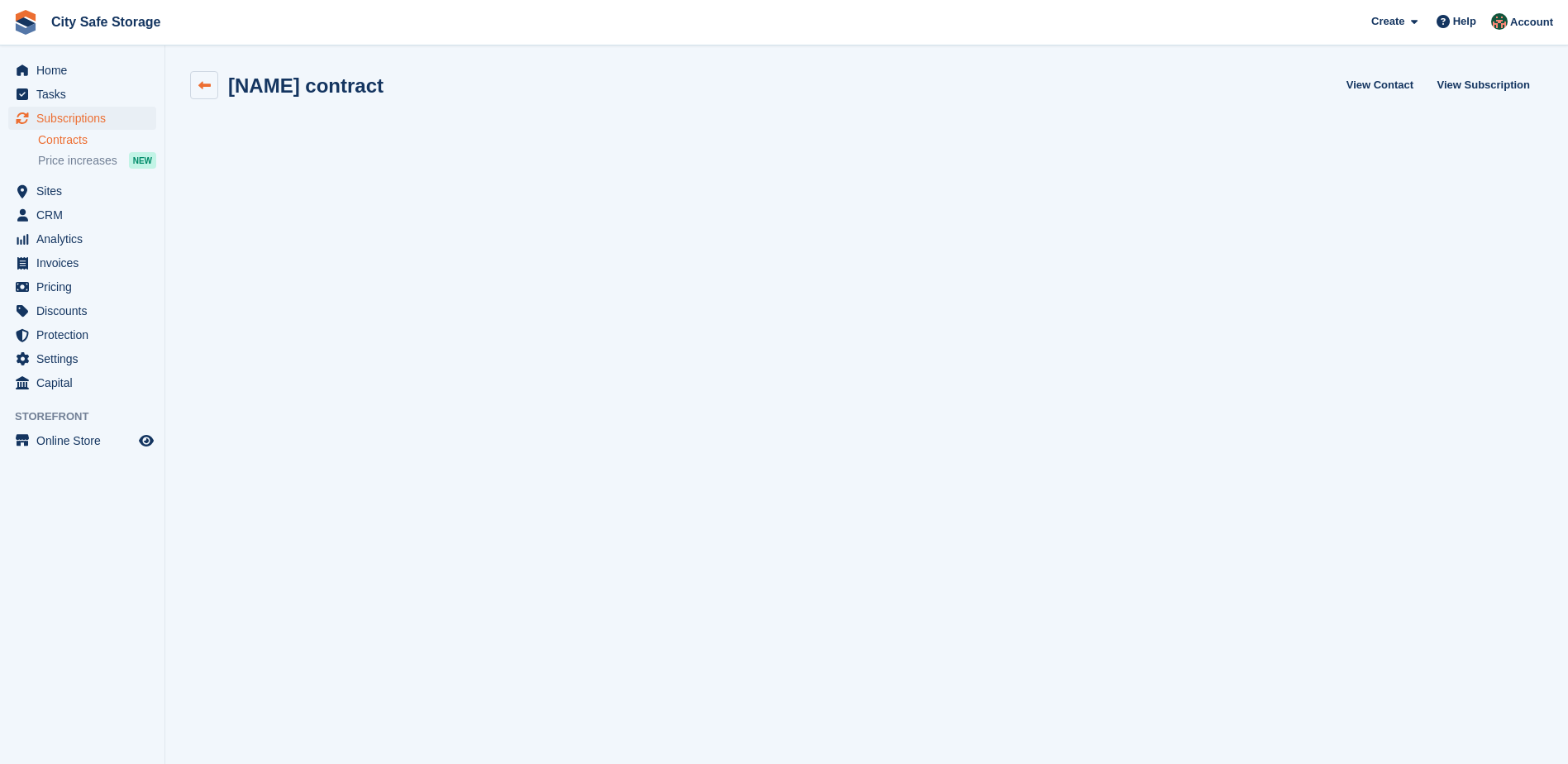 click at bounding box center (204, 85) 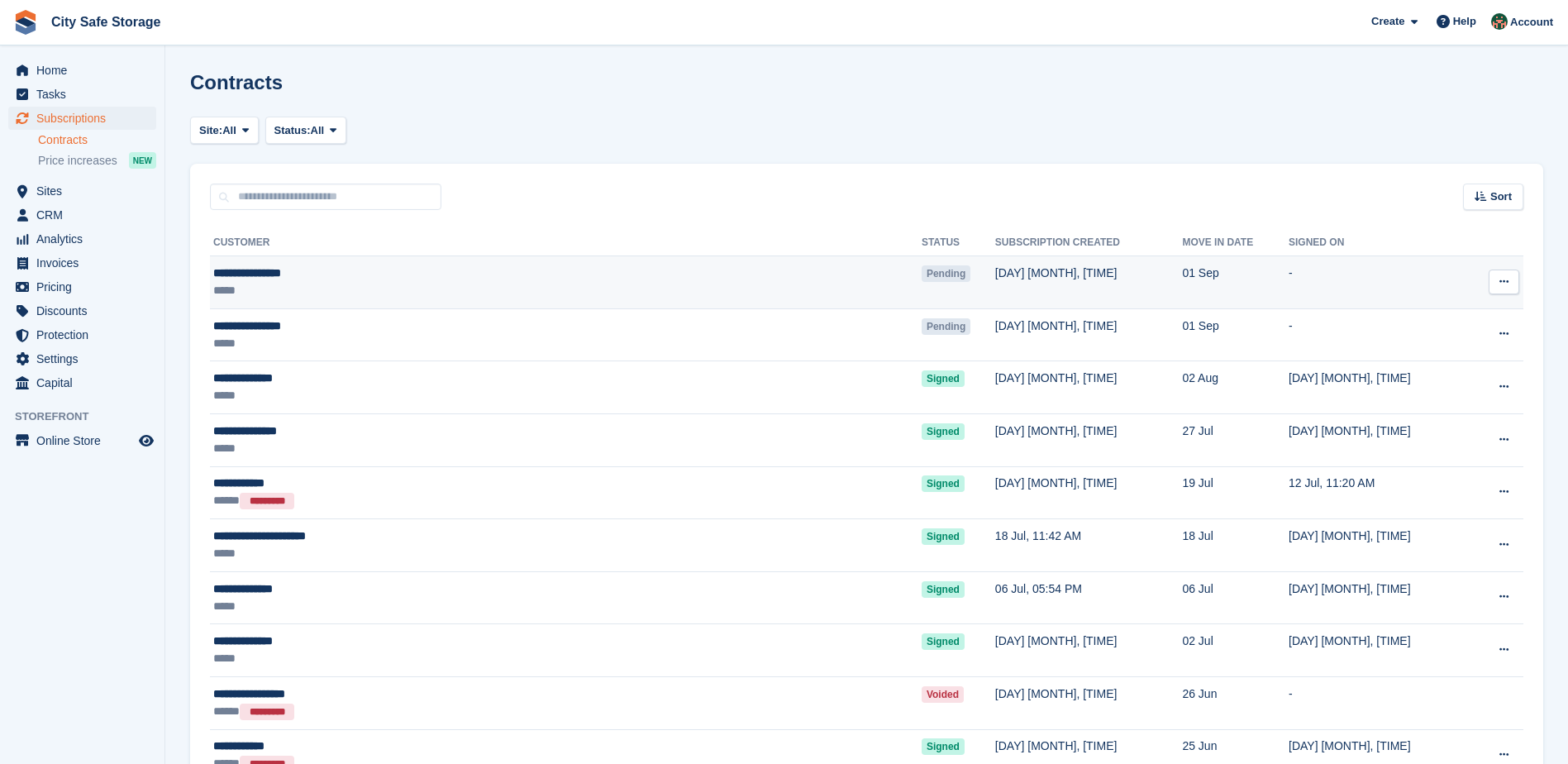 click on "**********" at bounding box center [449, 273] 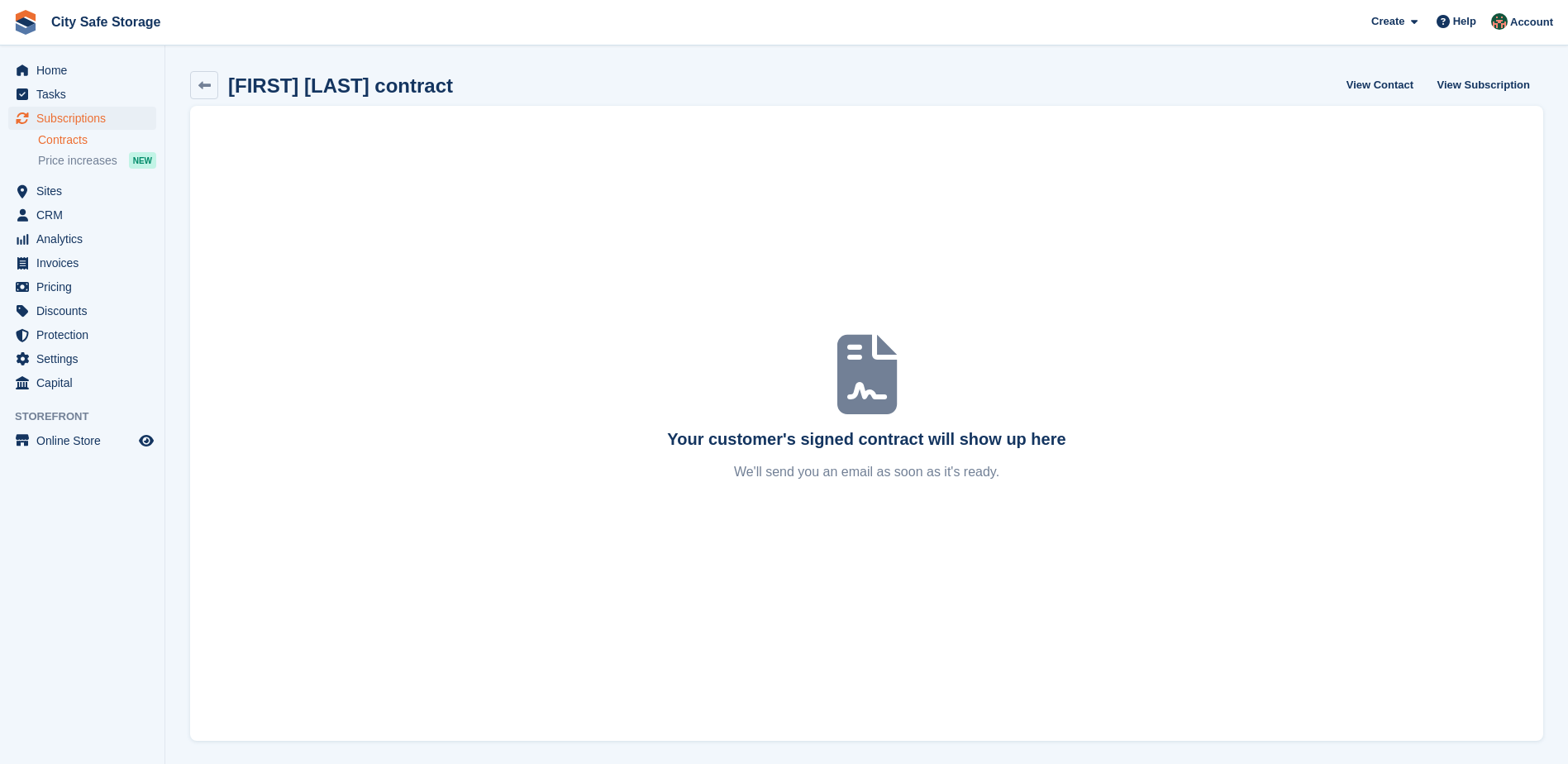 scroll, scrollTop: 0, scrollLeft: 0, axis: both 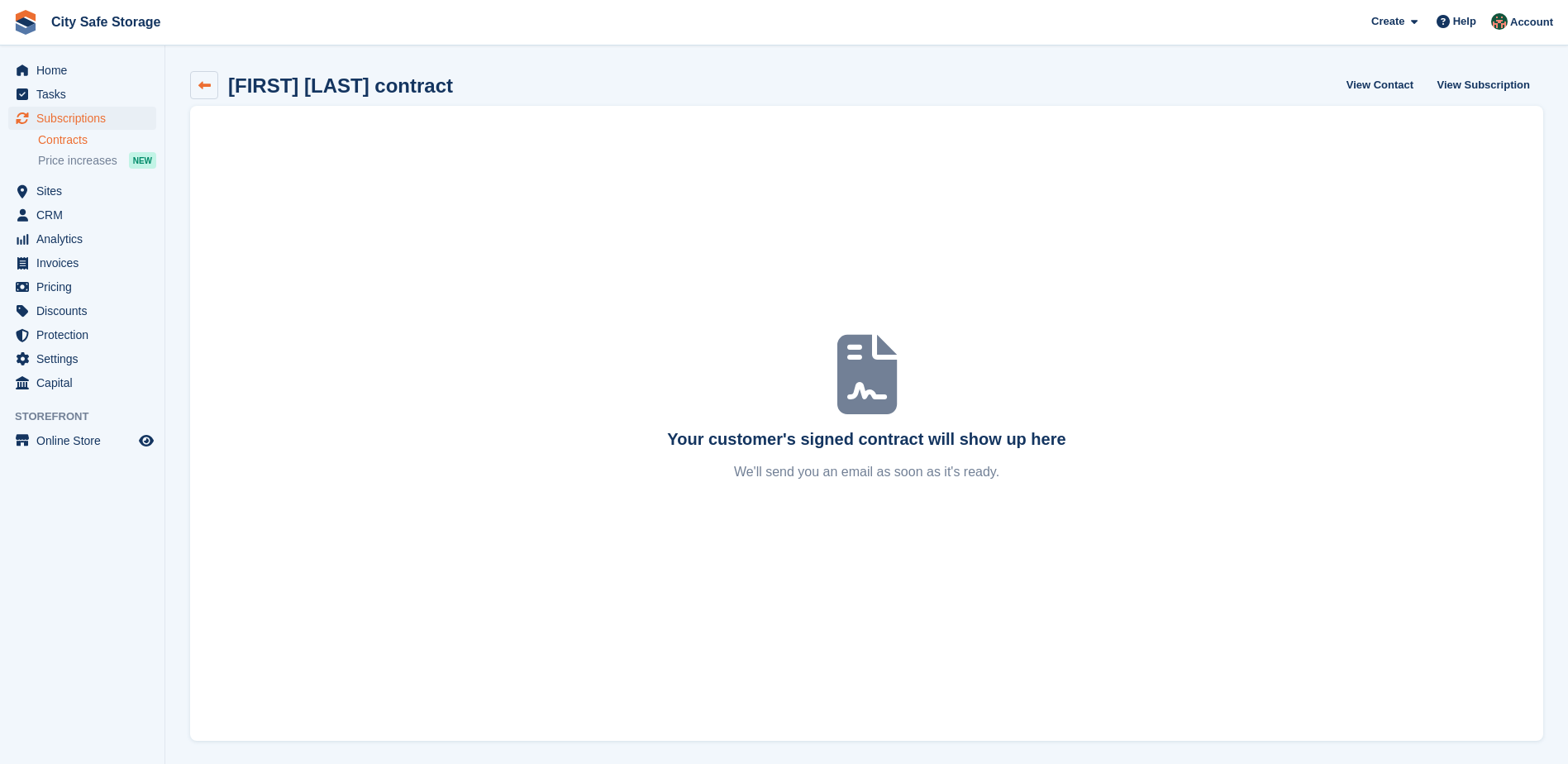 click at bounding box center [204, 85] 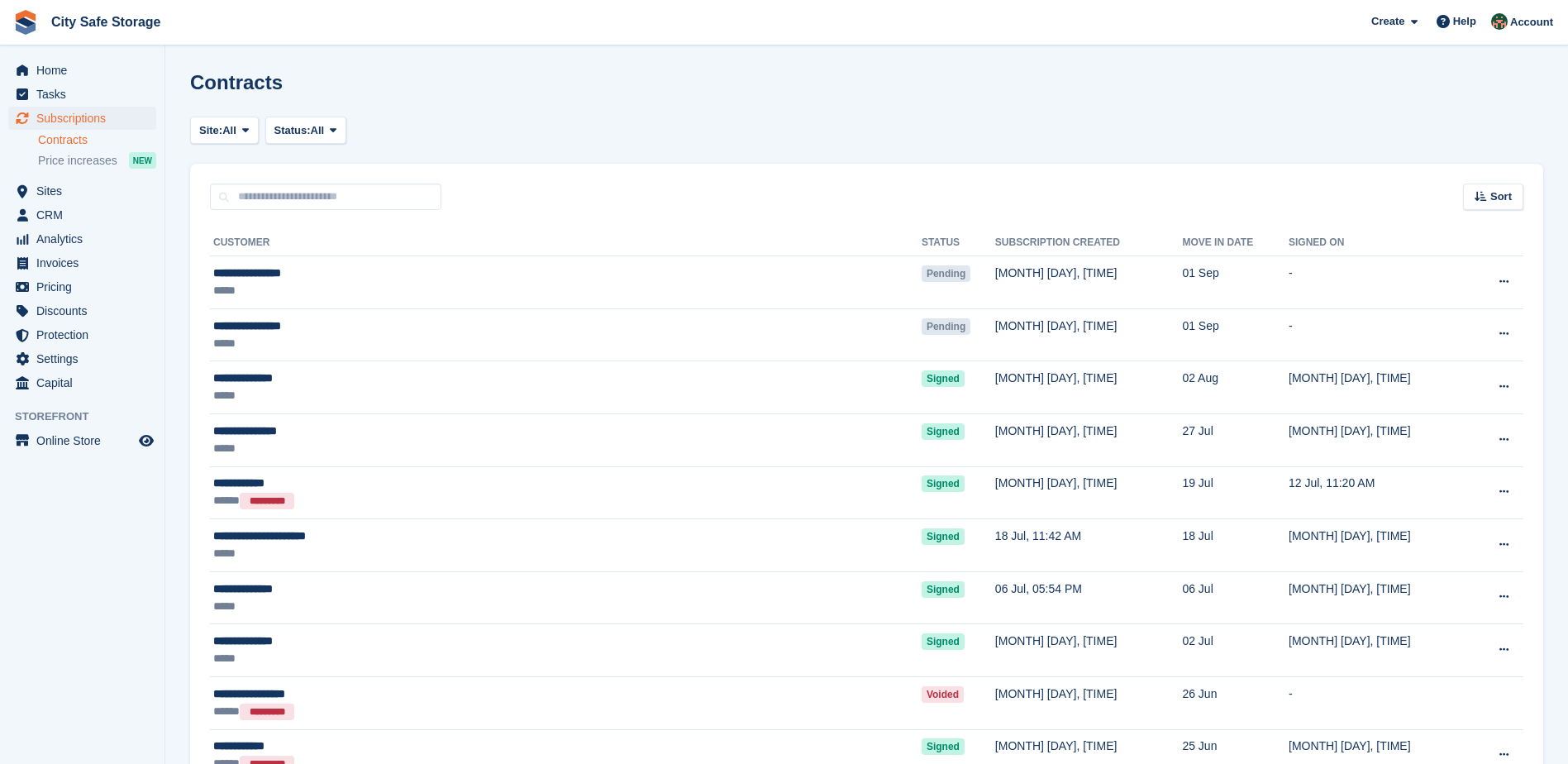 click on "Contracts" at bounding box center [97, 140] 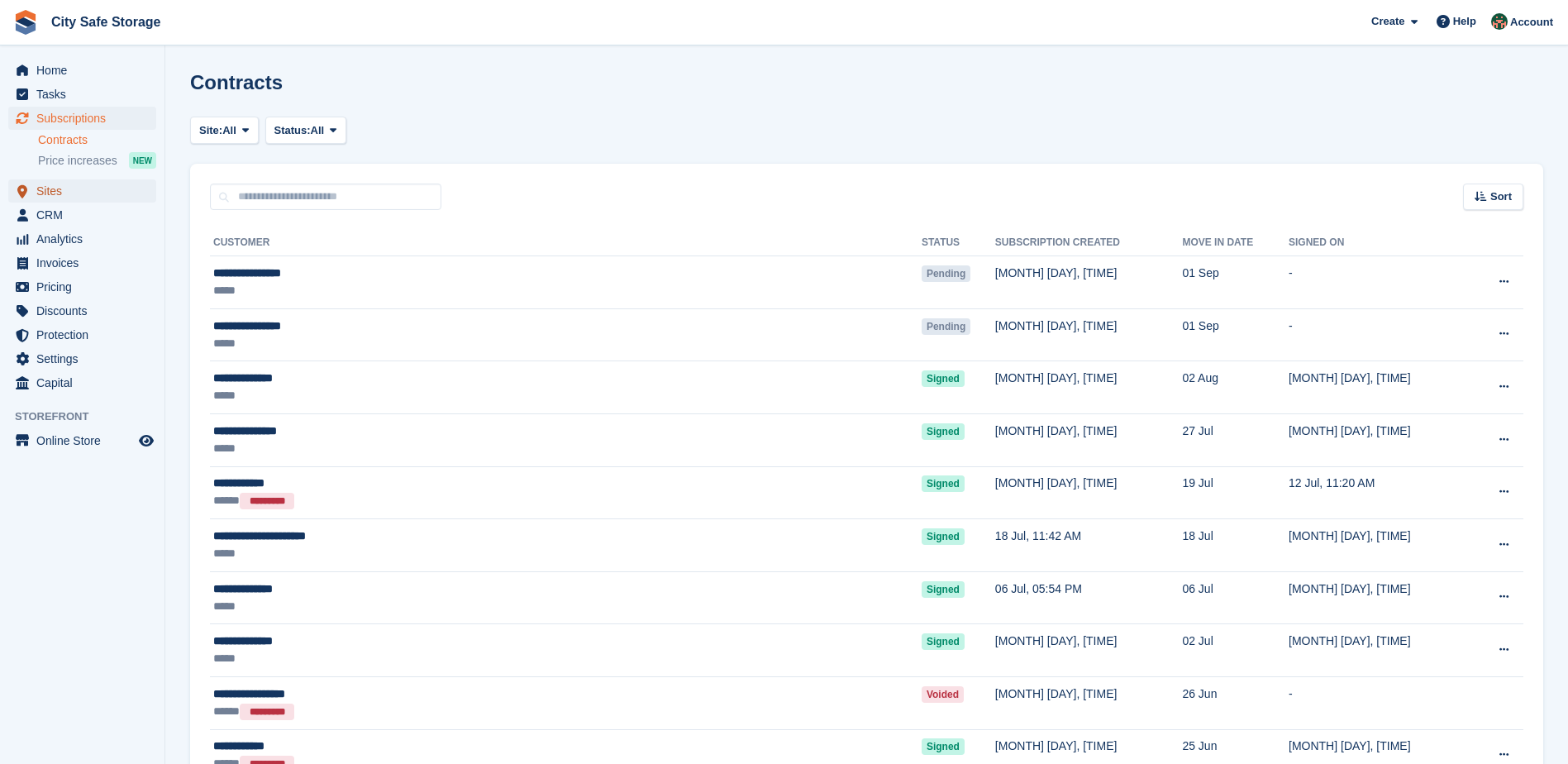 click on "Sites" at bounding box center (86, 191) 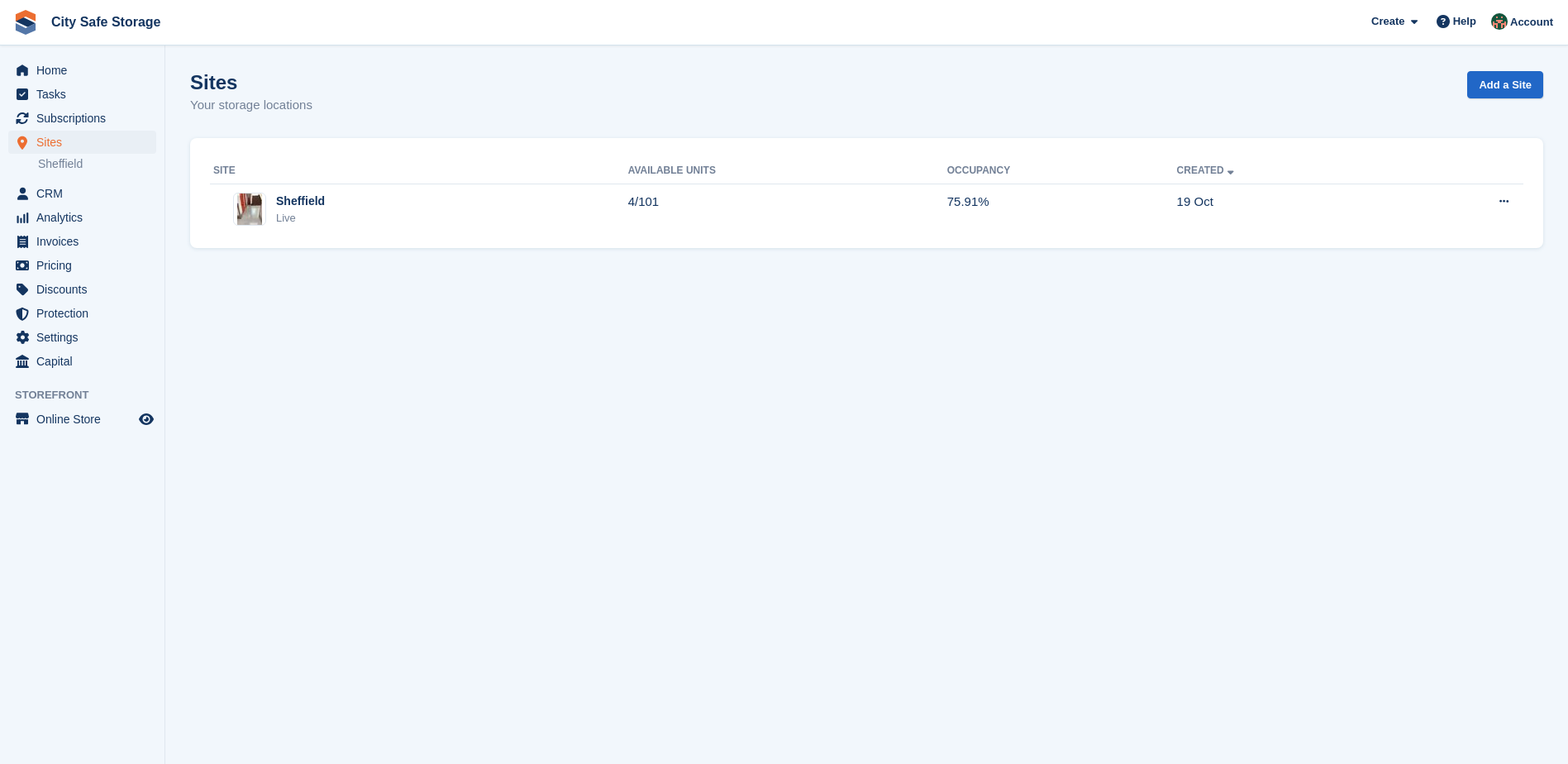 click on "Subscriptions
Subscriptions" at bounding box center [82, 118] 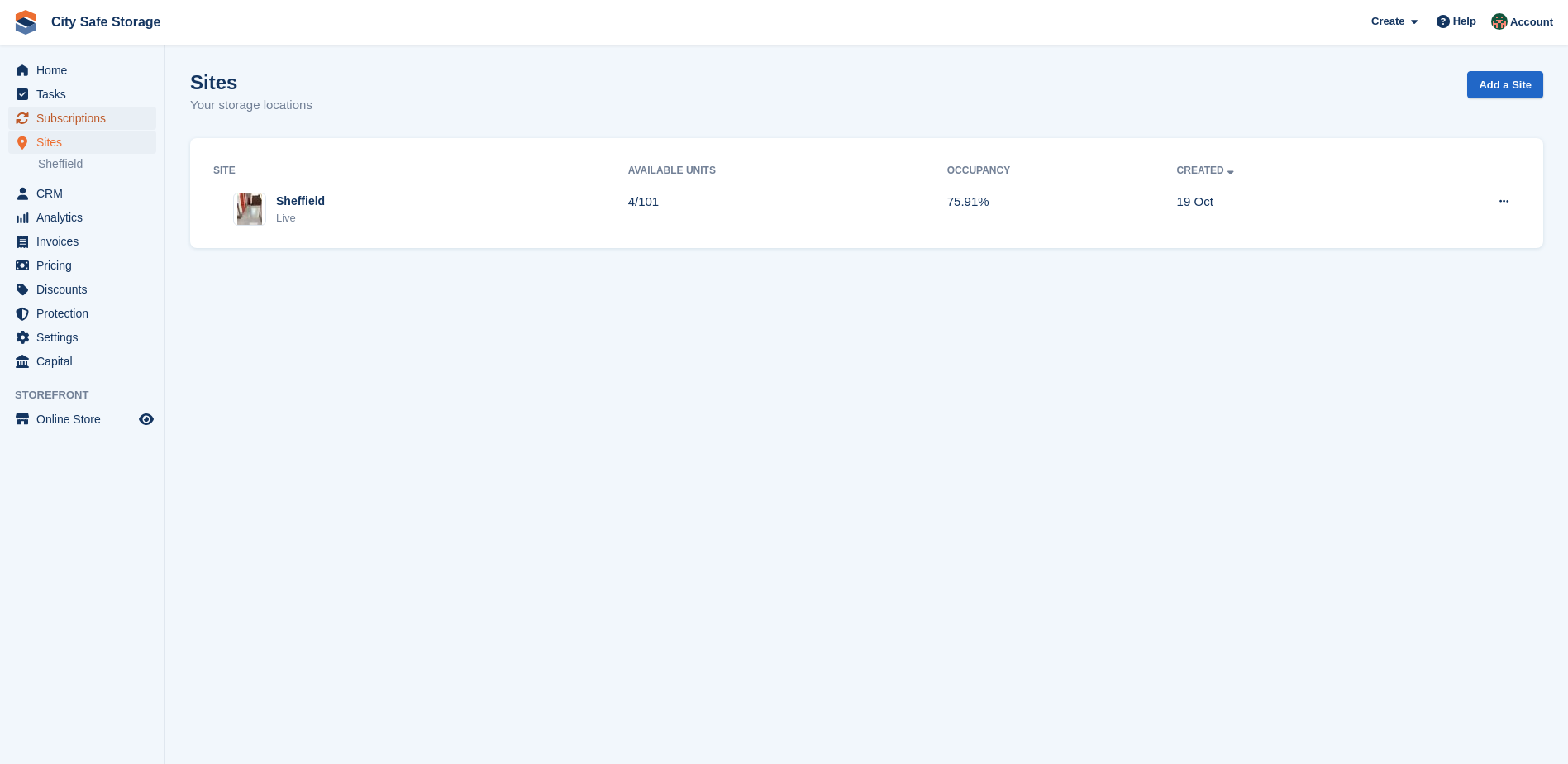 click on "Subscriptions" at bounding box center (86, 118) 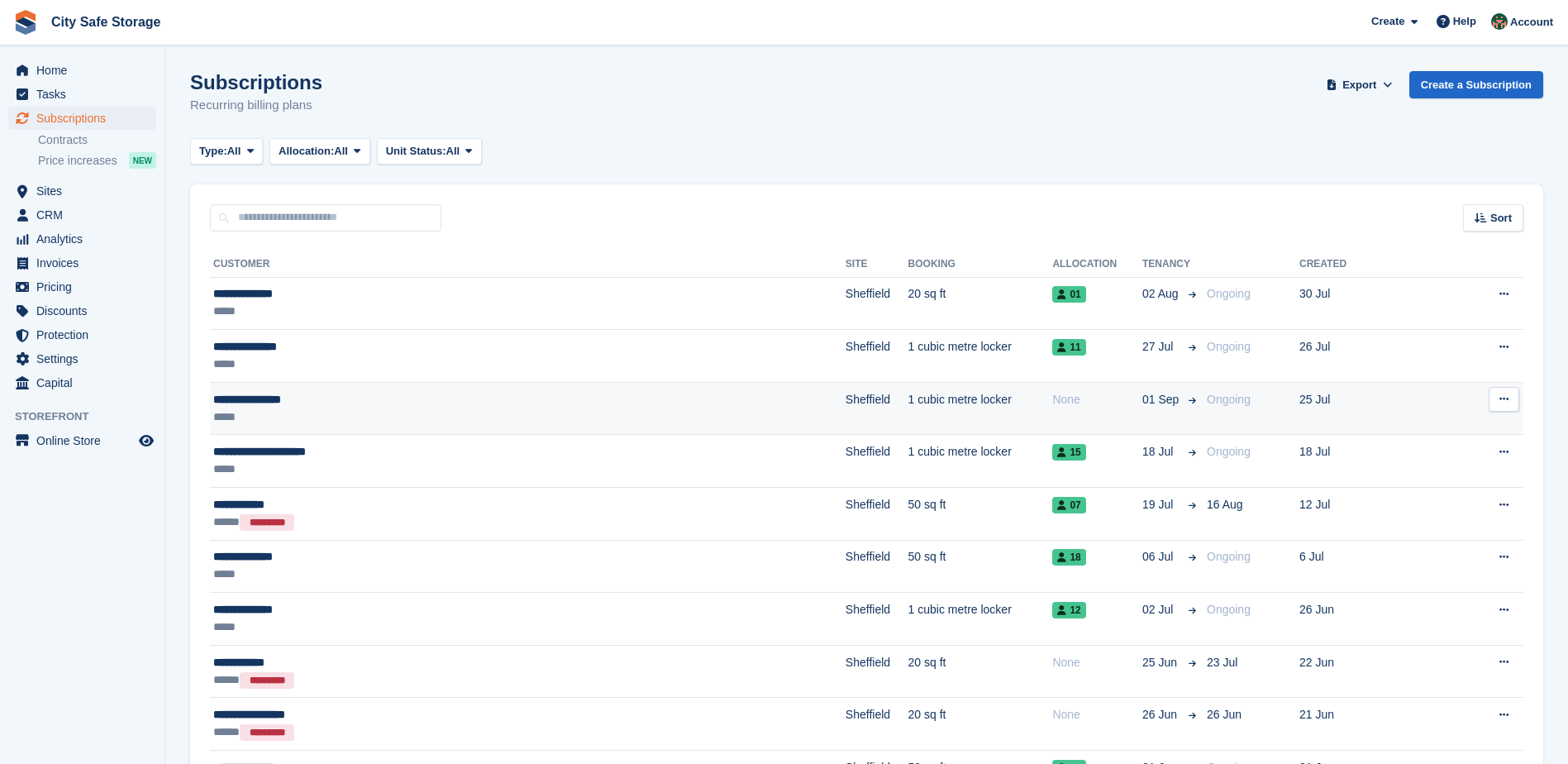 click at bounding box center (1504, 399) 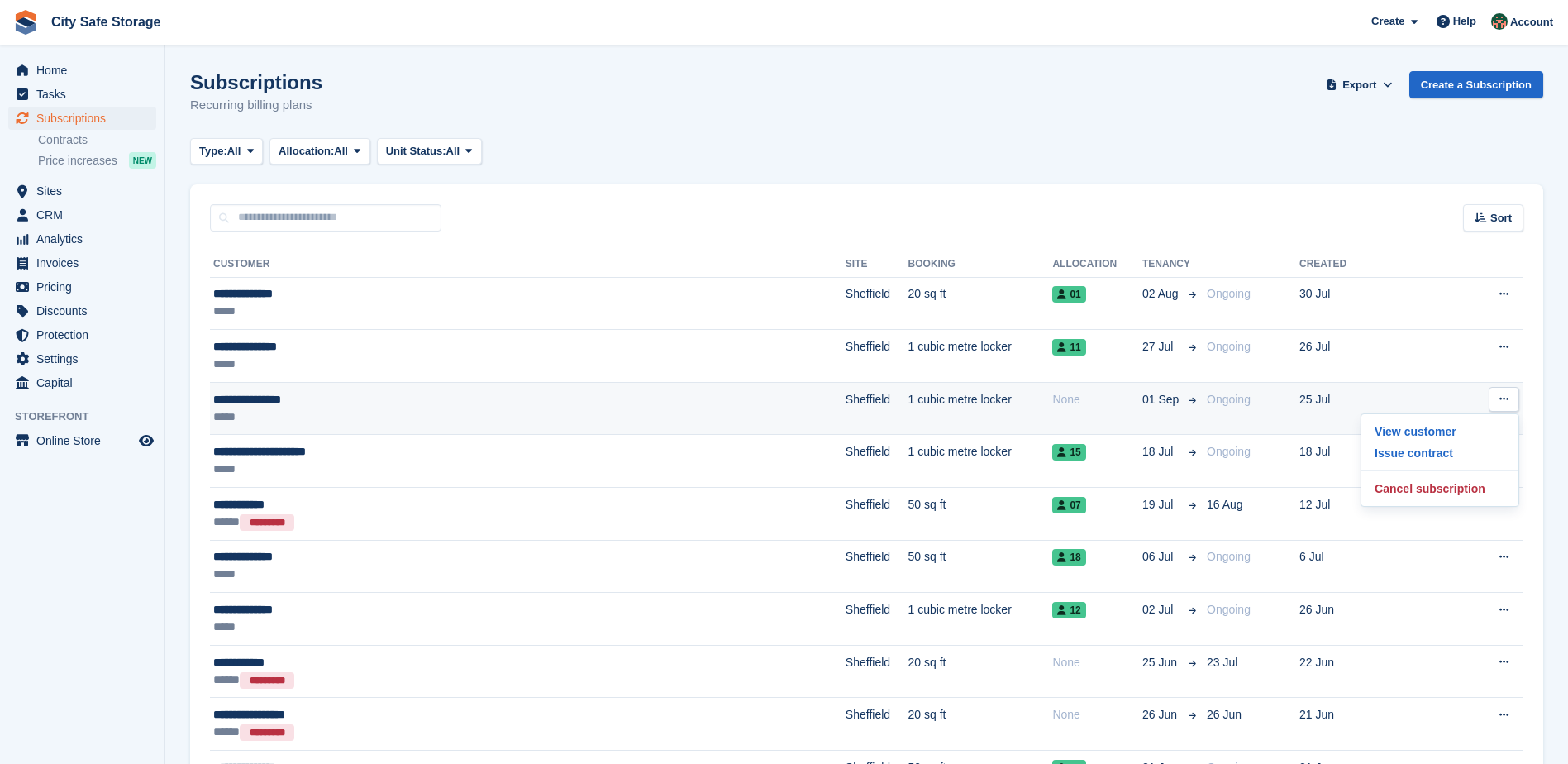 click on "Ongoing" at bounding box center (1250, 408) 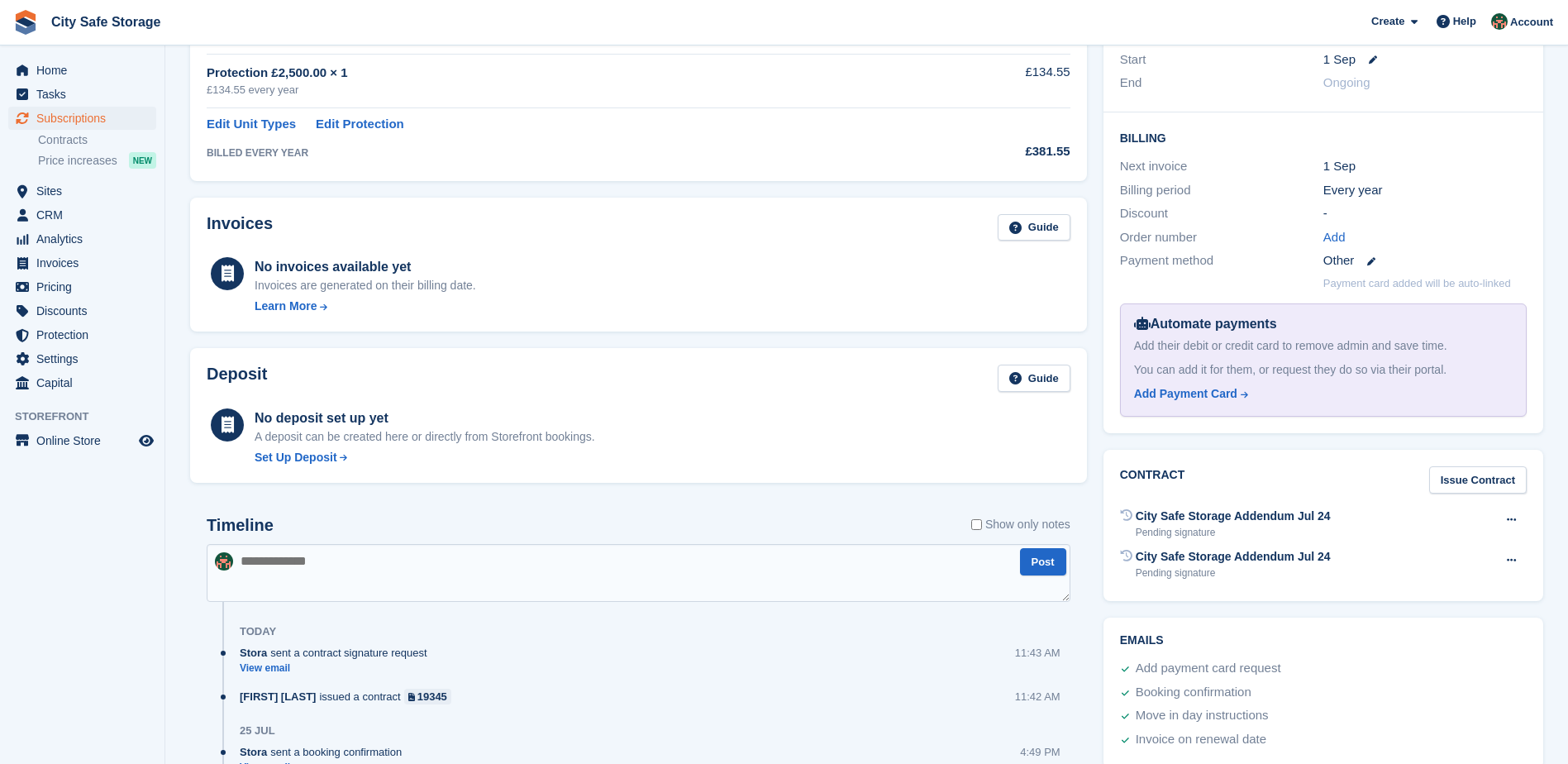 scroll, scrollTop: 331, scrollLeft: 0, axis: vertical 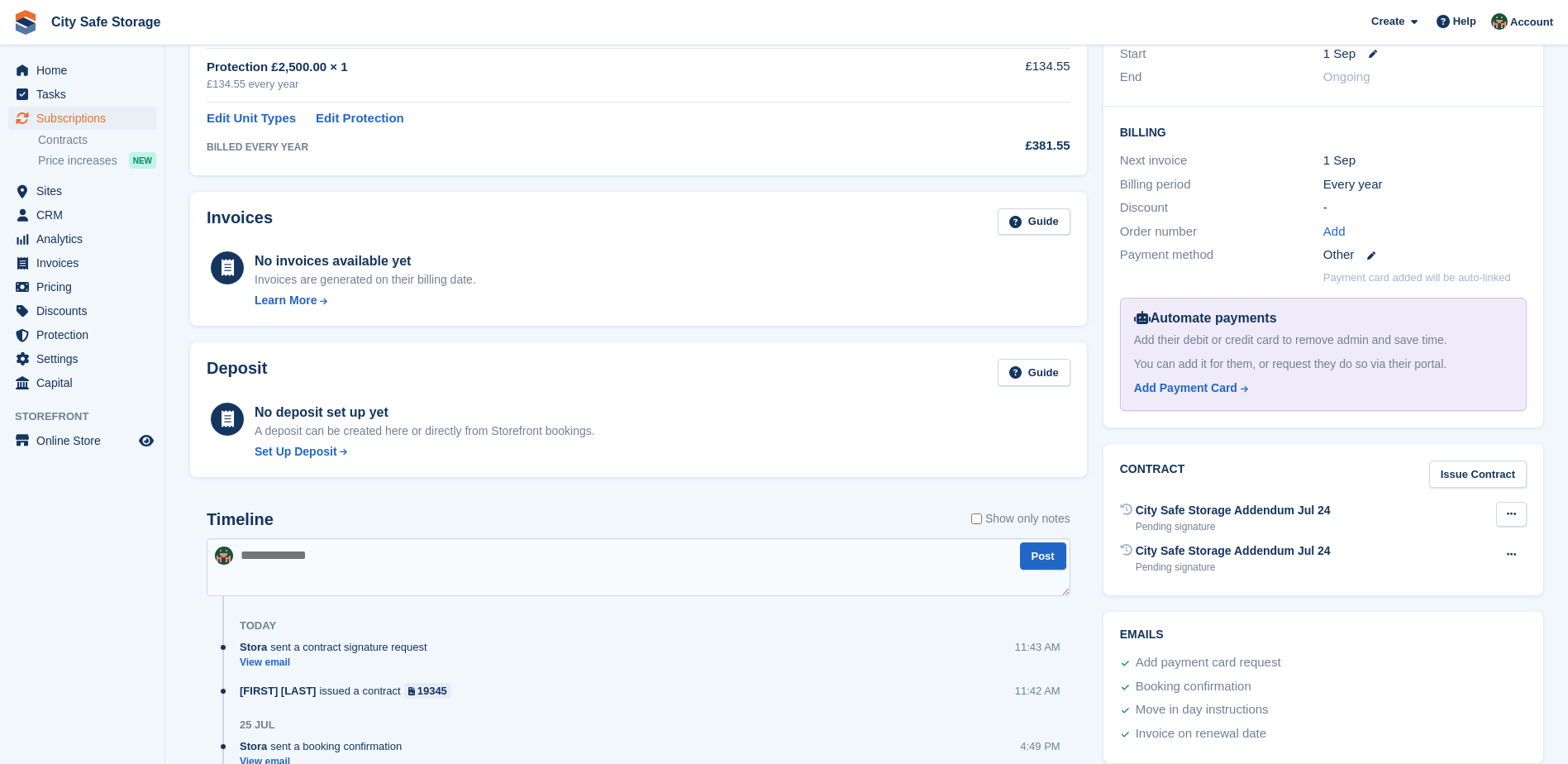 click at bounding box center (1511, 514) 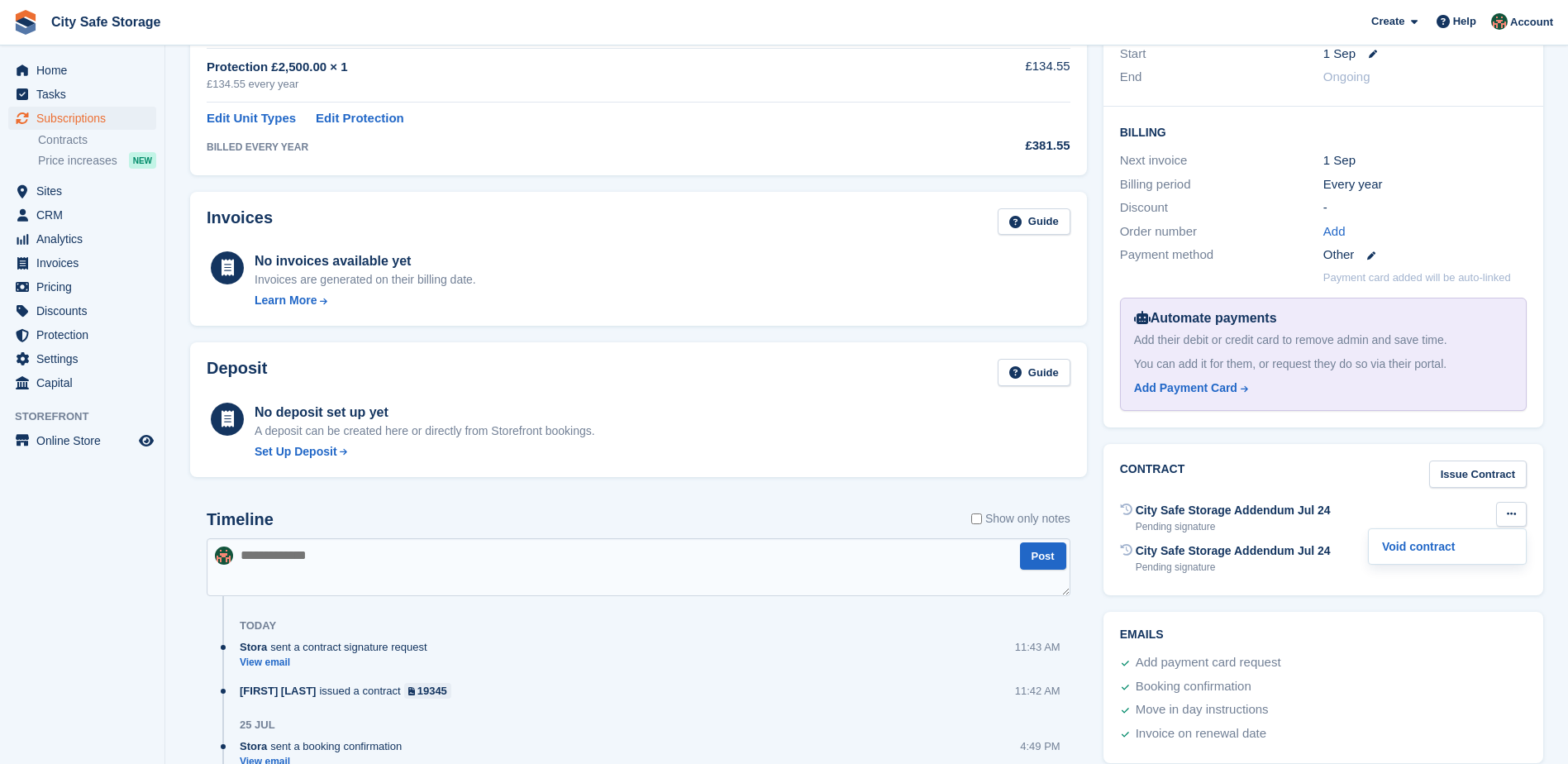click on "City Safe Storage Addendum Jul 24" at bounding box center [1233, 510] 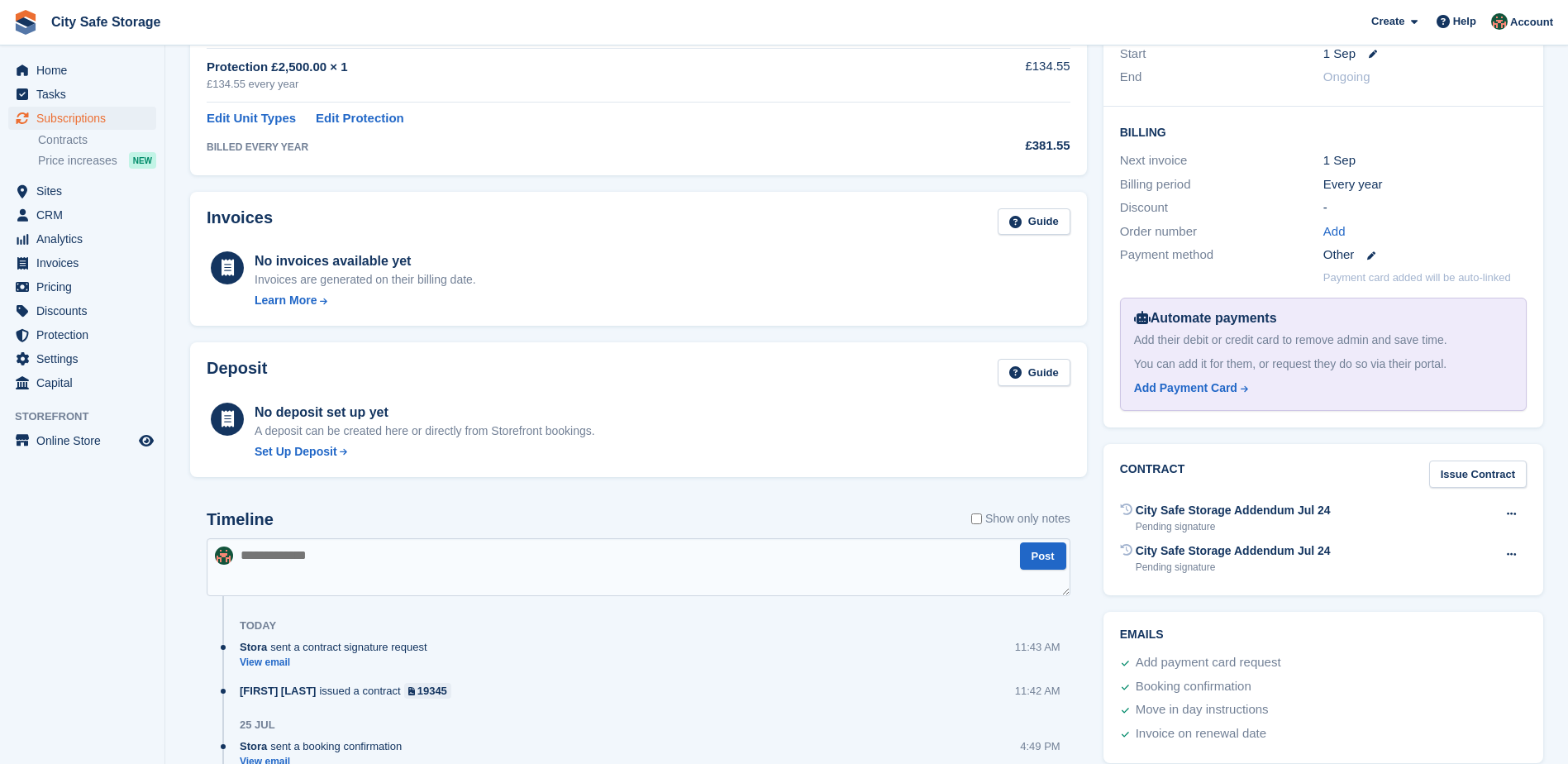 click on "Pending signature" at bounding box center (1233, 527) 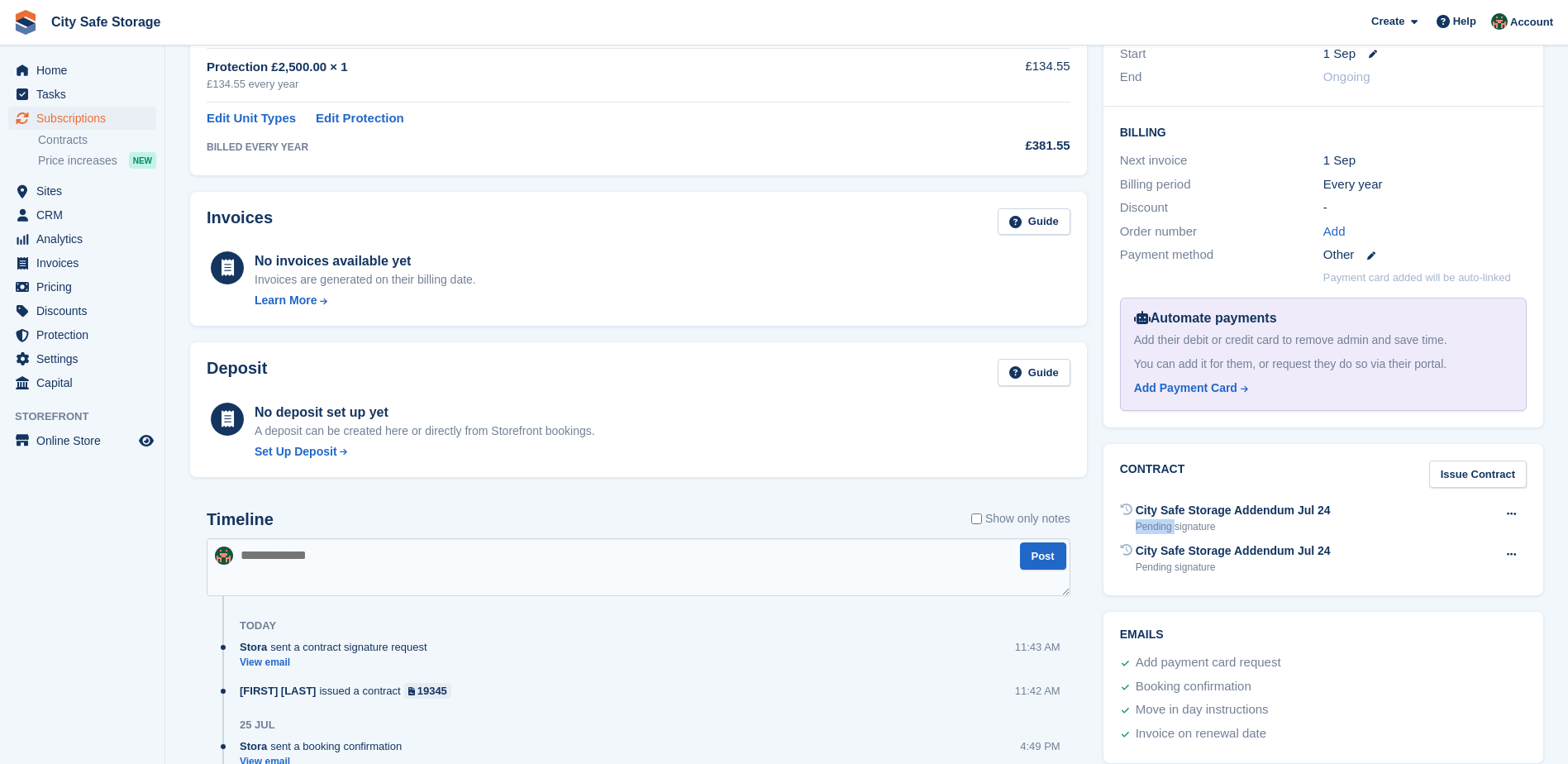 drag, startPoint x: 1161, startPoint y: 522, endPoint x: 1192, endPoint y: 525, distance: 31.144823 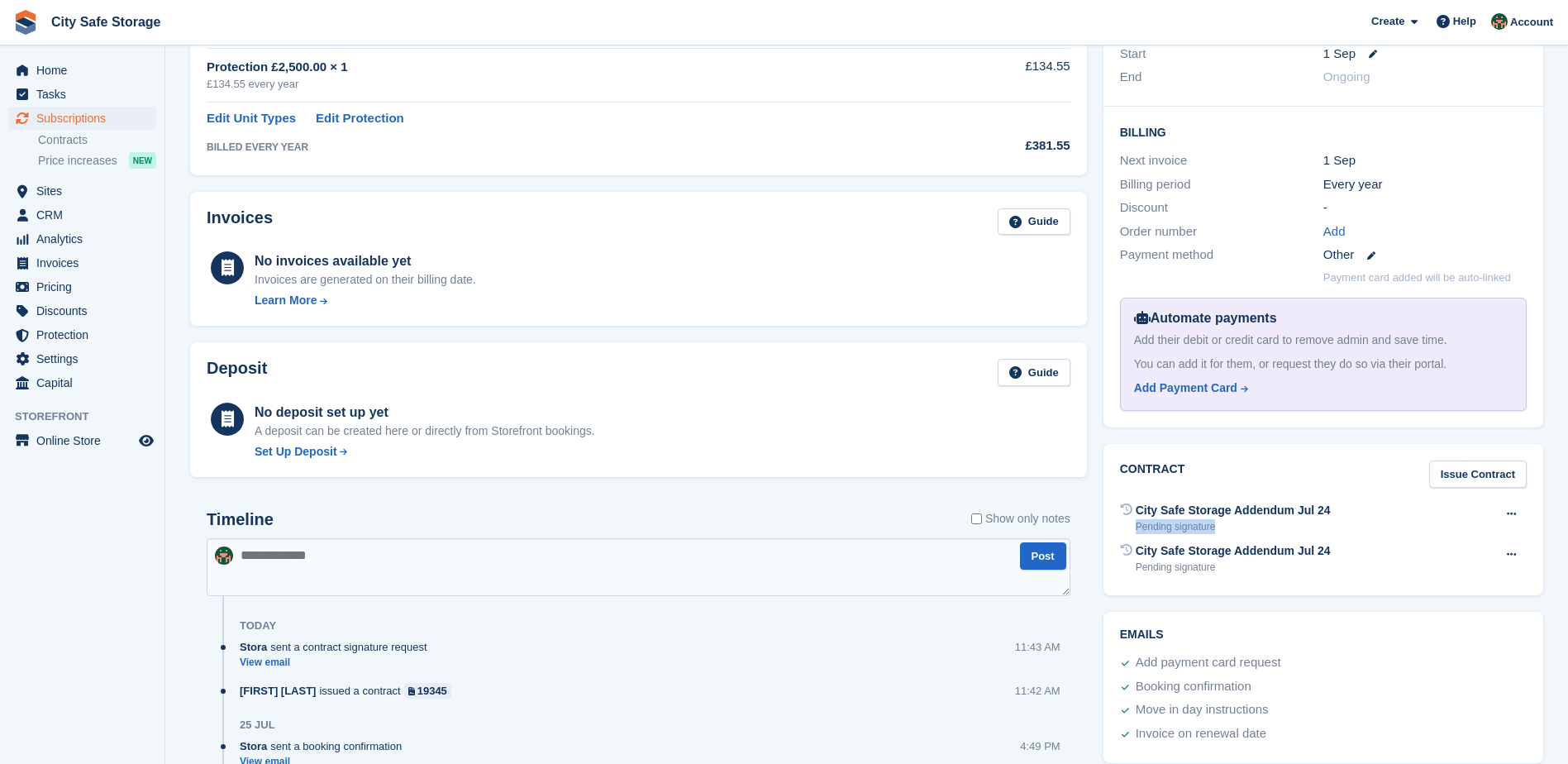 drag, startPoint x: 1192, startPoint y: 525, endPoint x: 1272, endPoint y: 520, distance: 80.1561 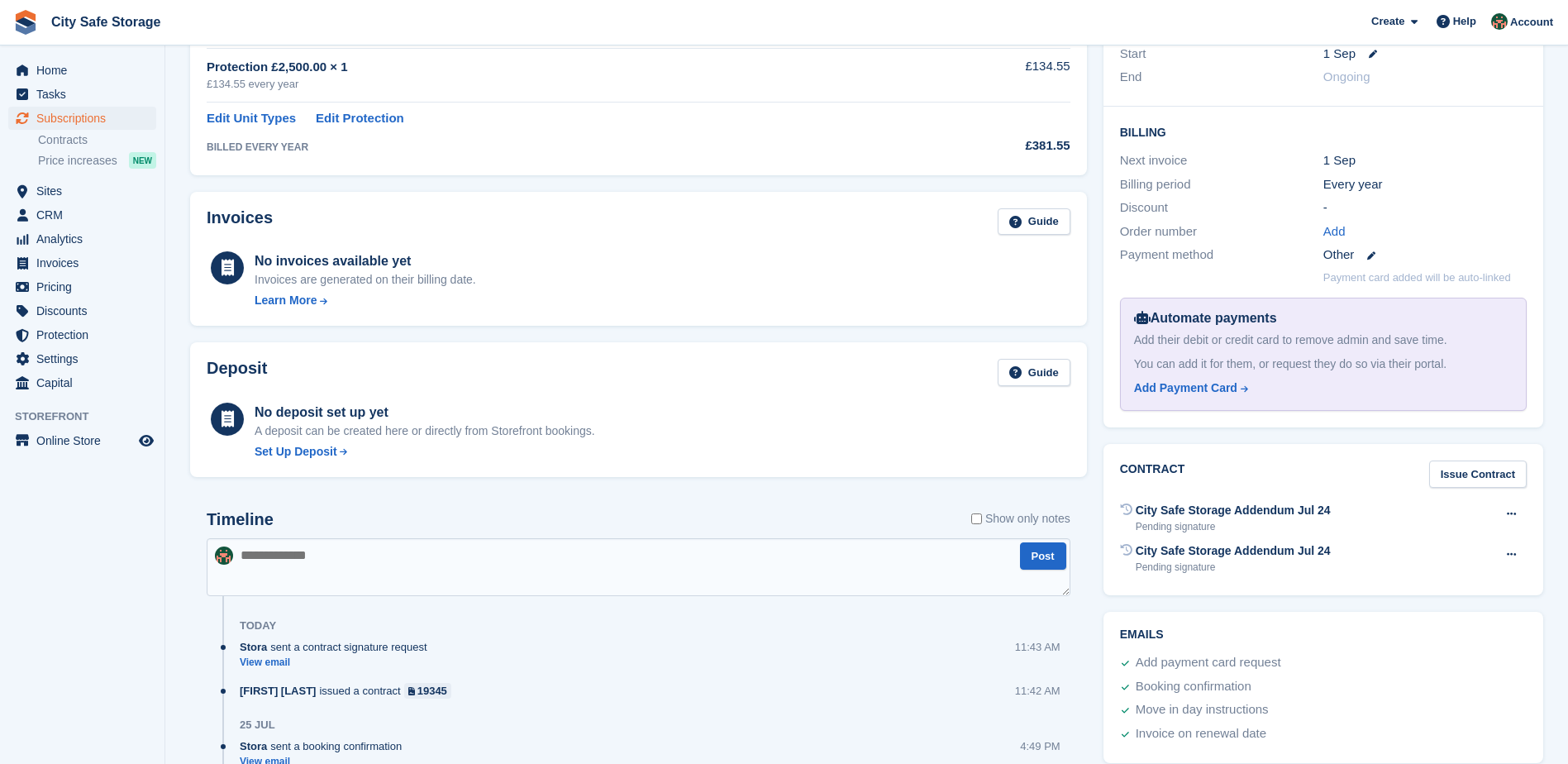 click on "City Safe Storage Addendum [MONTH] [YEAR]
Pending signature
Void contract
Send reminder" at bounding box center [1323, 558] 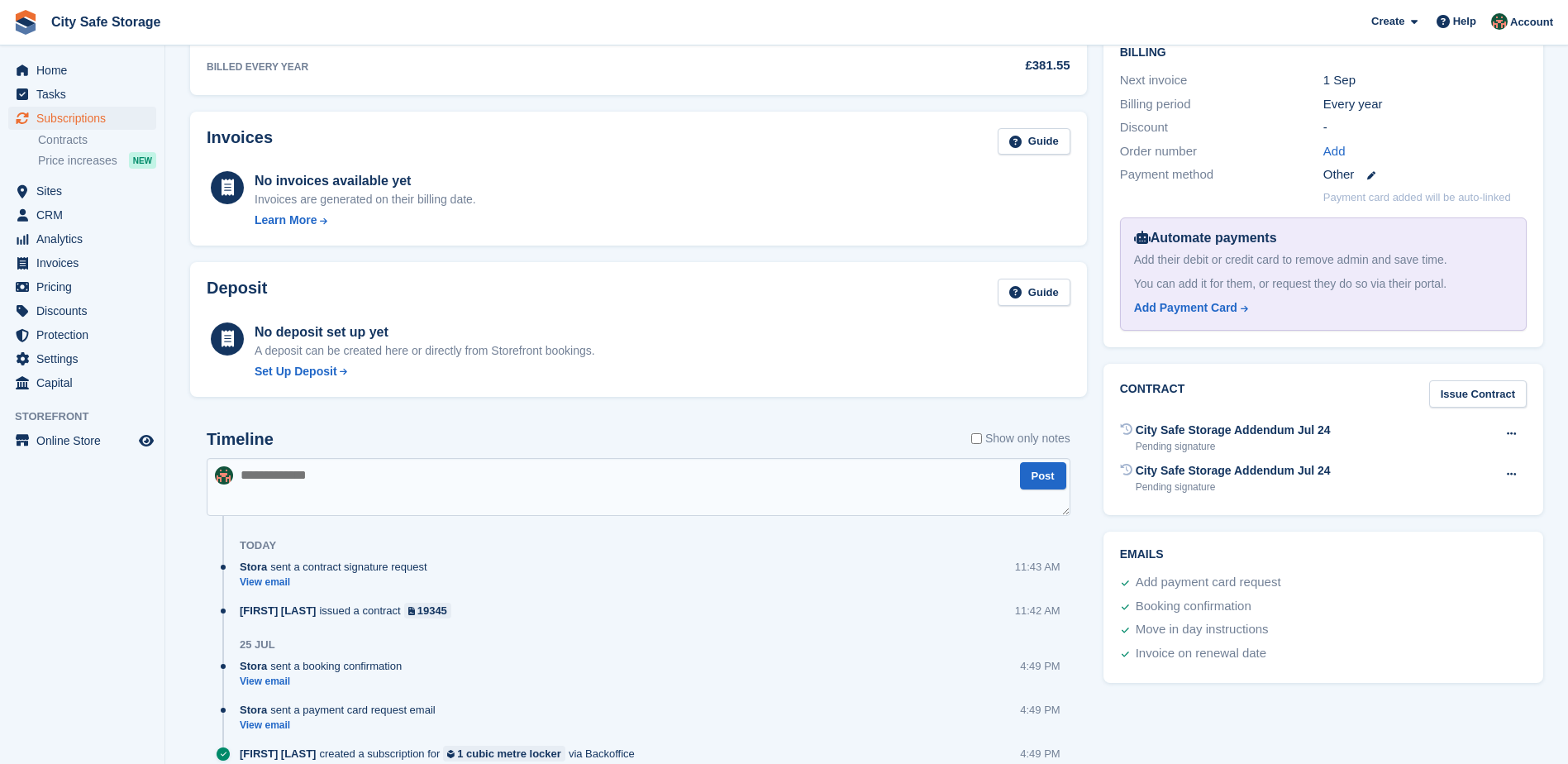 scroll, scrollTop: 480, scrollLeft: 0, axis: vertical 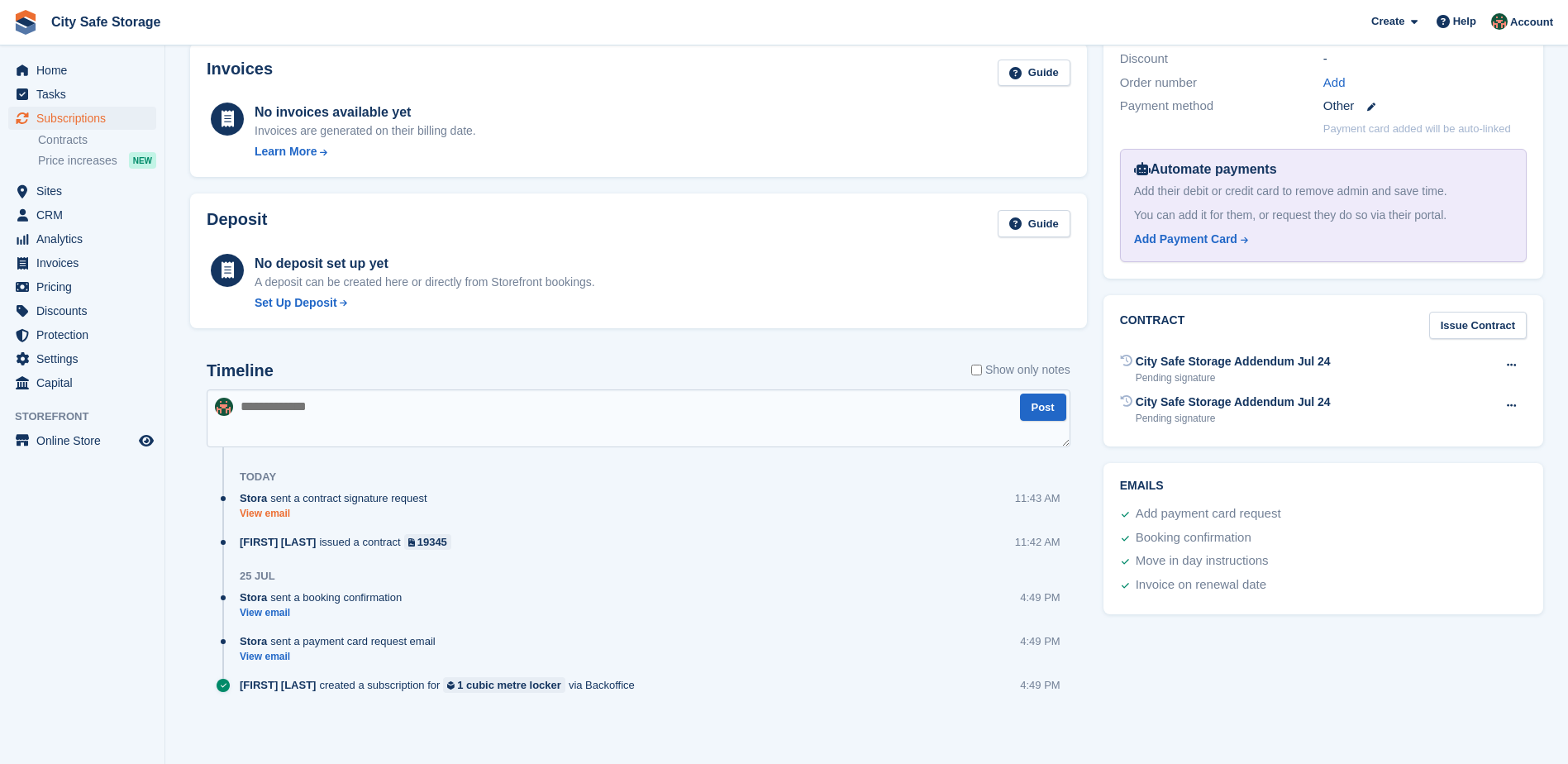 click on "View email" at bounding box center [337, 513] 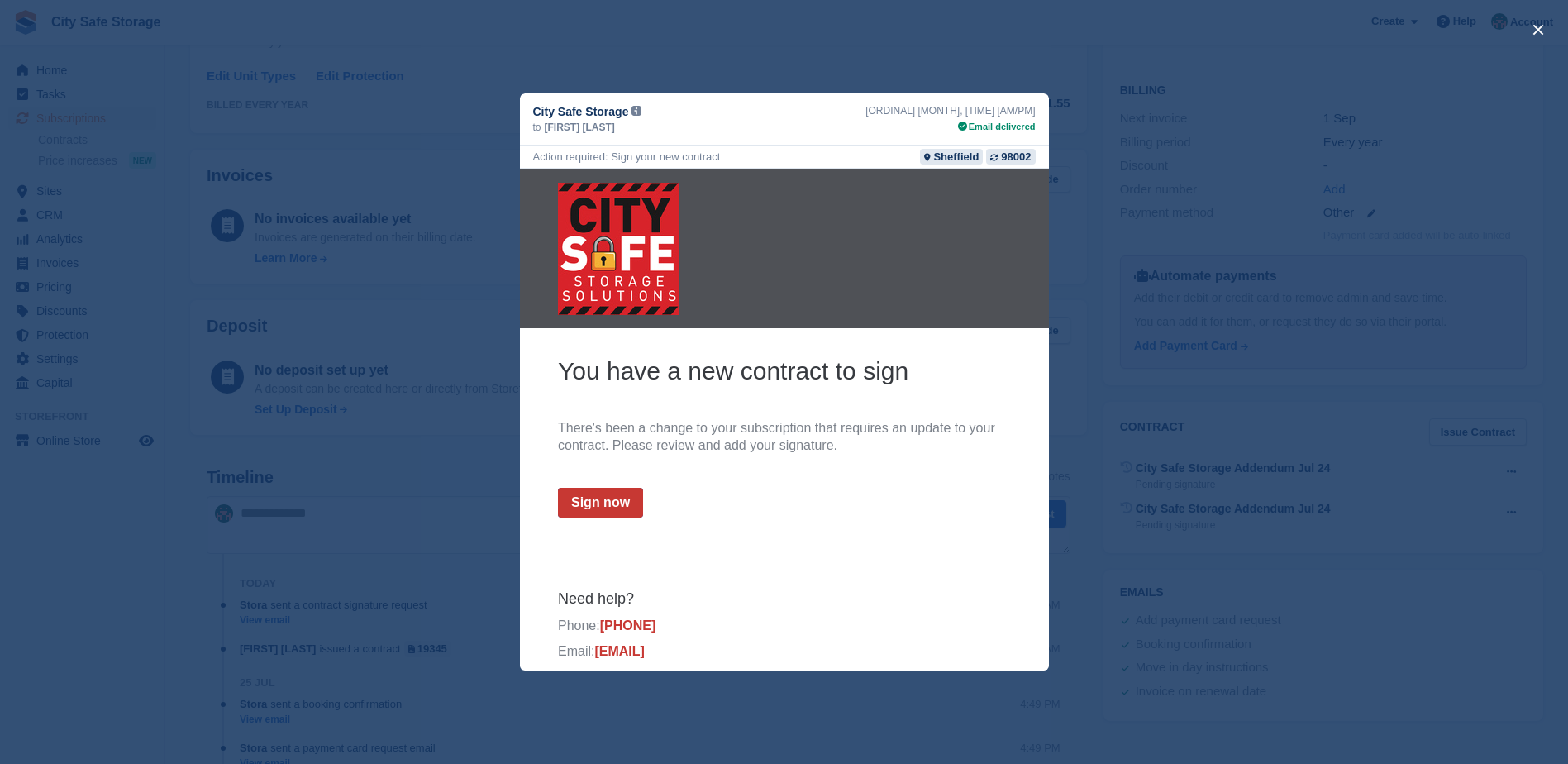 scroll, scrollTop: 149, scrollLeft: 0, axis: vertical 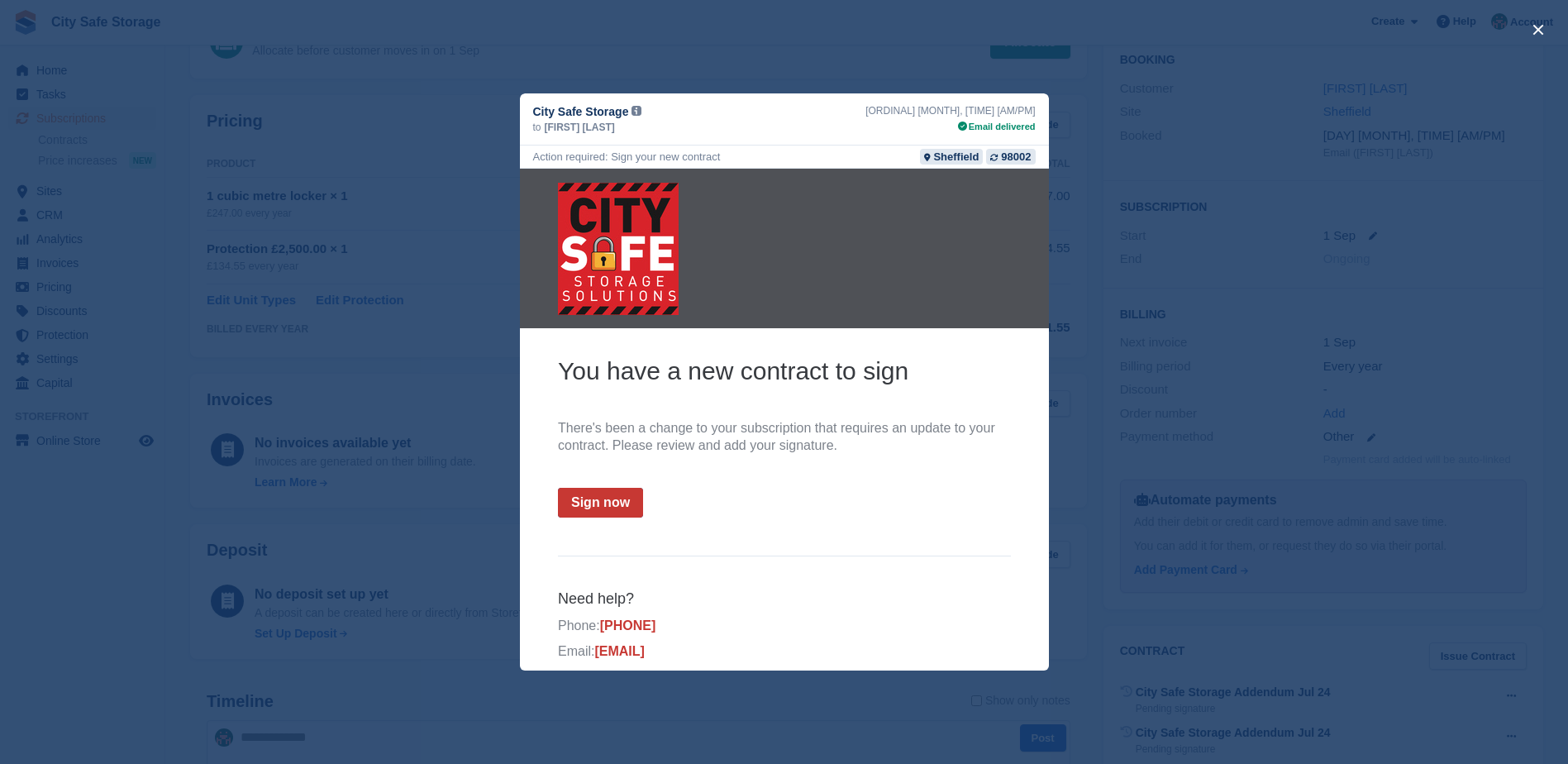 click on "Sign now" at bounding box center (599, 503) 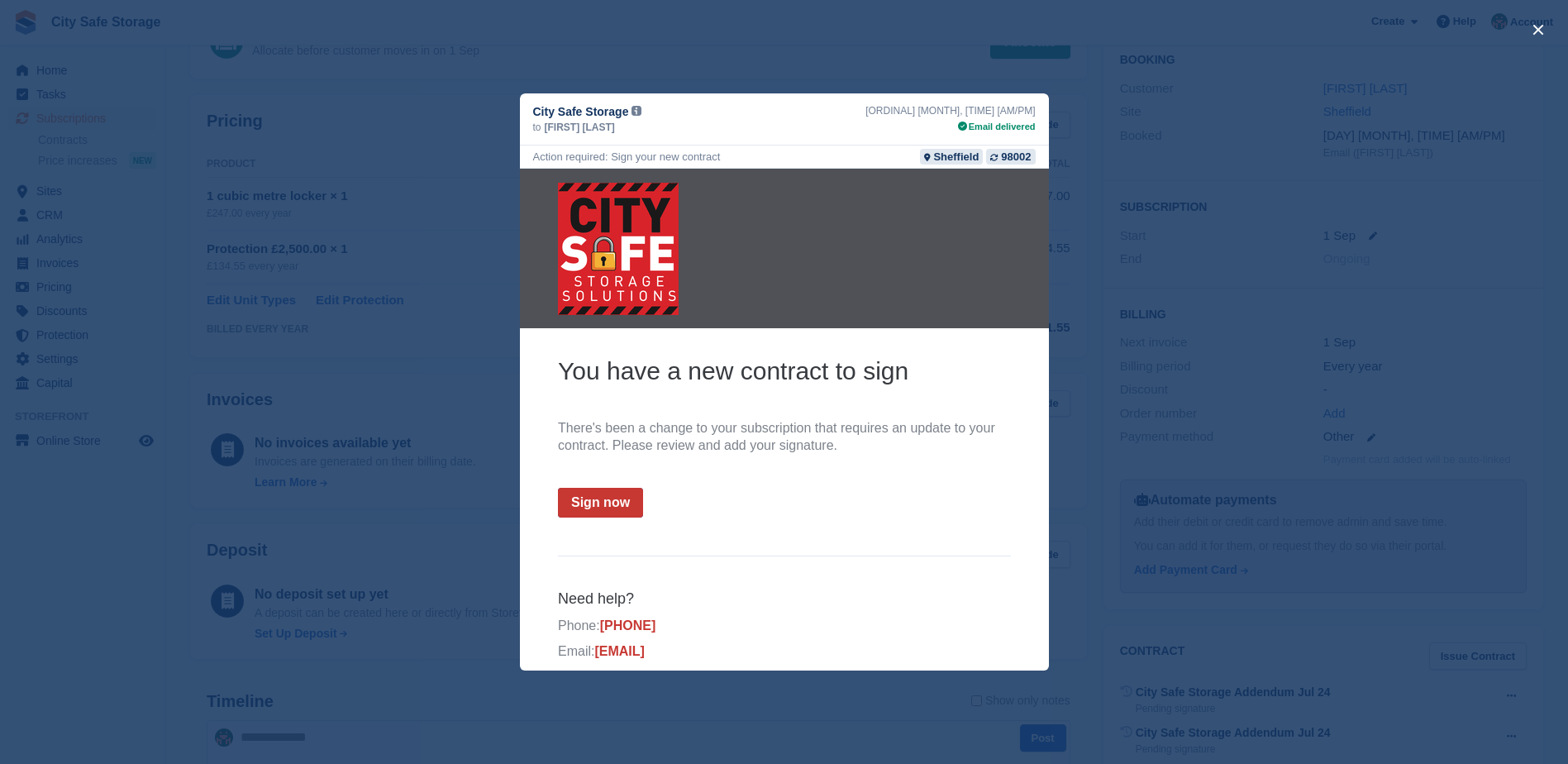 click at bounding box center (784, 382) 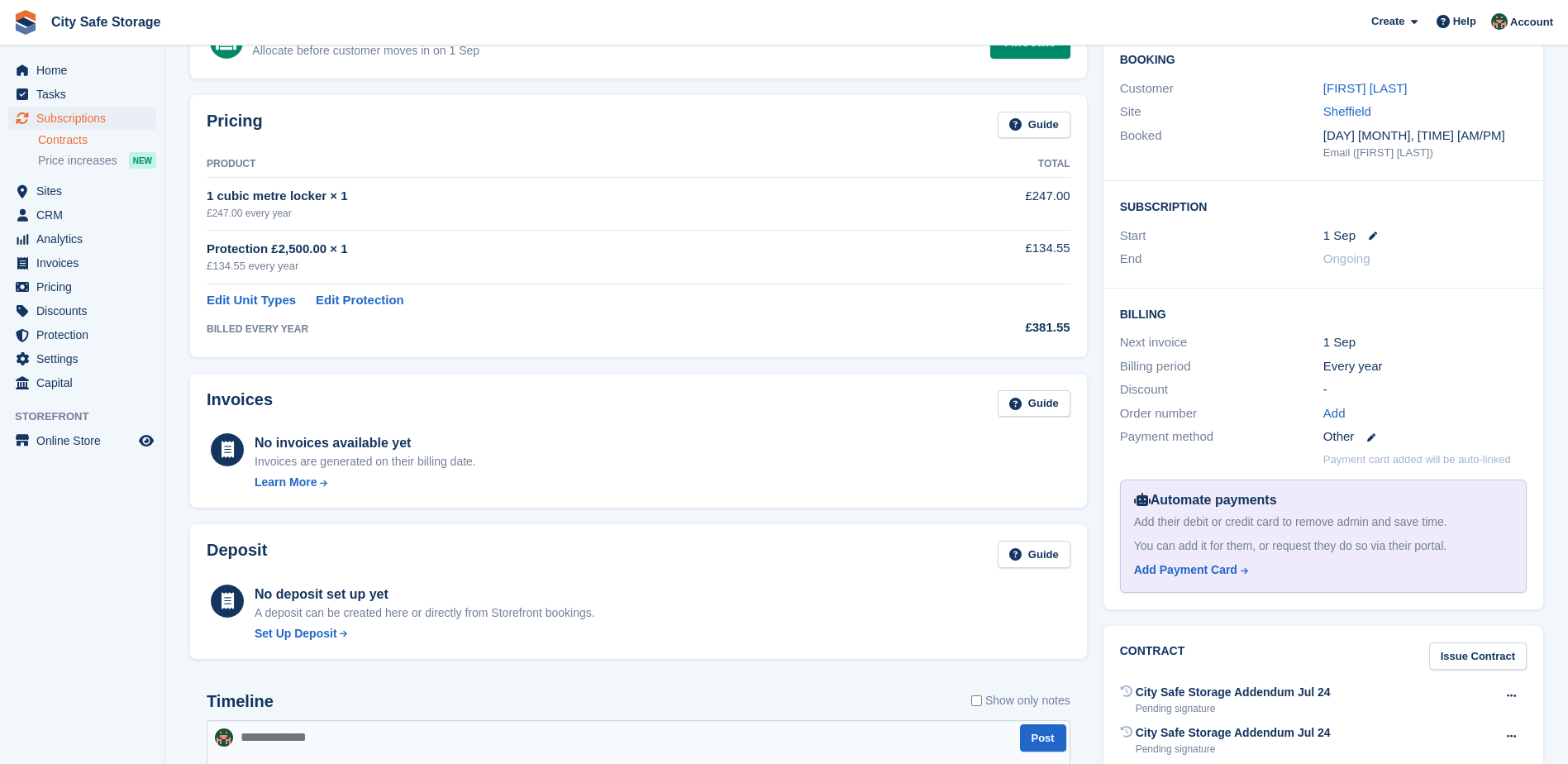 click on "Contracts" at bounding box center (97, 140) 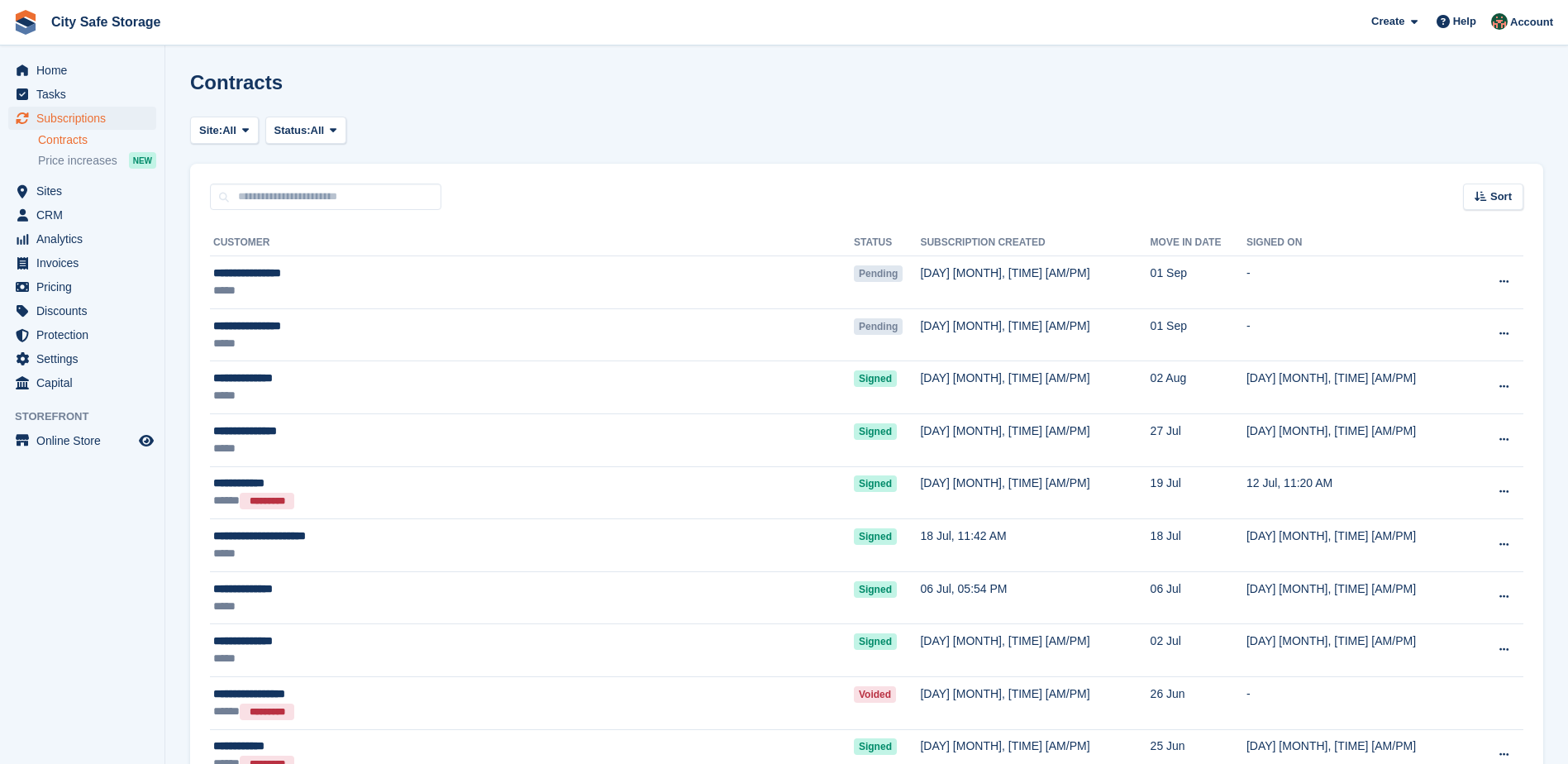 scroll, scrollTop: 0, scrollLeft: 0, axis: both 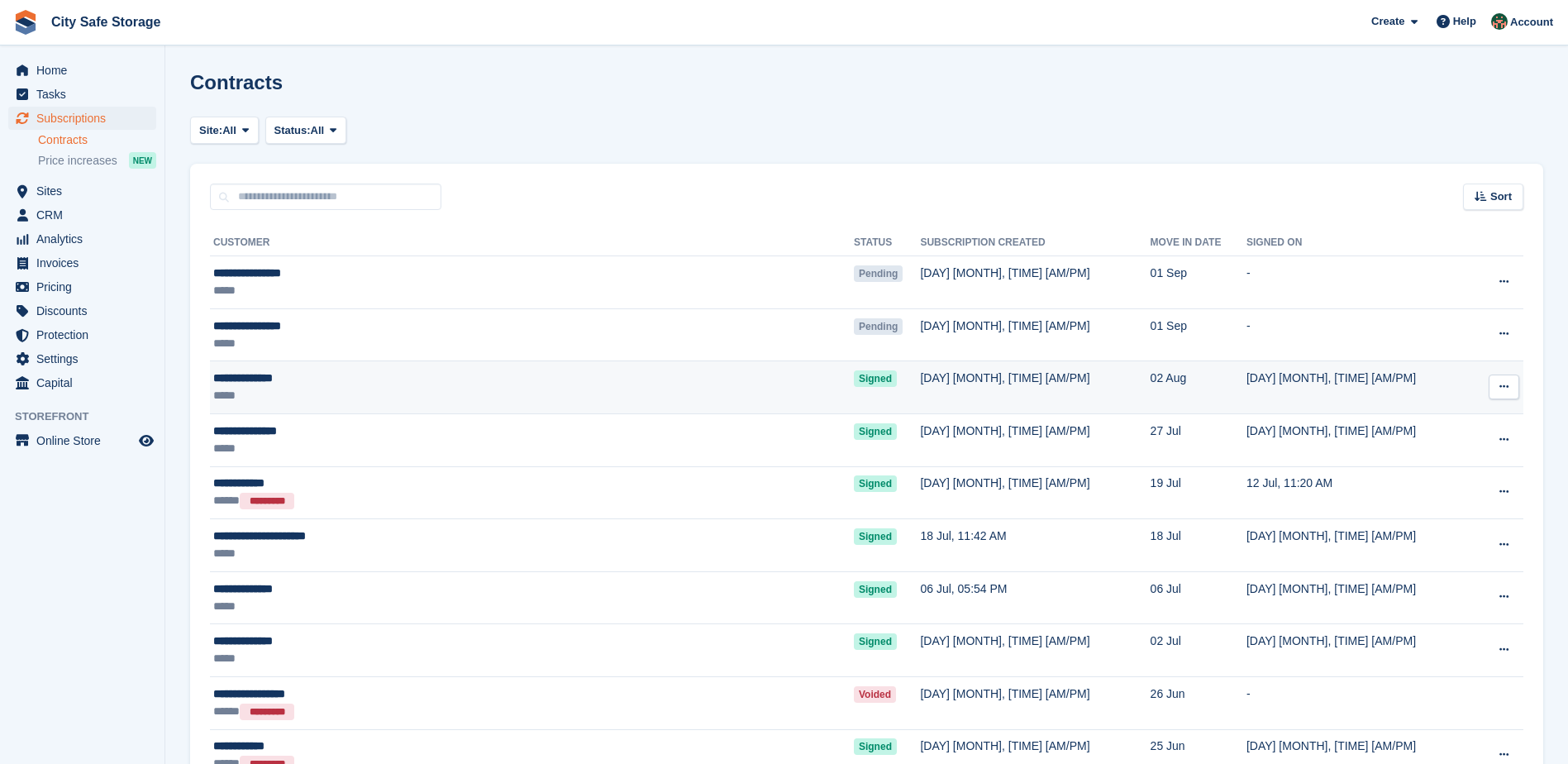 click at bounding box center [1504, 387] 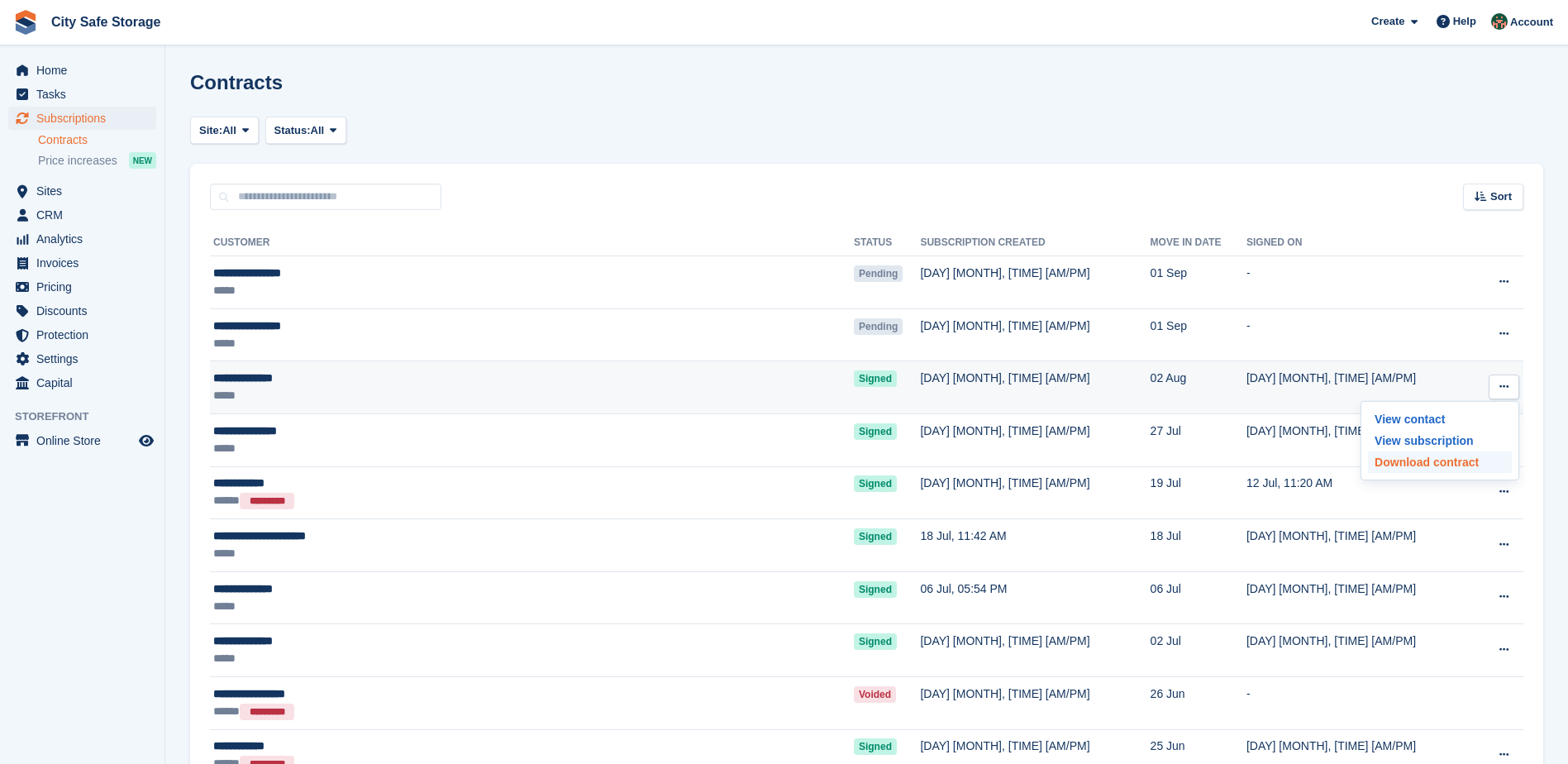 click on "Download contract" at bounding box center (1440, 462) 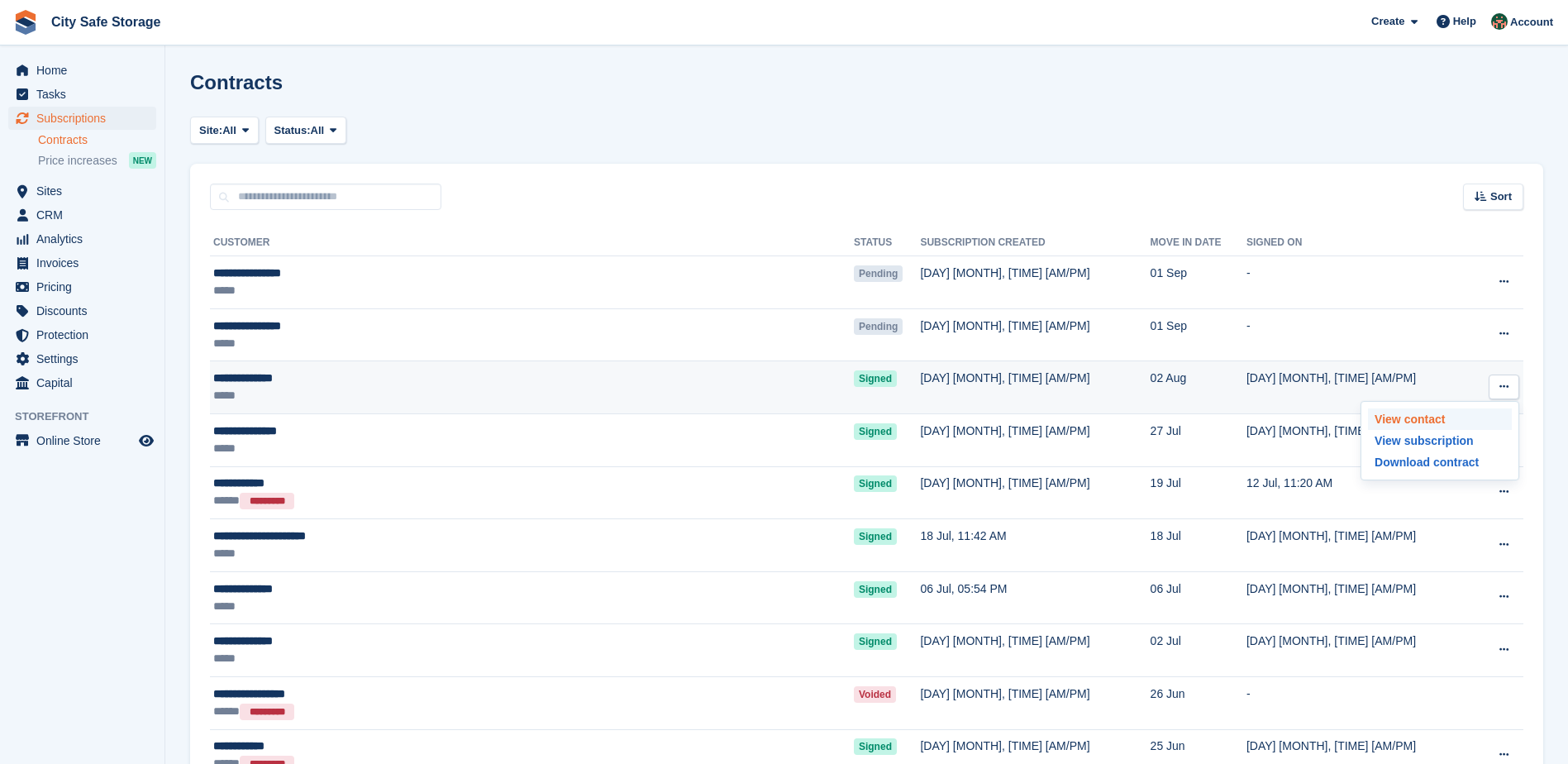 click on "View contact" at bounding box center (1440, 419) 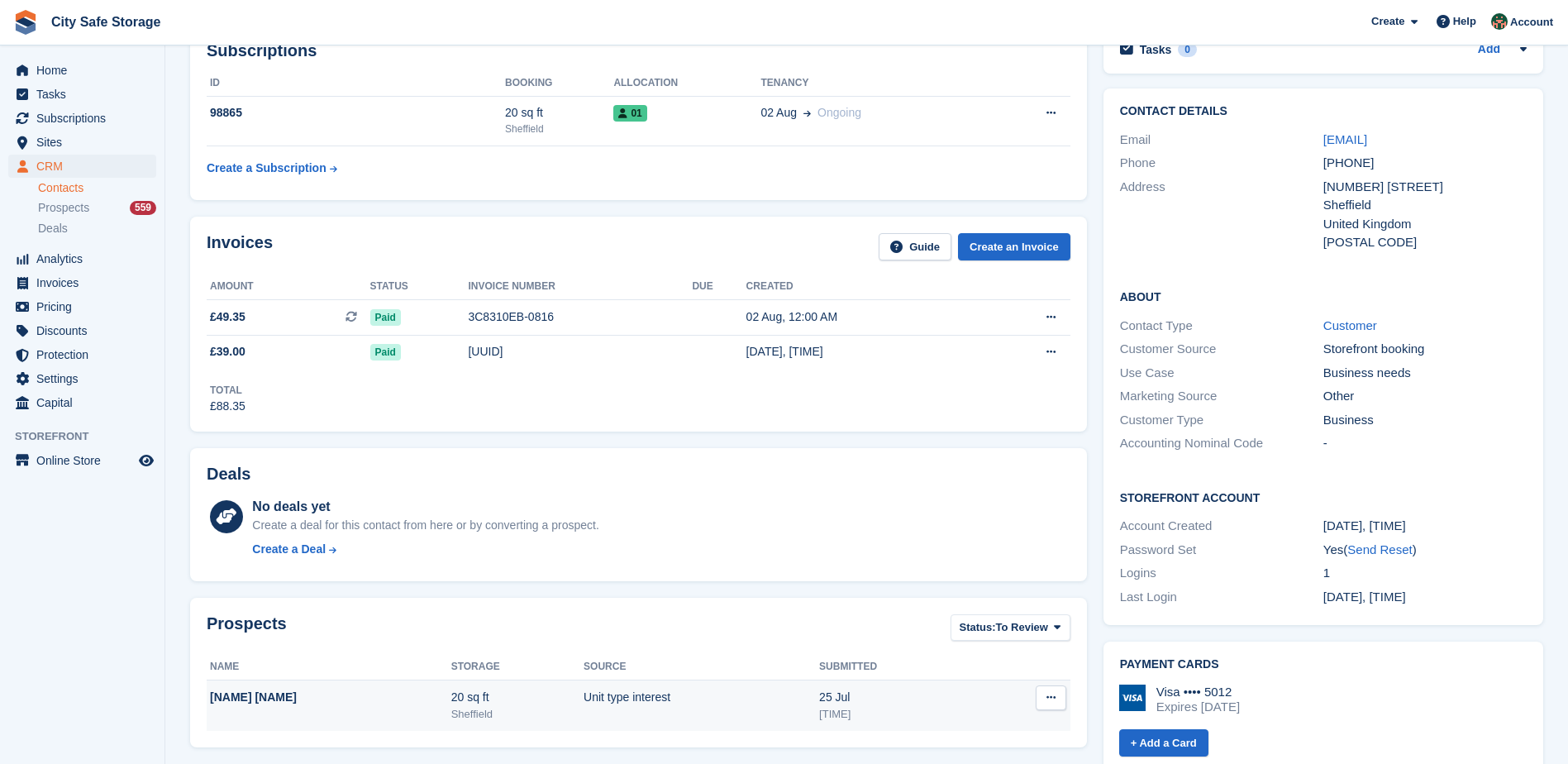 scroll, scrollTop: 72, scrollLeft: 0, axis: vertical 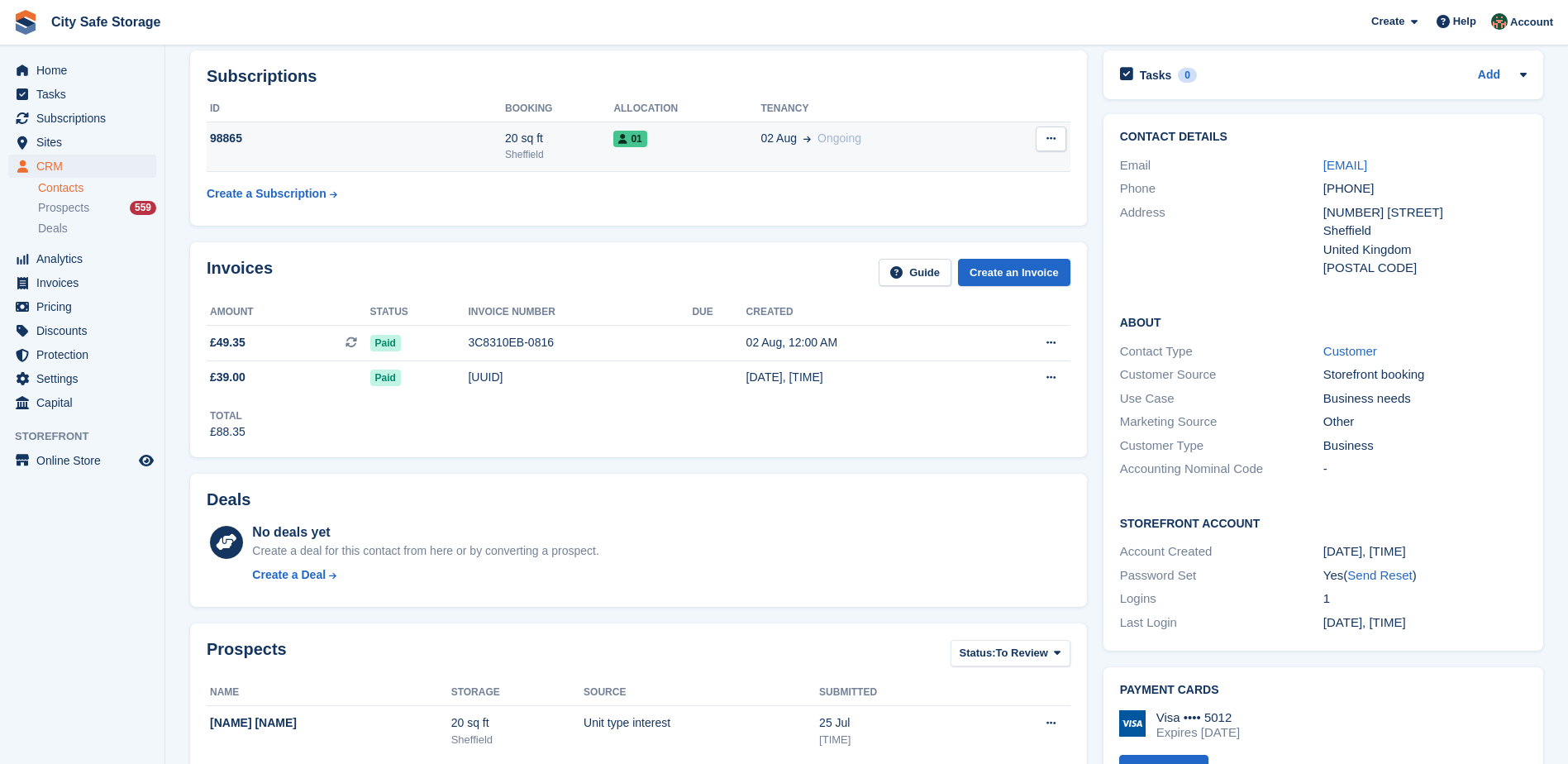 click on "Sheffield" at bounding box center [559, 155] 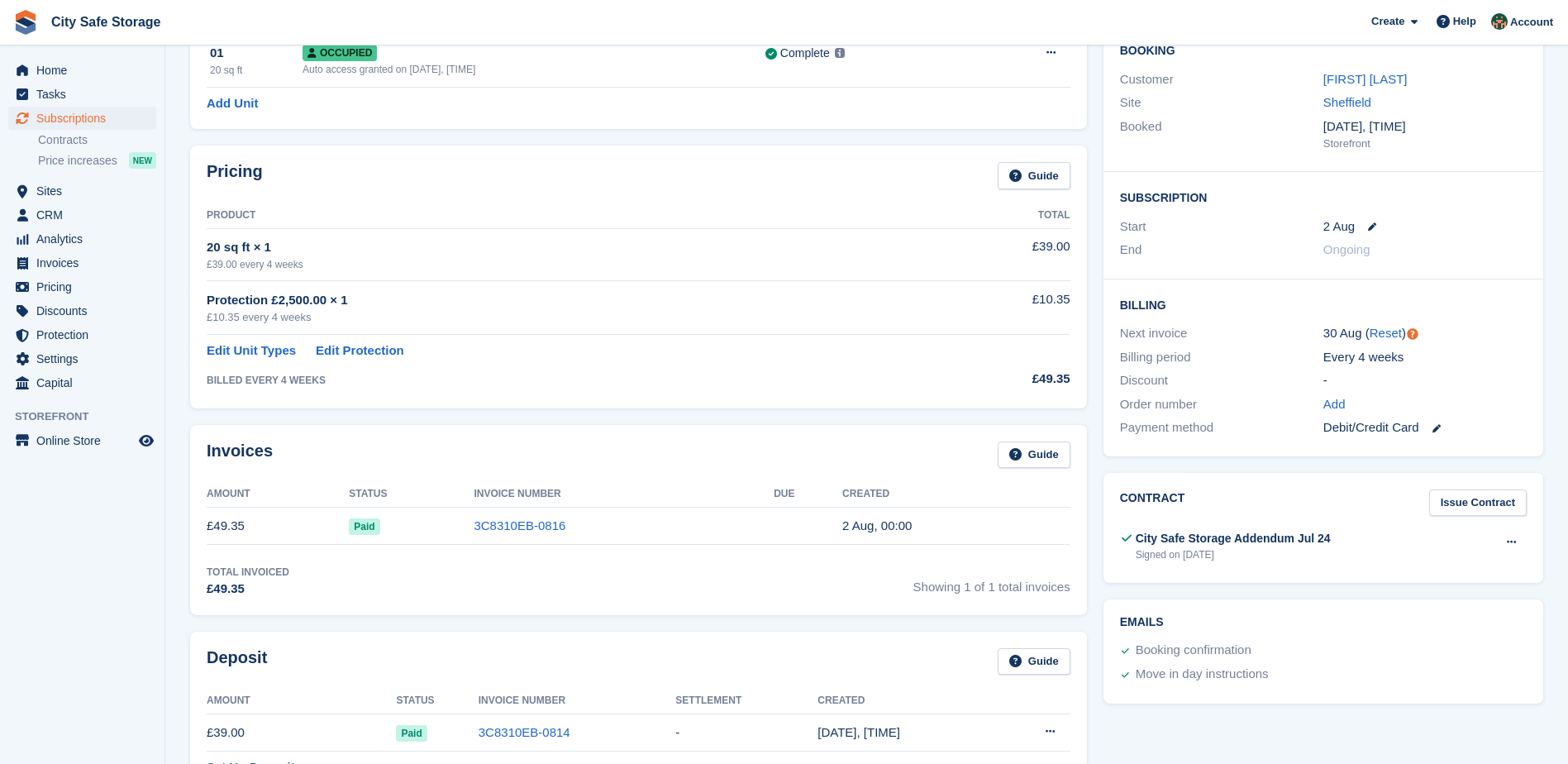 scroll, scrollTop: 165, scrollLeft: 0, axis: vertical 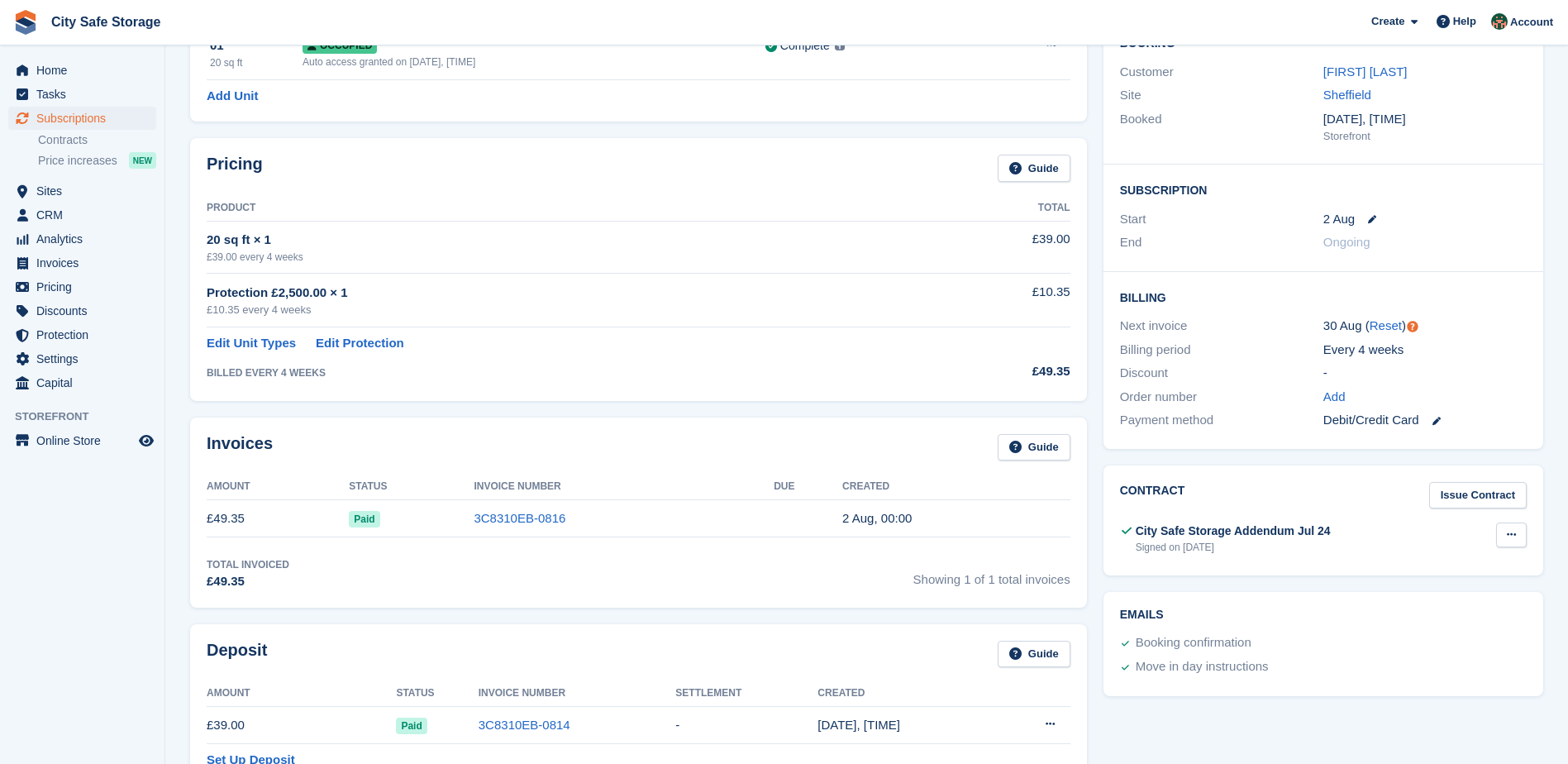 click at bounding box center [1511, 534] 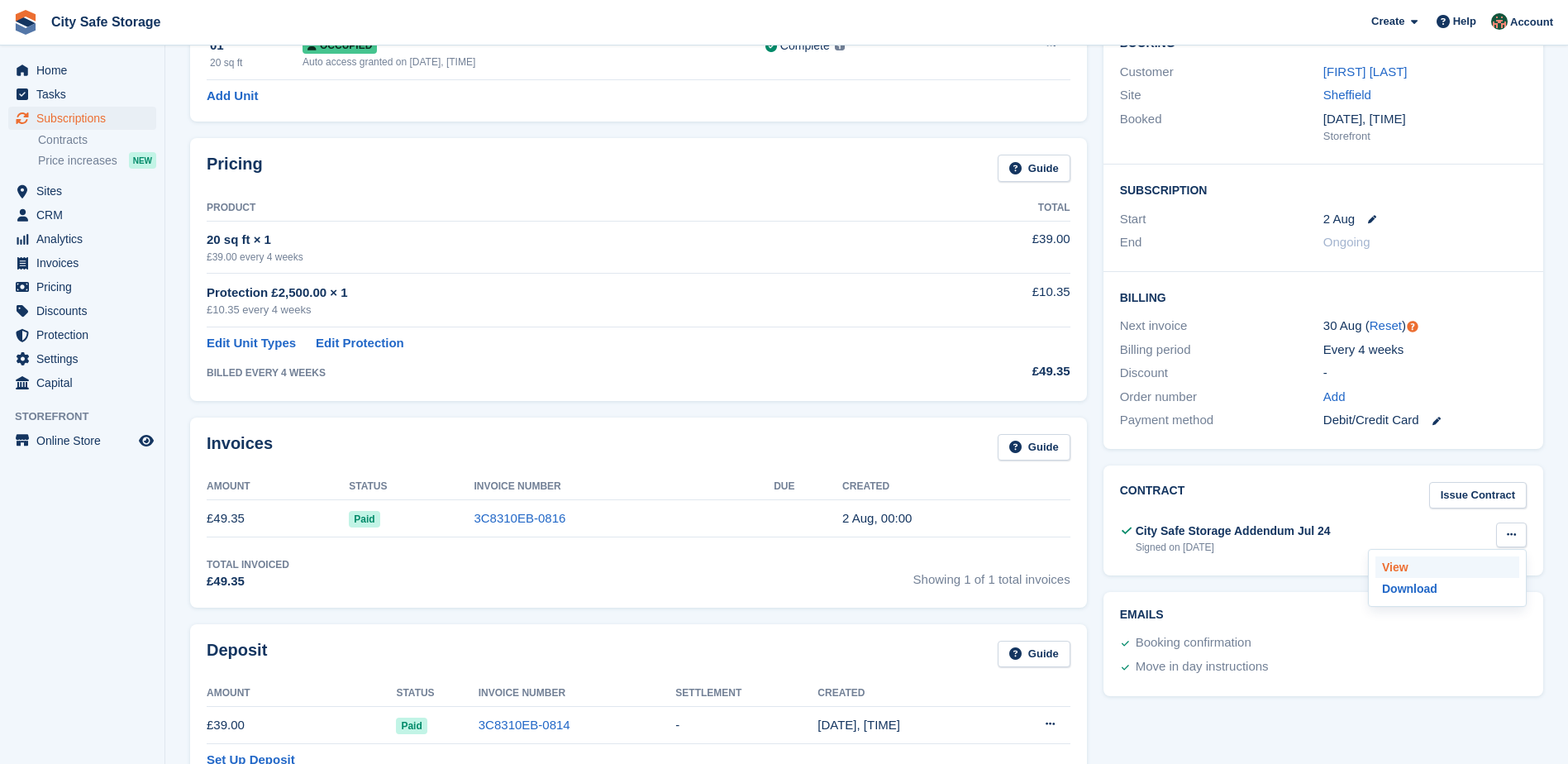 click on "View" at bounding box center (1447, 567) 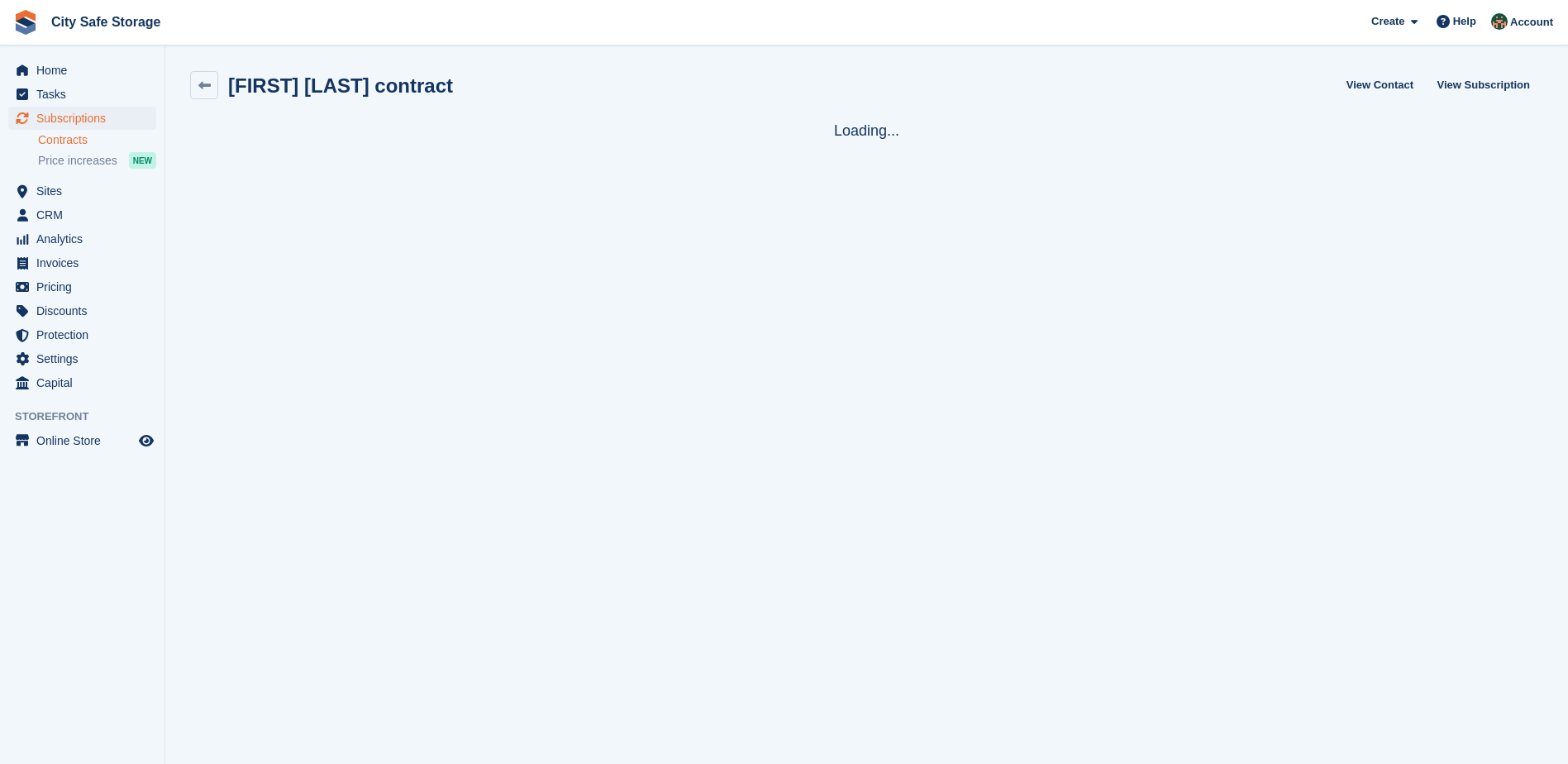 scroll, scrollTop: 0, scrollLeft: 0, axis: both 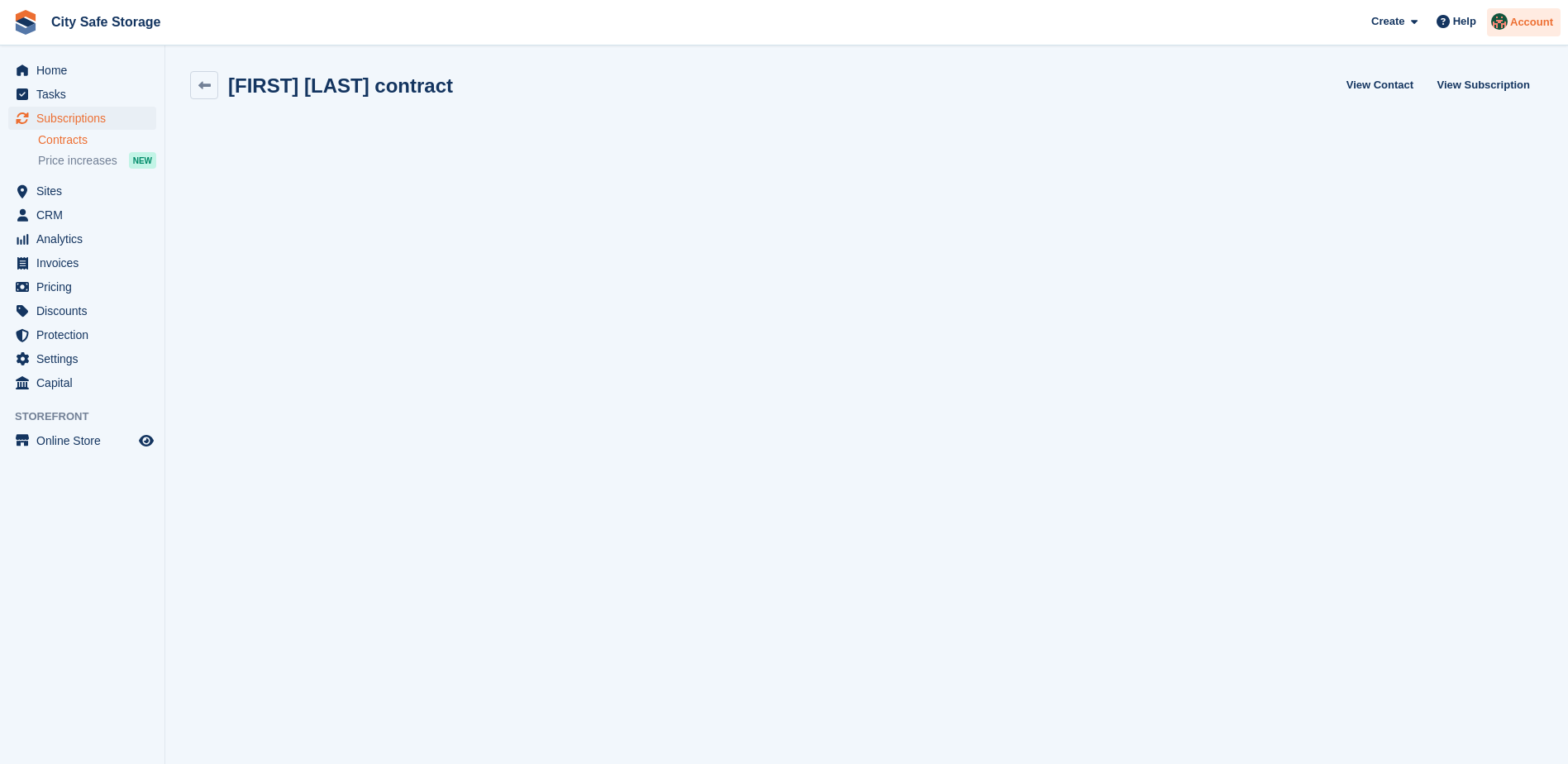 click on "Account" at bounding box center (1532, 22) 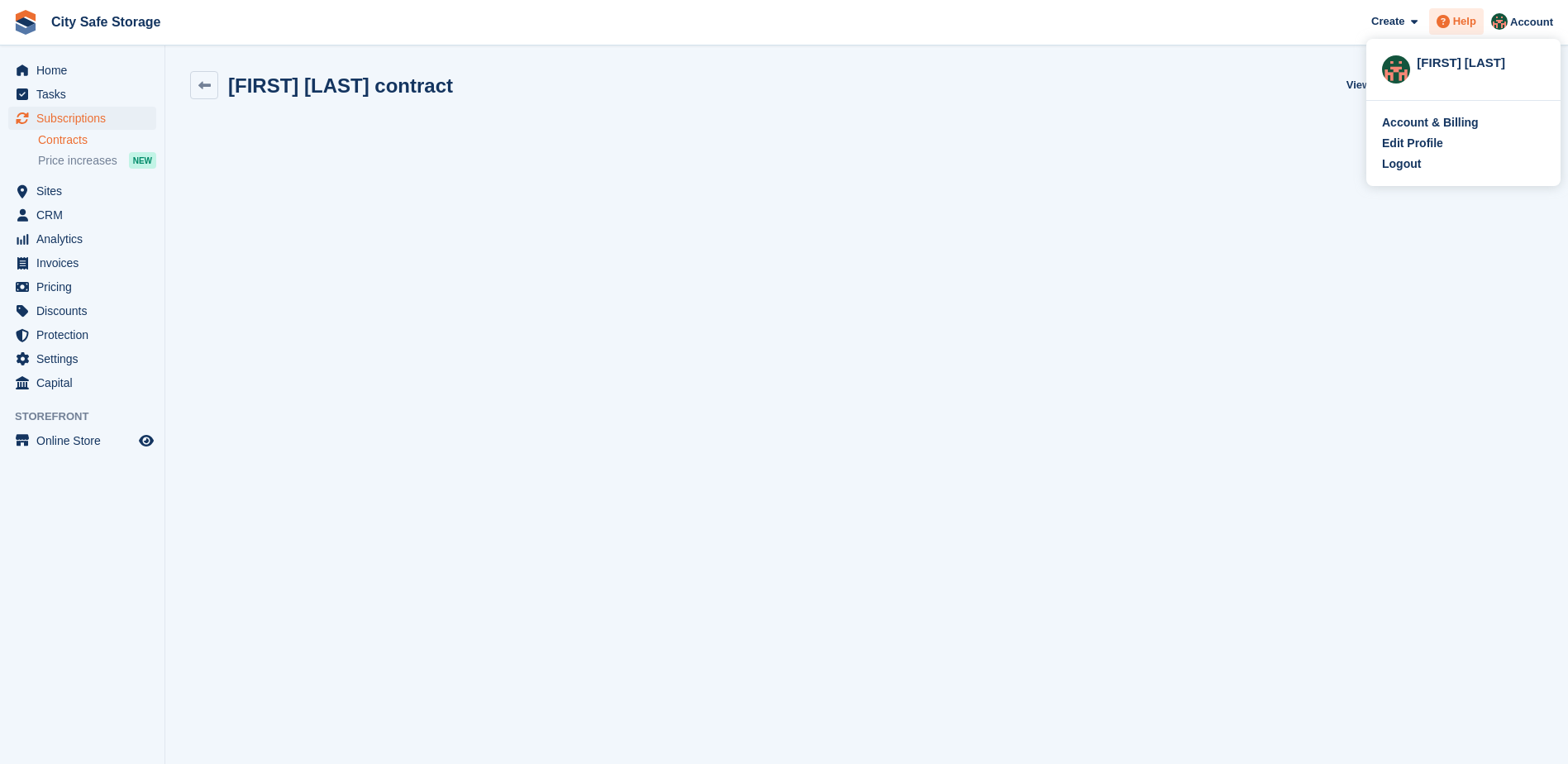 click on "Help" at bounding box center [1465, 21] 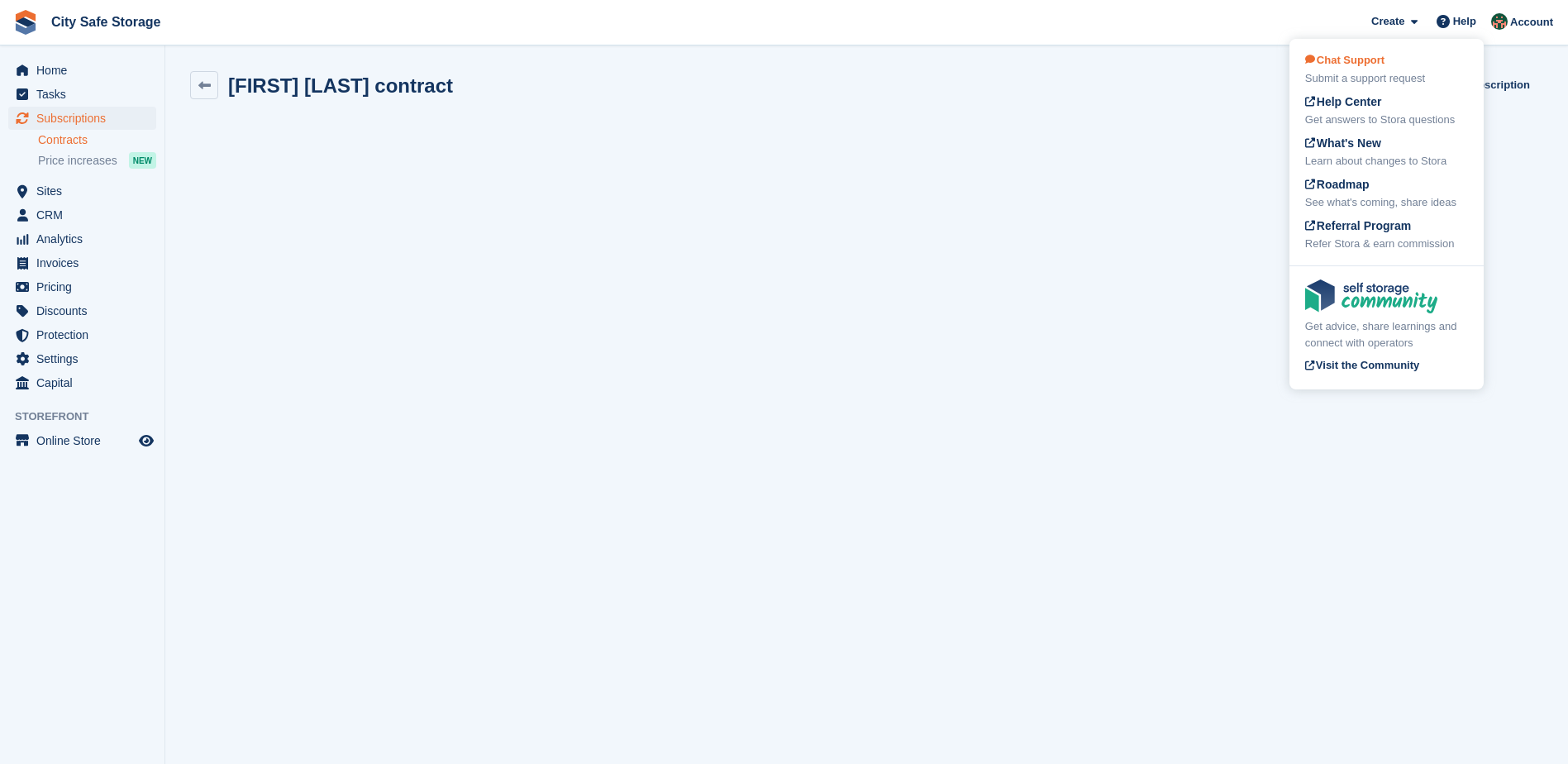 click on "Chat Support" at bounding box center (1345, 60) 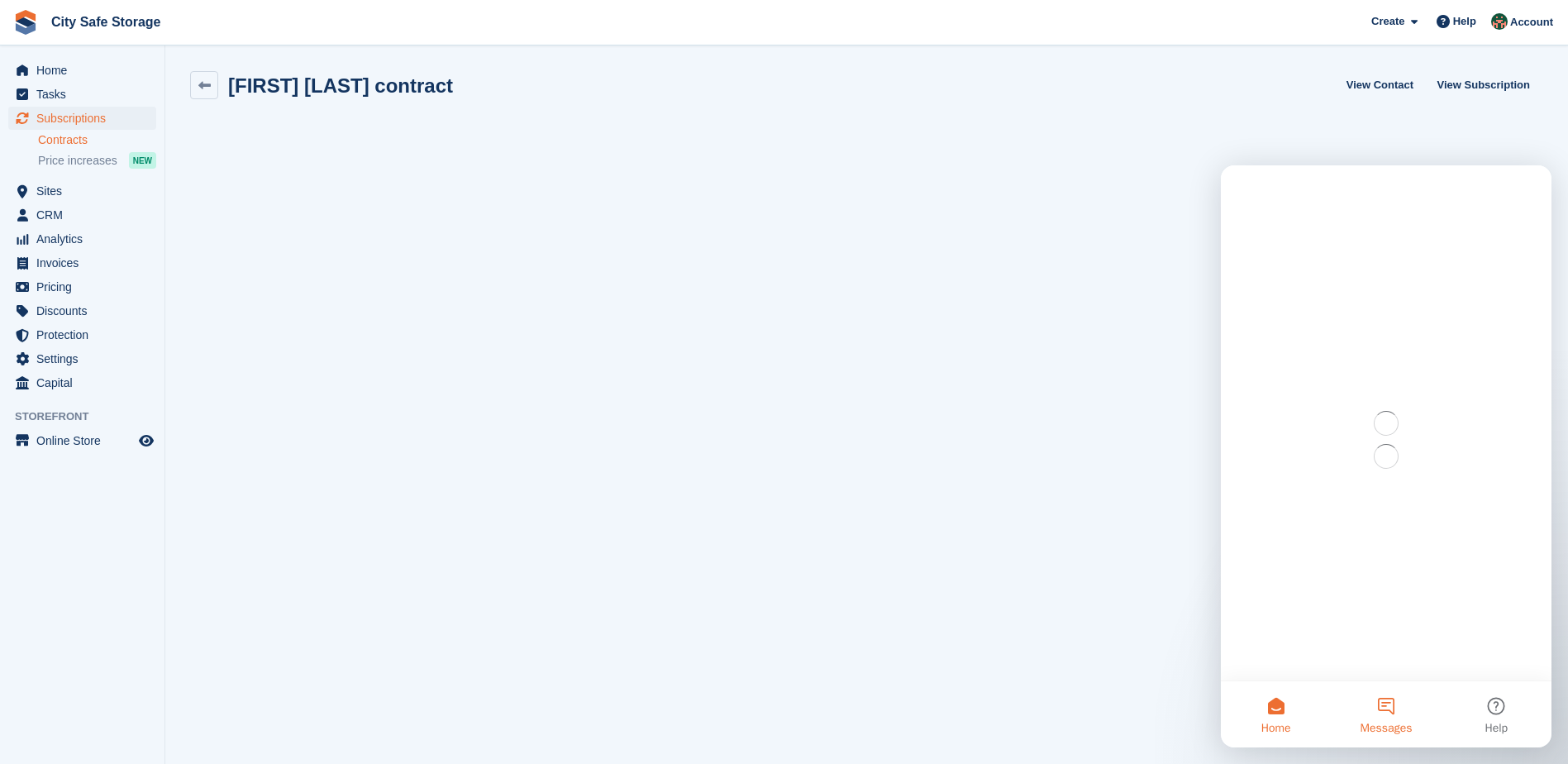 scroll, scrollTop: 0, scrollLeft: 0, axis: both 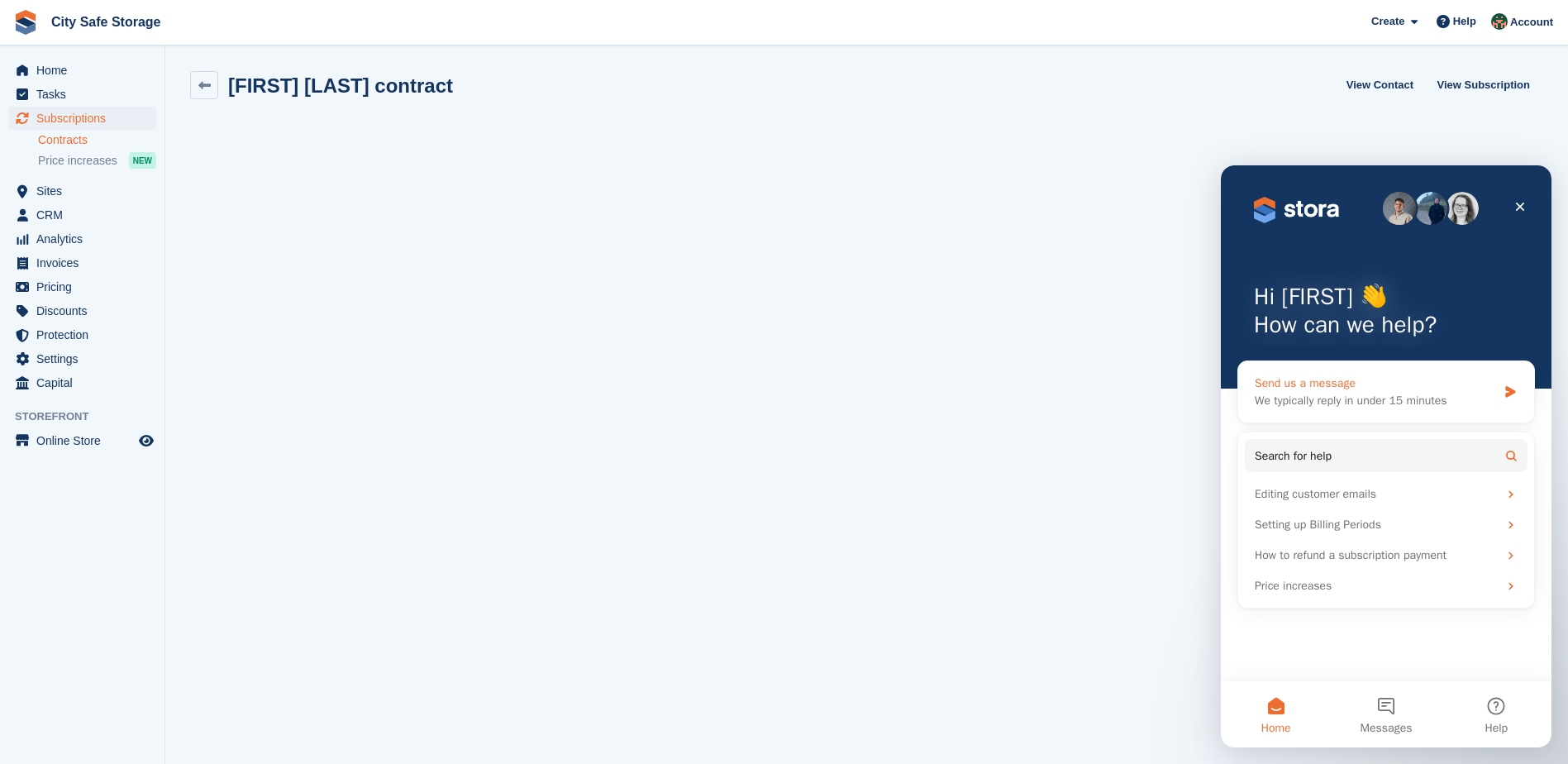 click on "We typically reply in under 15 minutes" at bounding box center (1375, 400) 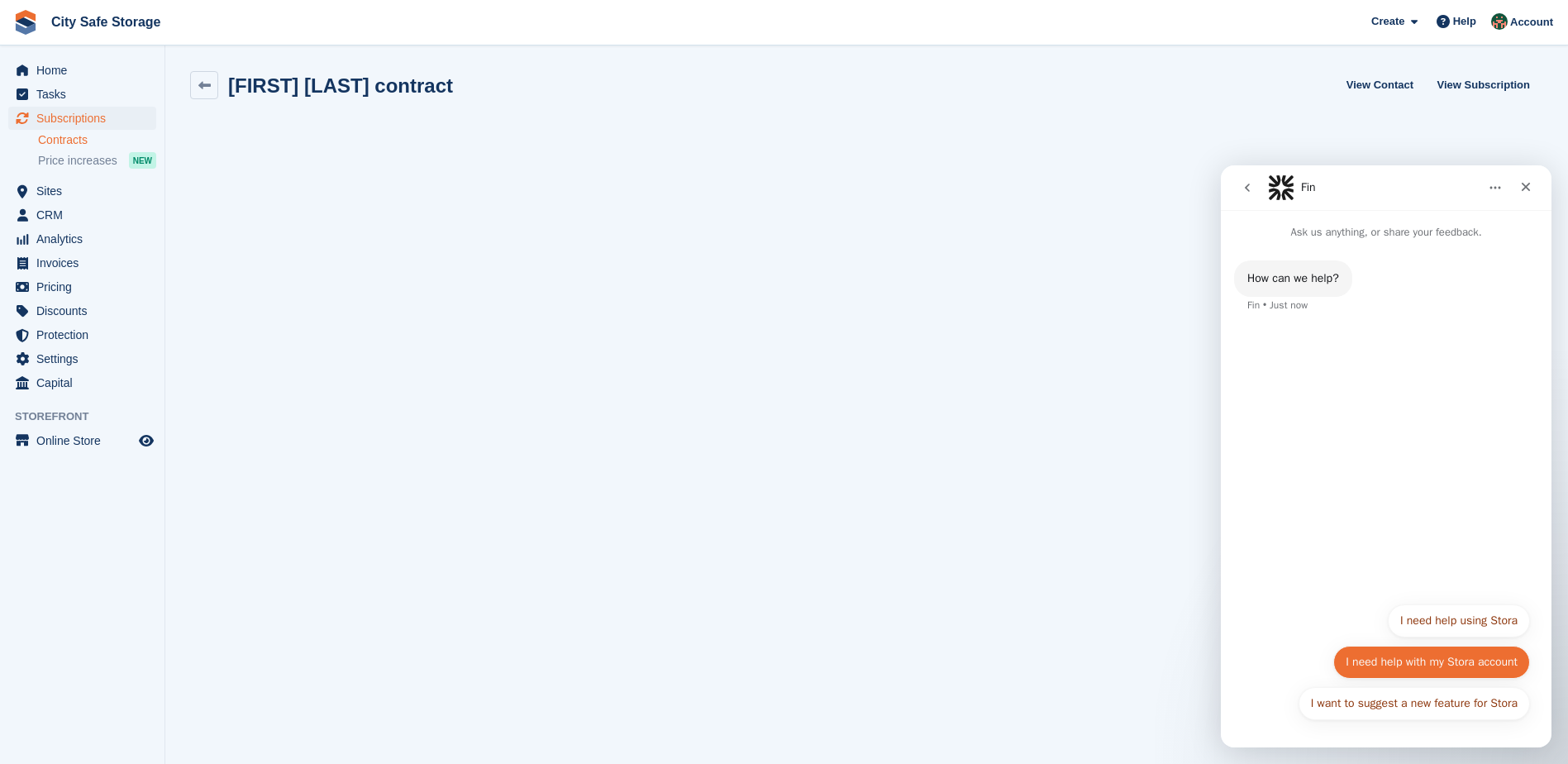 click on "I need help with my Stora account" at bounding box center (1432, 662) 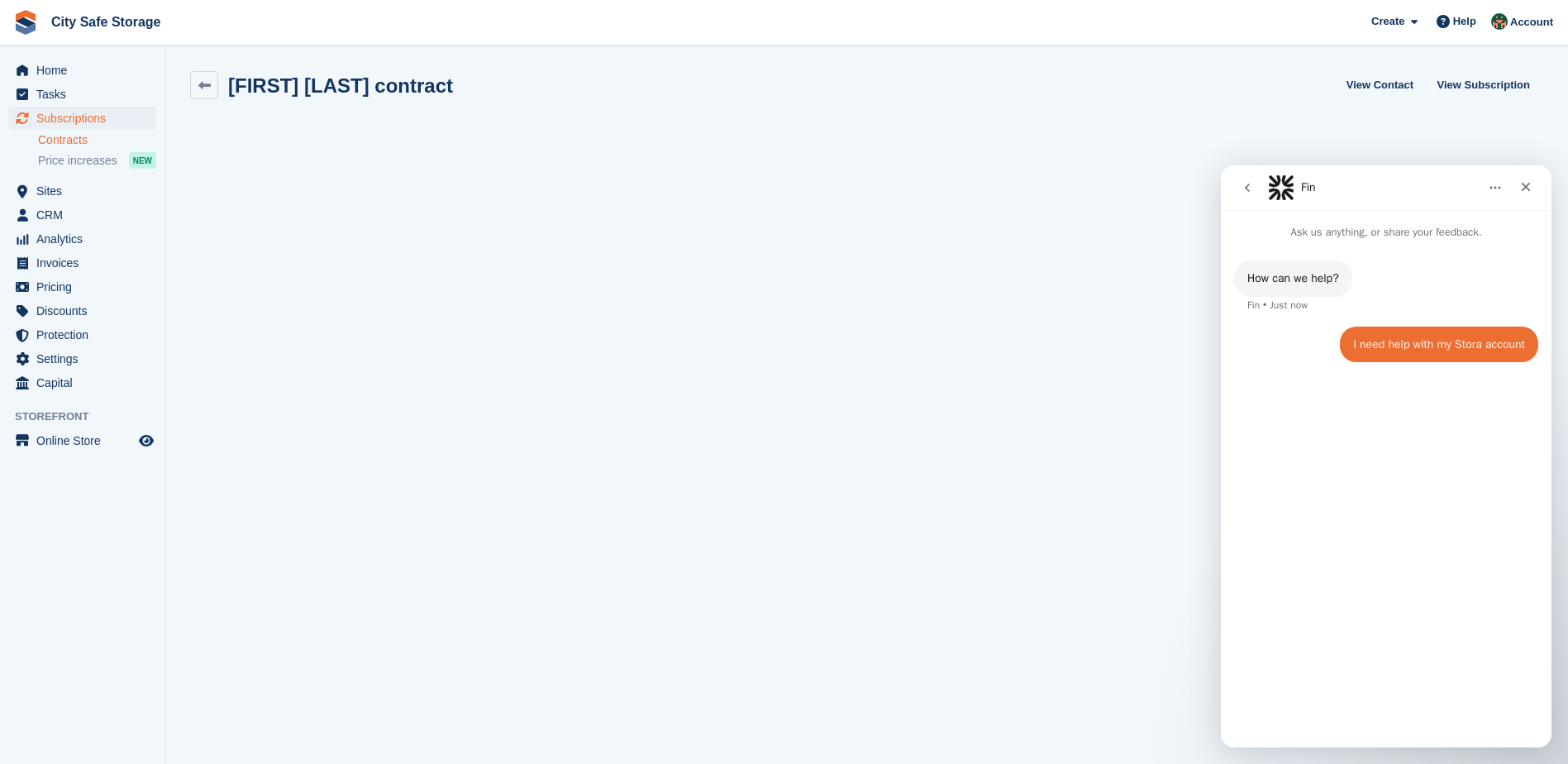 click on "How can we help? Fin    •   Just now I need help with my Stora account    •   Just now" at bounding box center [1386, 487] 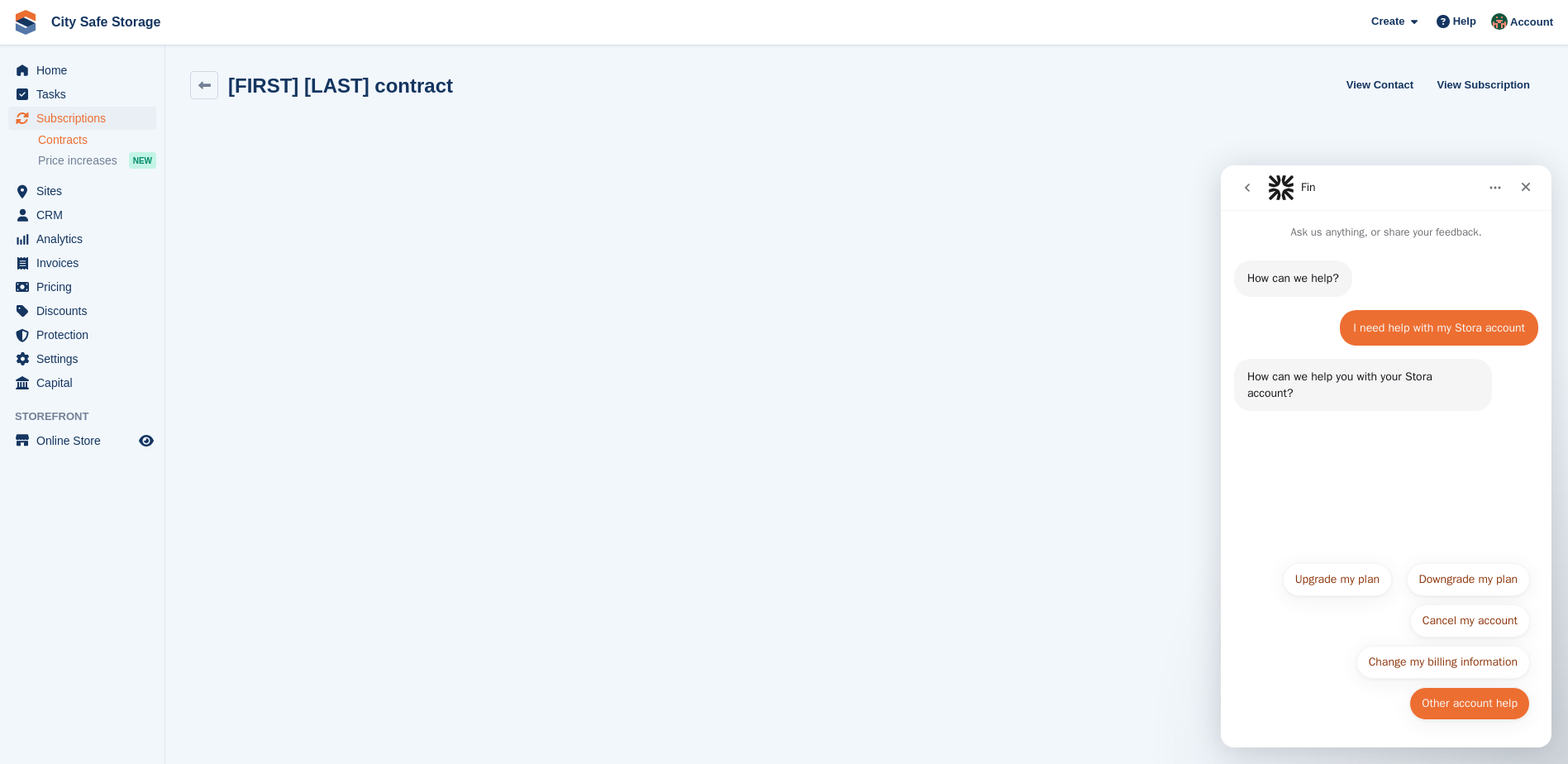 click on "Other account help" at bounding box center [1470, 704] 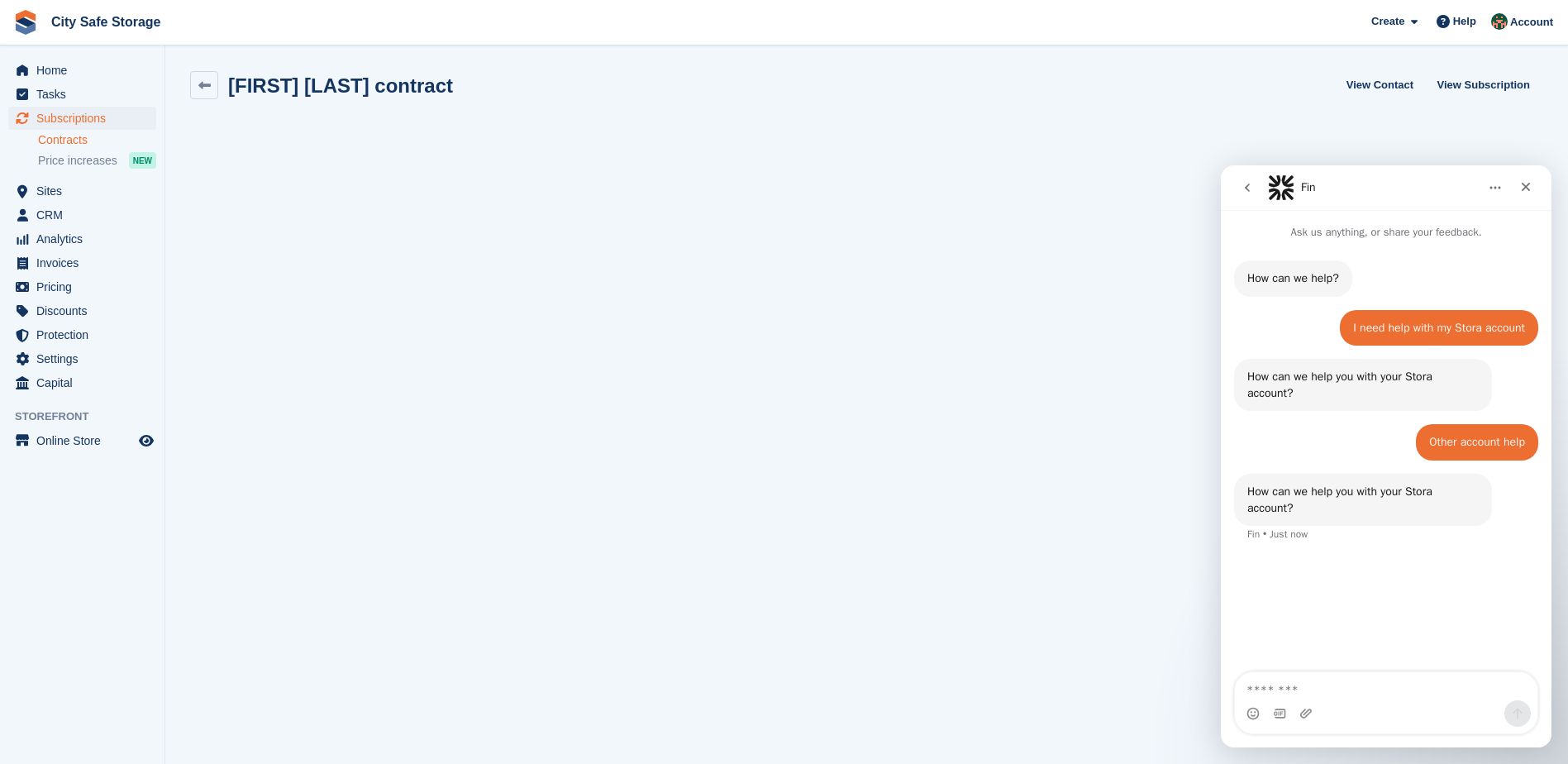 click at bounding box center (1386, 714) 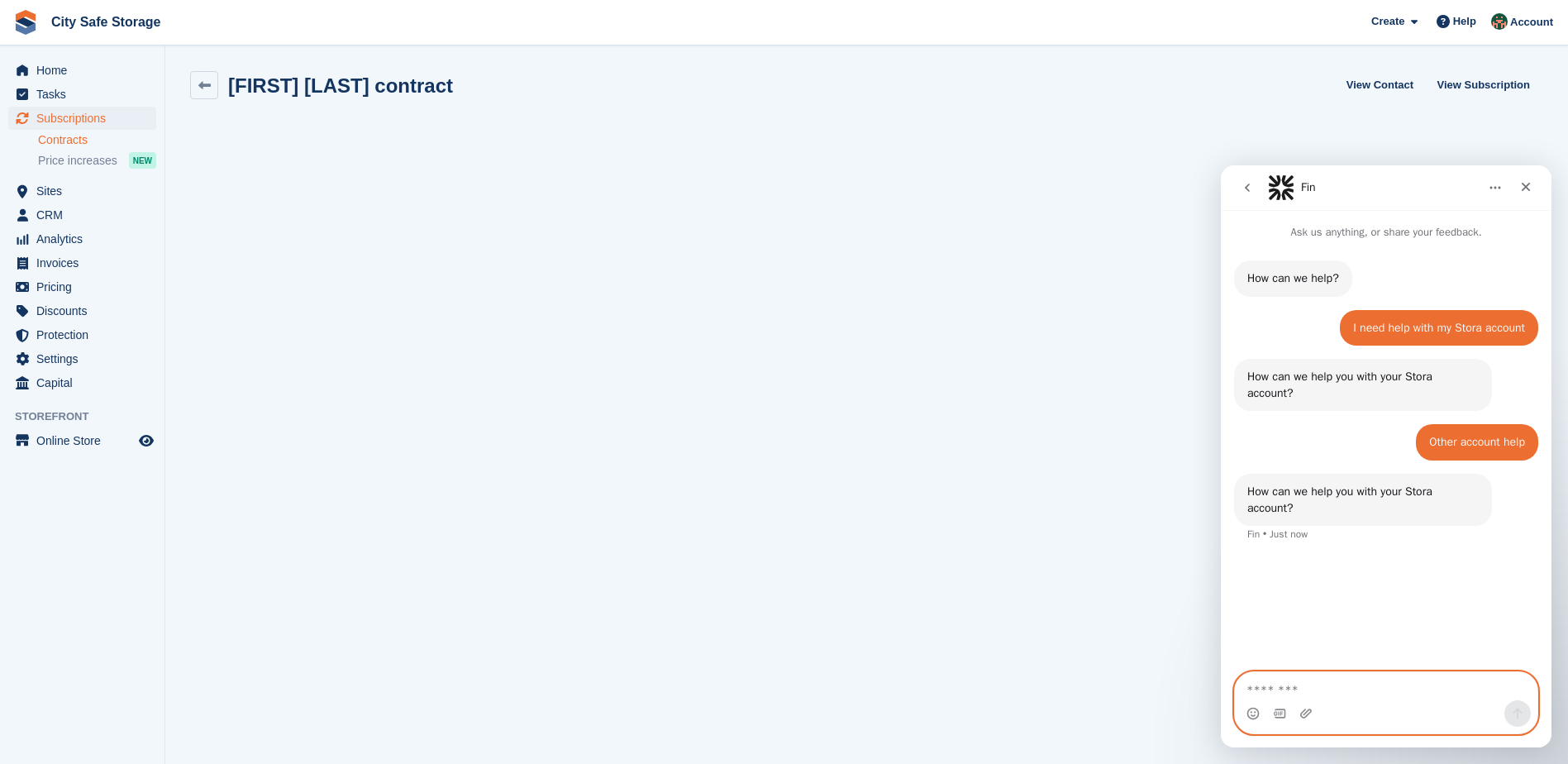 click at bounding box center [1386, 686] 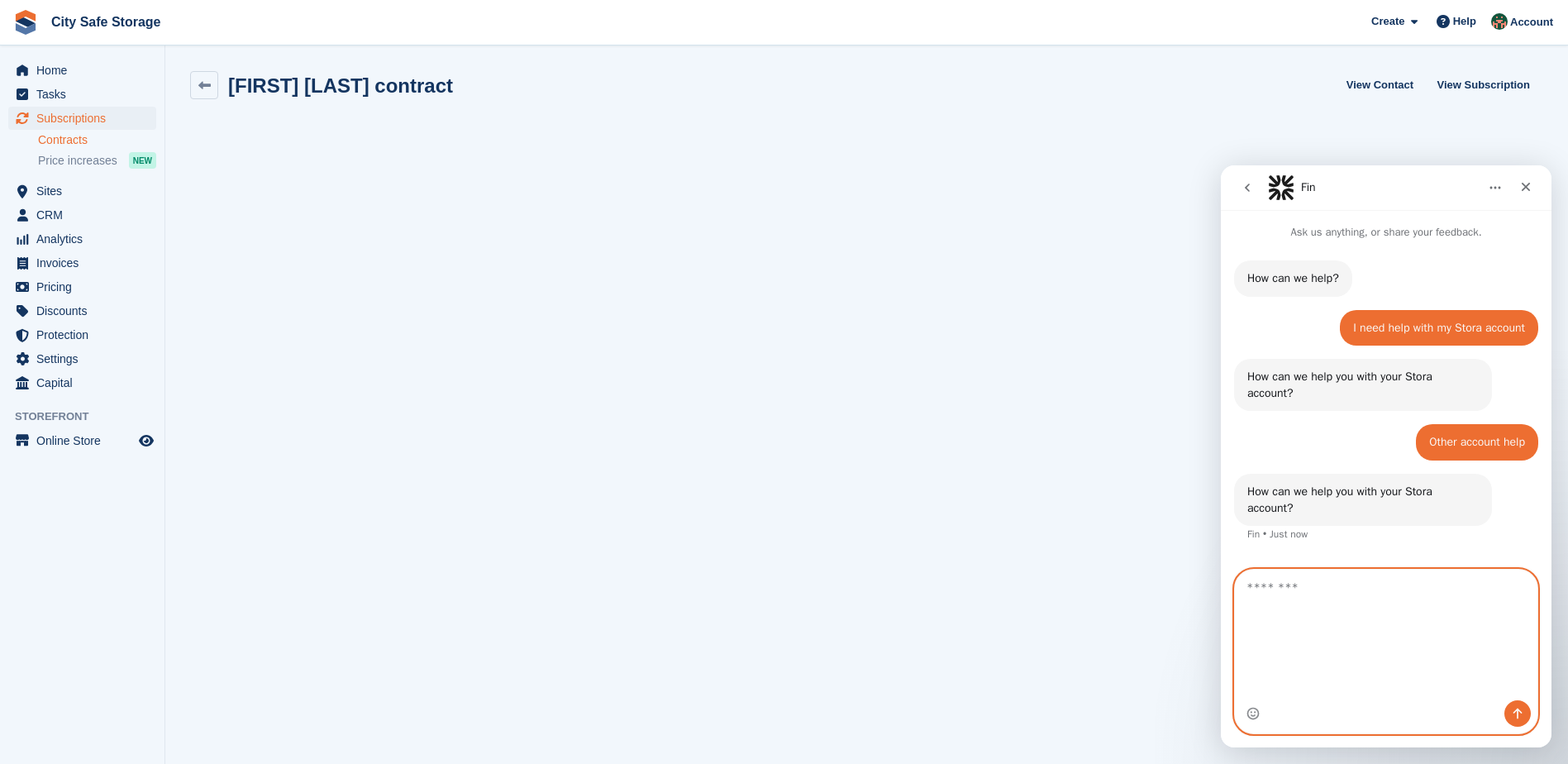 scroll, scrollTop: 0, scrollLeft: 0, axis: both 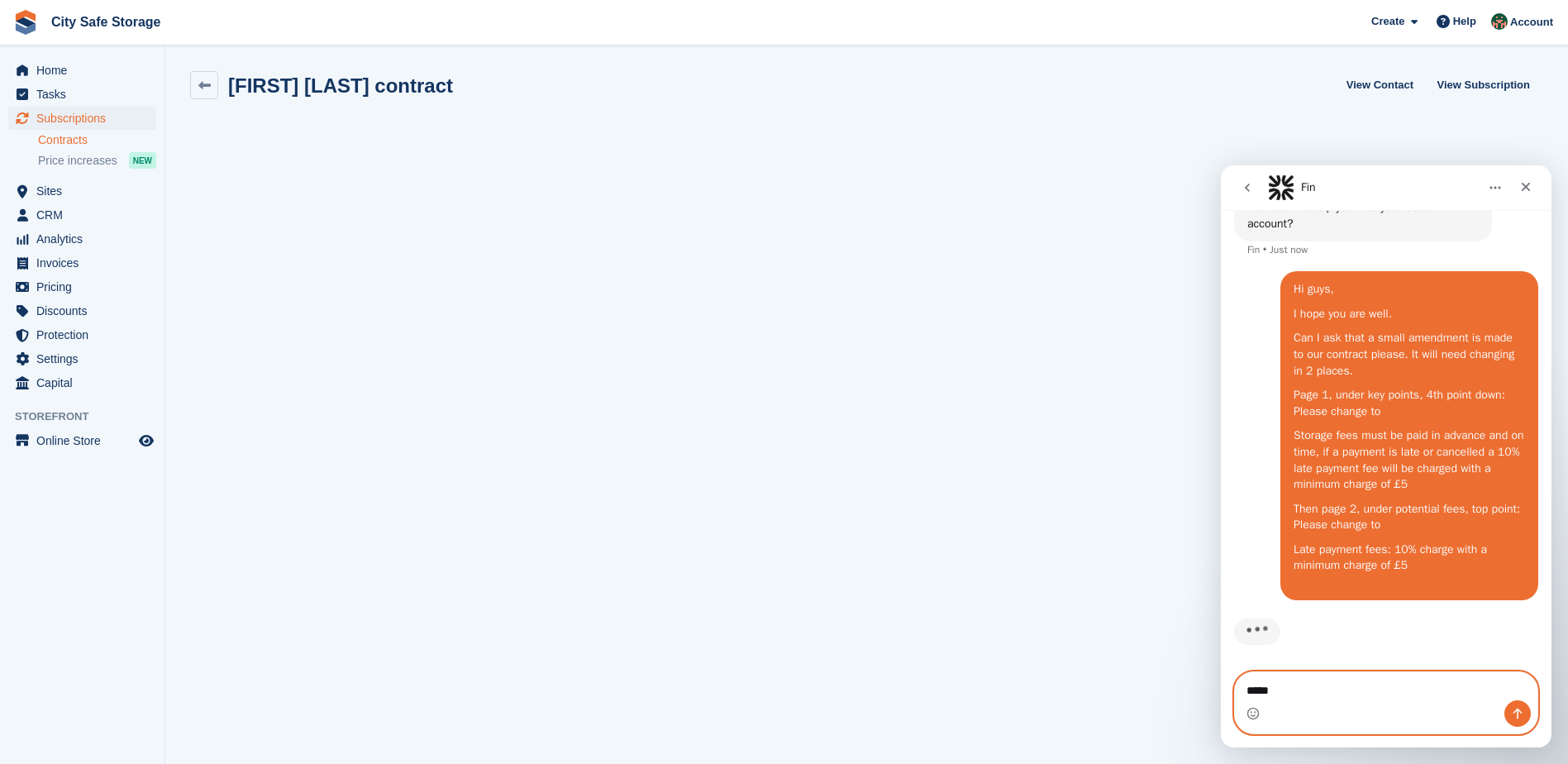 type on "******" 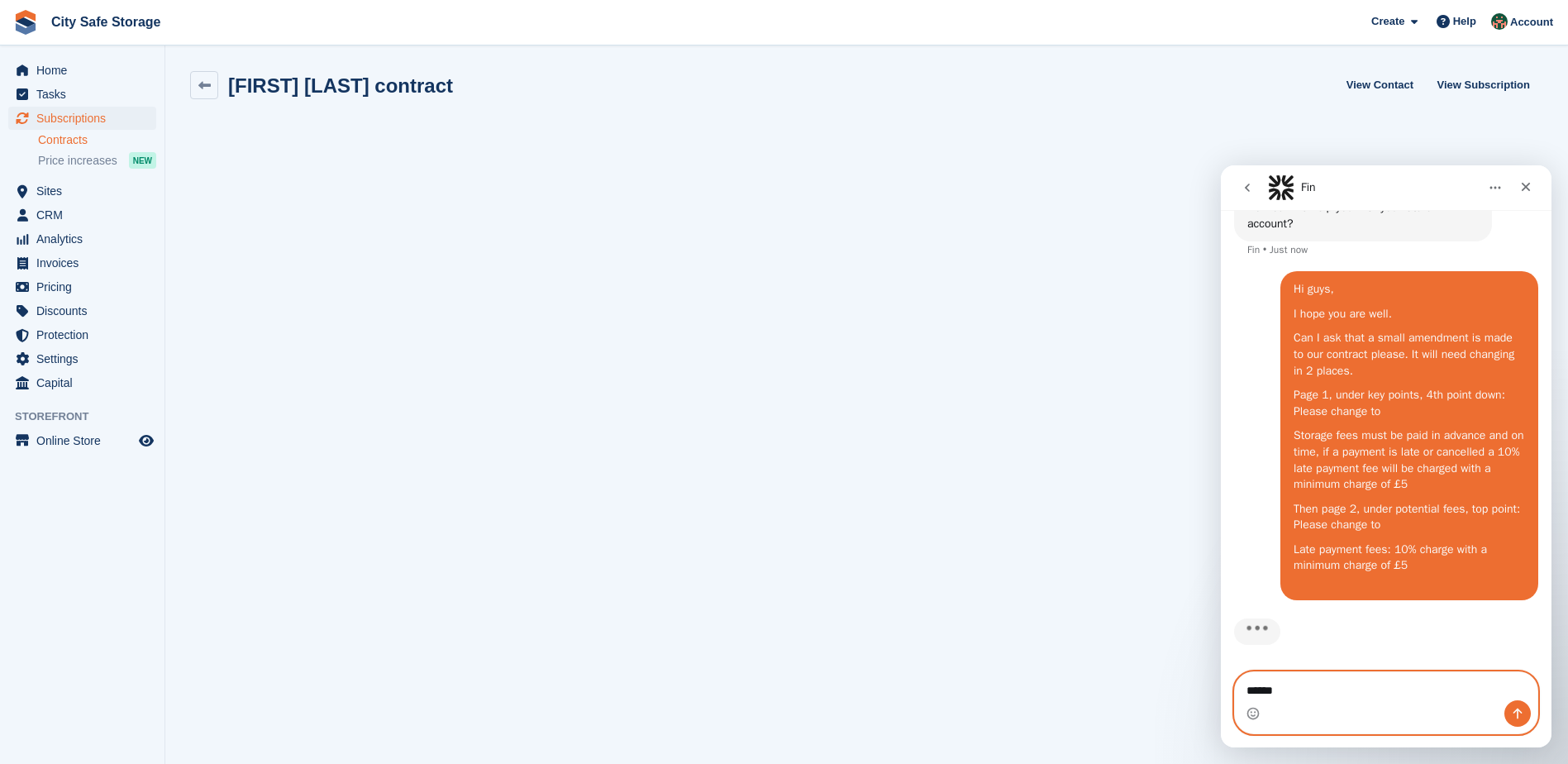 type 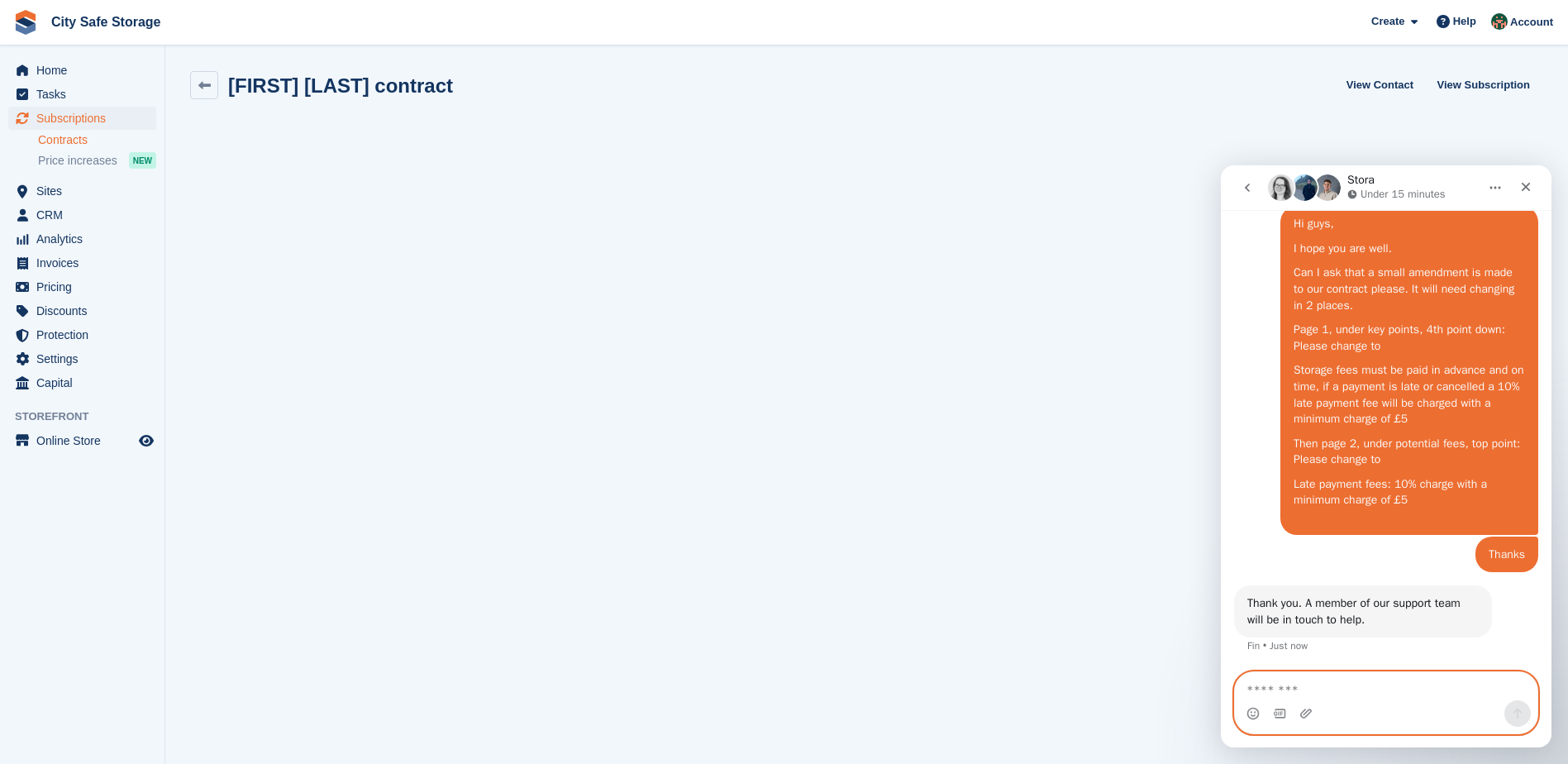 scroll, scrollTop: 380, scrollLeft: 0, axis: vertical 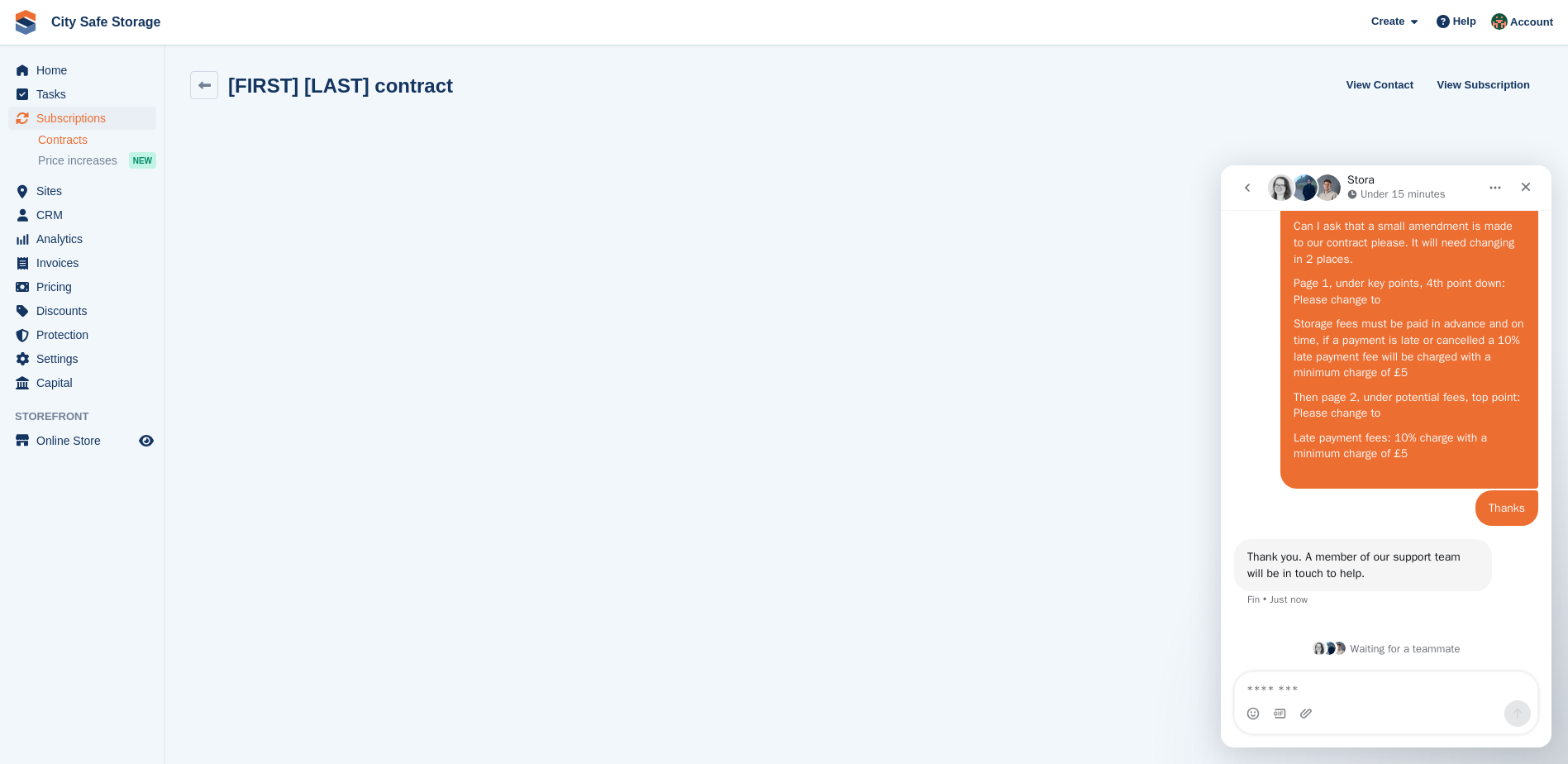 click on "Thank you. A member of our support team will be in touch to help. Fin    •   Just now" at bounding box center (1386, 583) 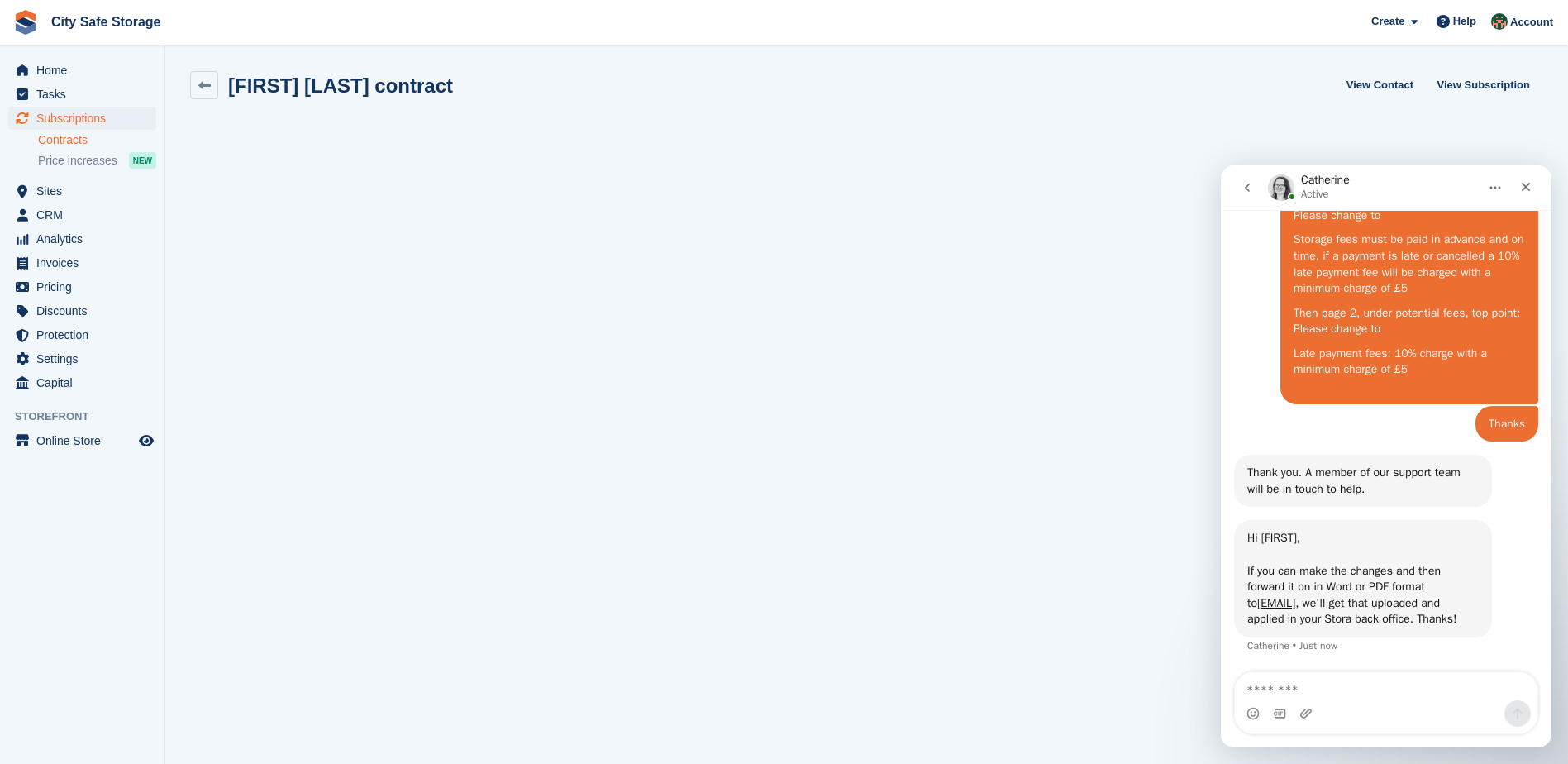 scroll, scrollTop: 480, scrollLeft: 0, axis: vertical 